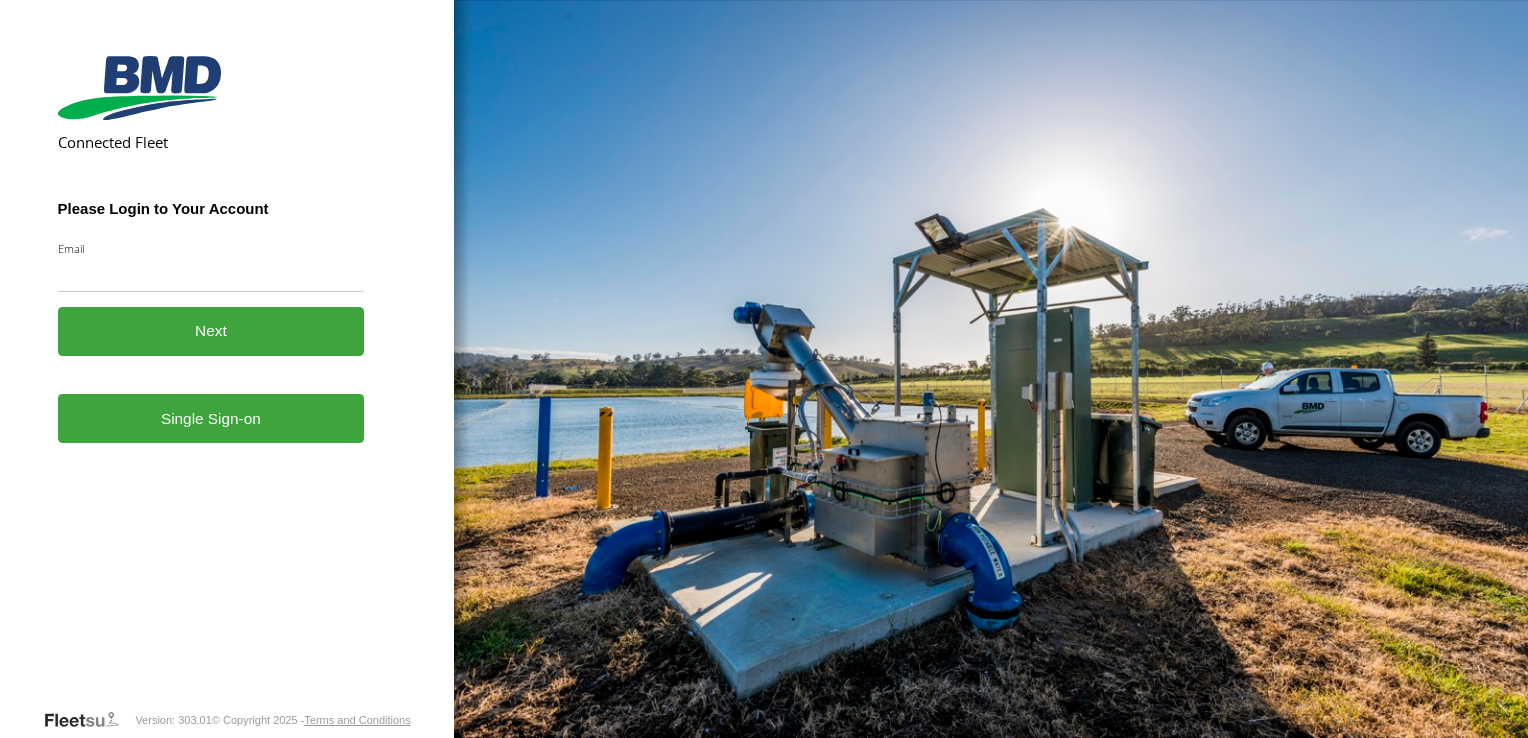 scroll, scrollTop: 0, scrollLeft: 0, axis: both 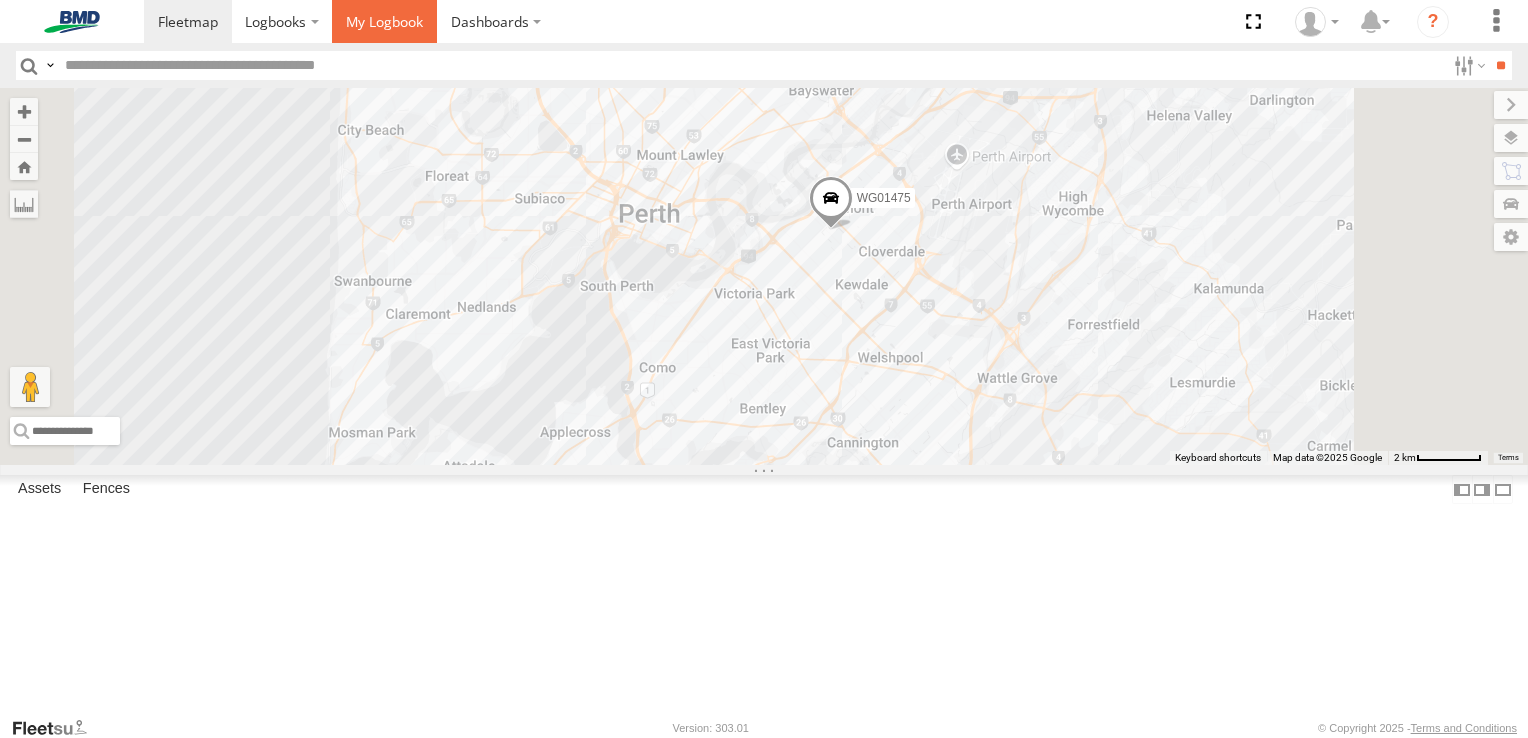 click at bounding box center (384, 21) 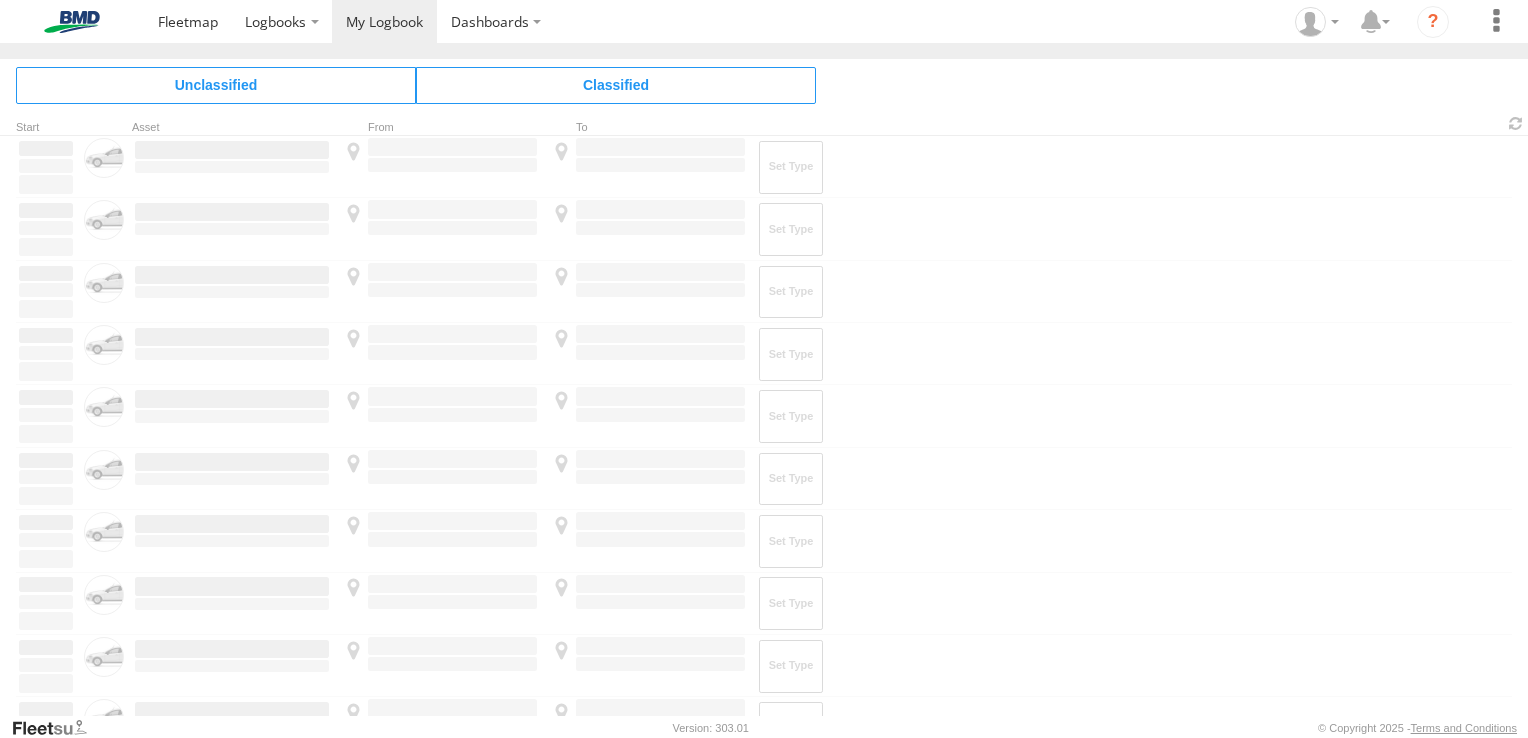 scroll, scrollTop: 0, scrollLeft: 0, axis: both 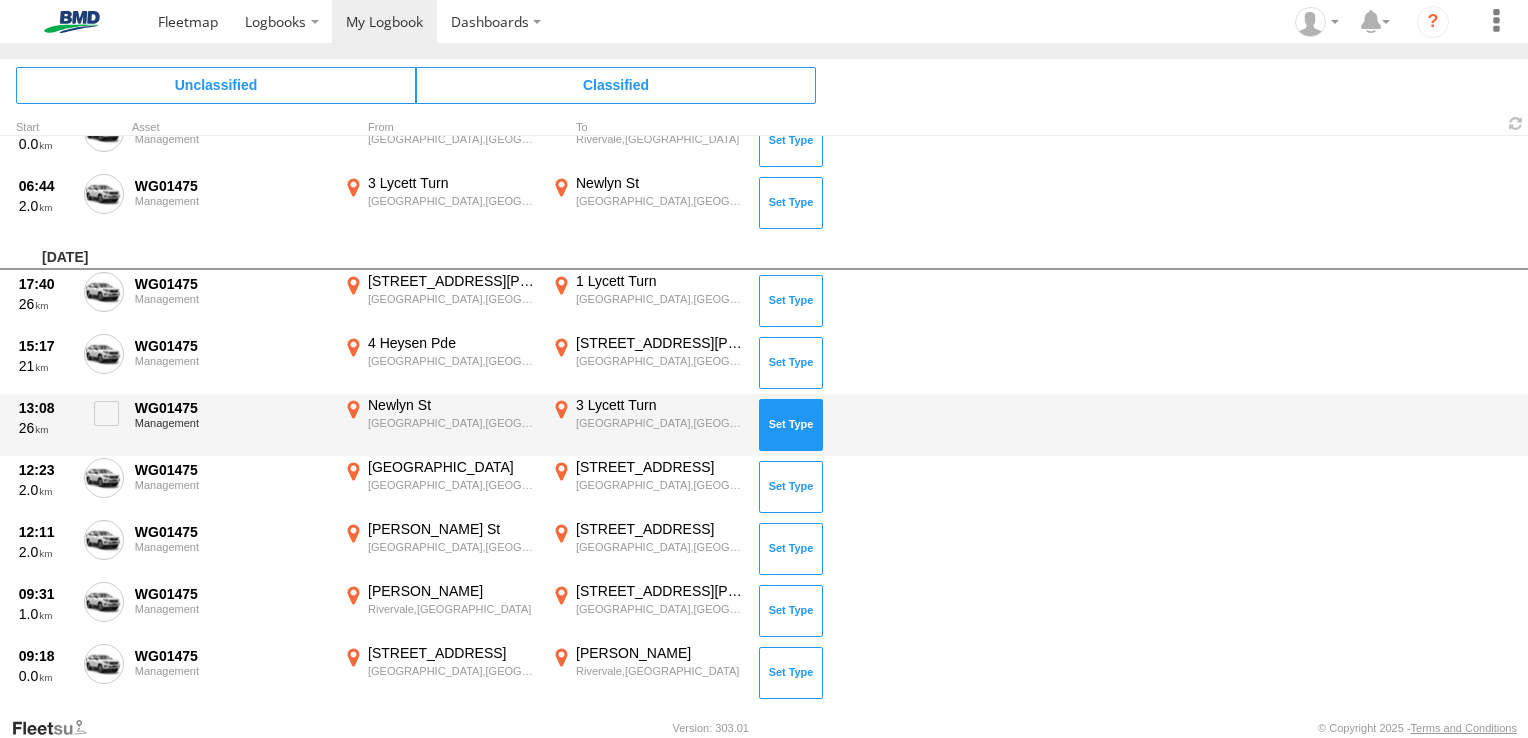 click at bounding box center (791, 425) 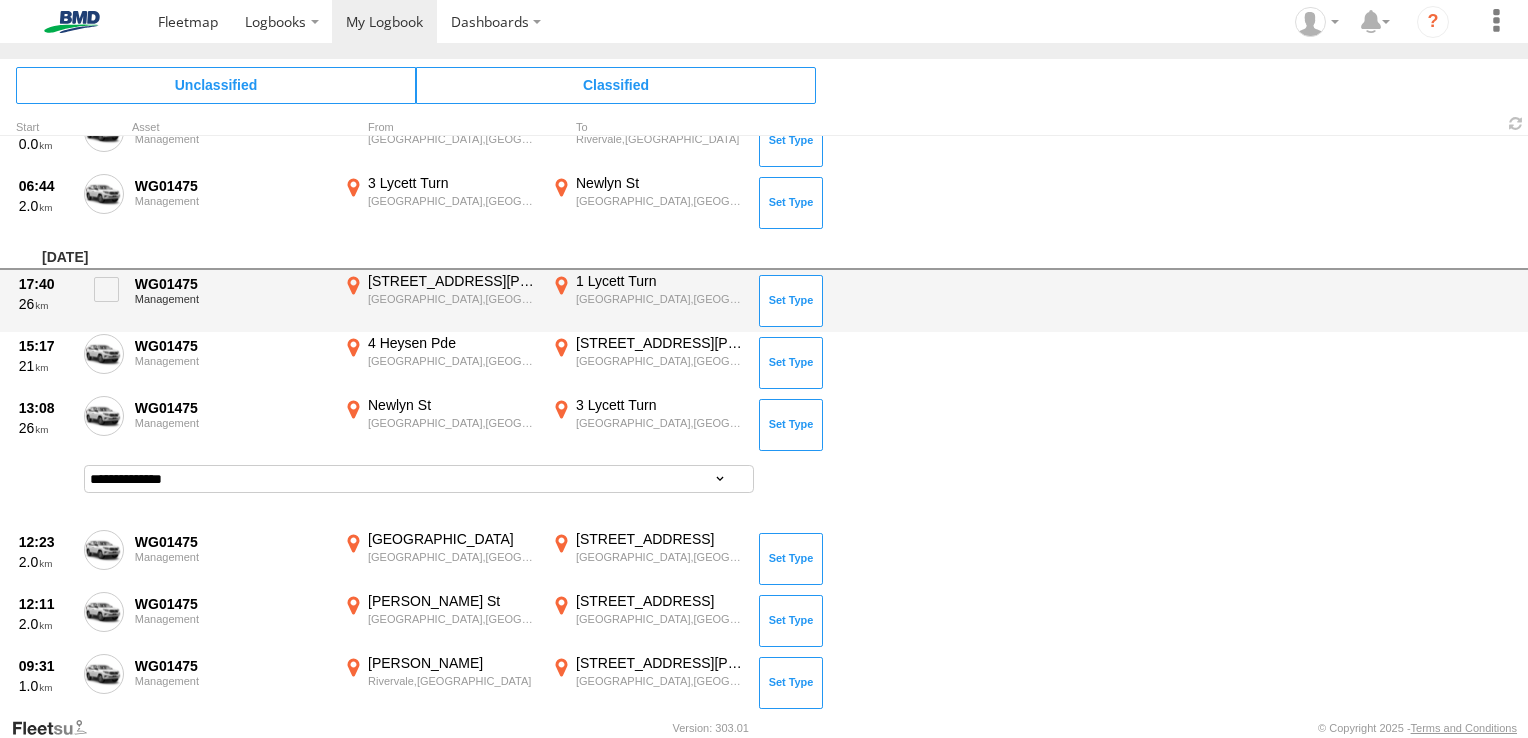 drag, startPoint x: 783, startPoint y: 359, endPoint x: 787, endPoint y: 325, distance: 34.234486 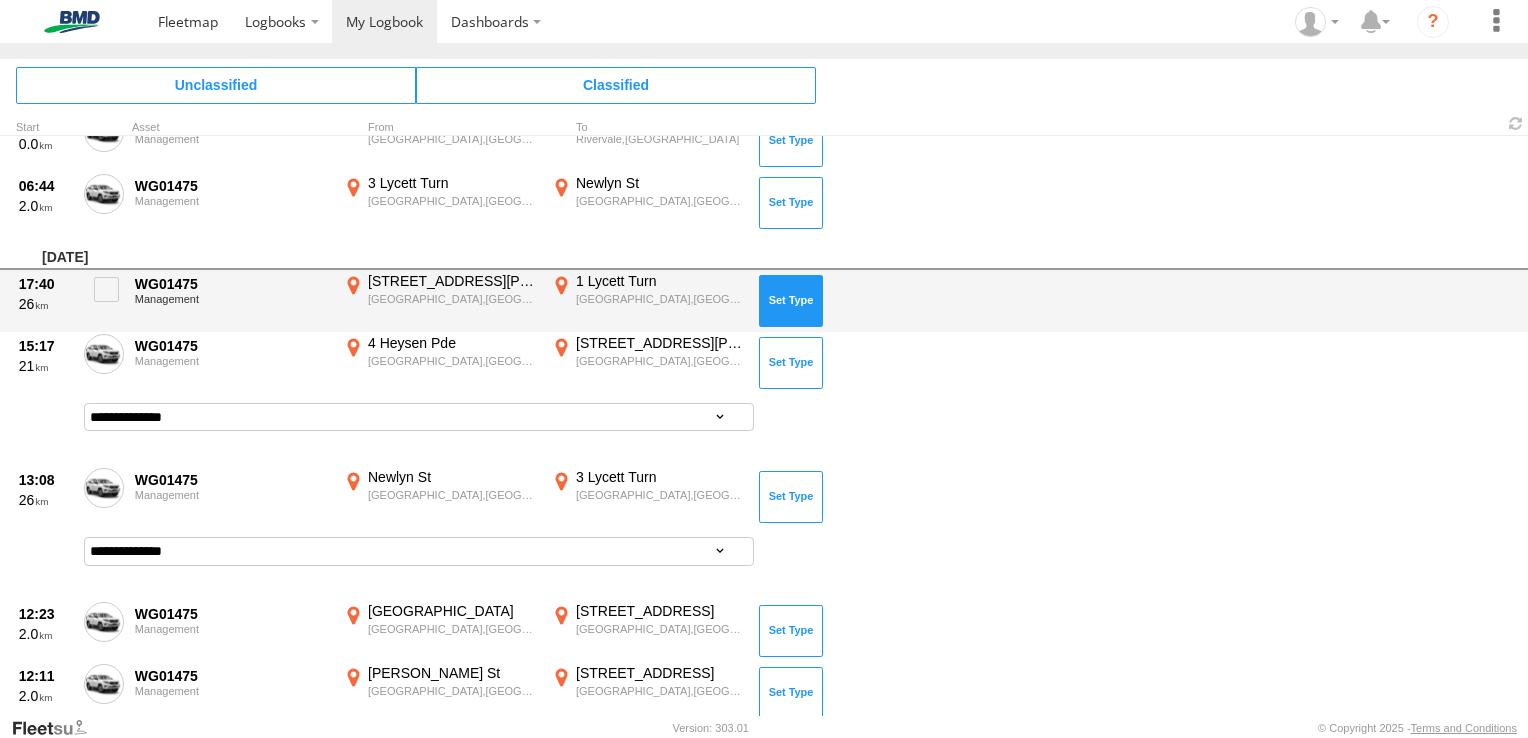 click at bounding box center (791, 301) 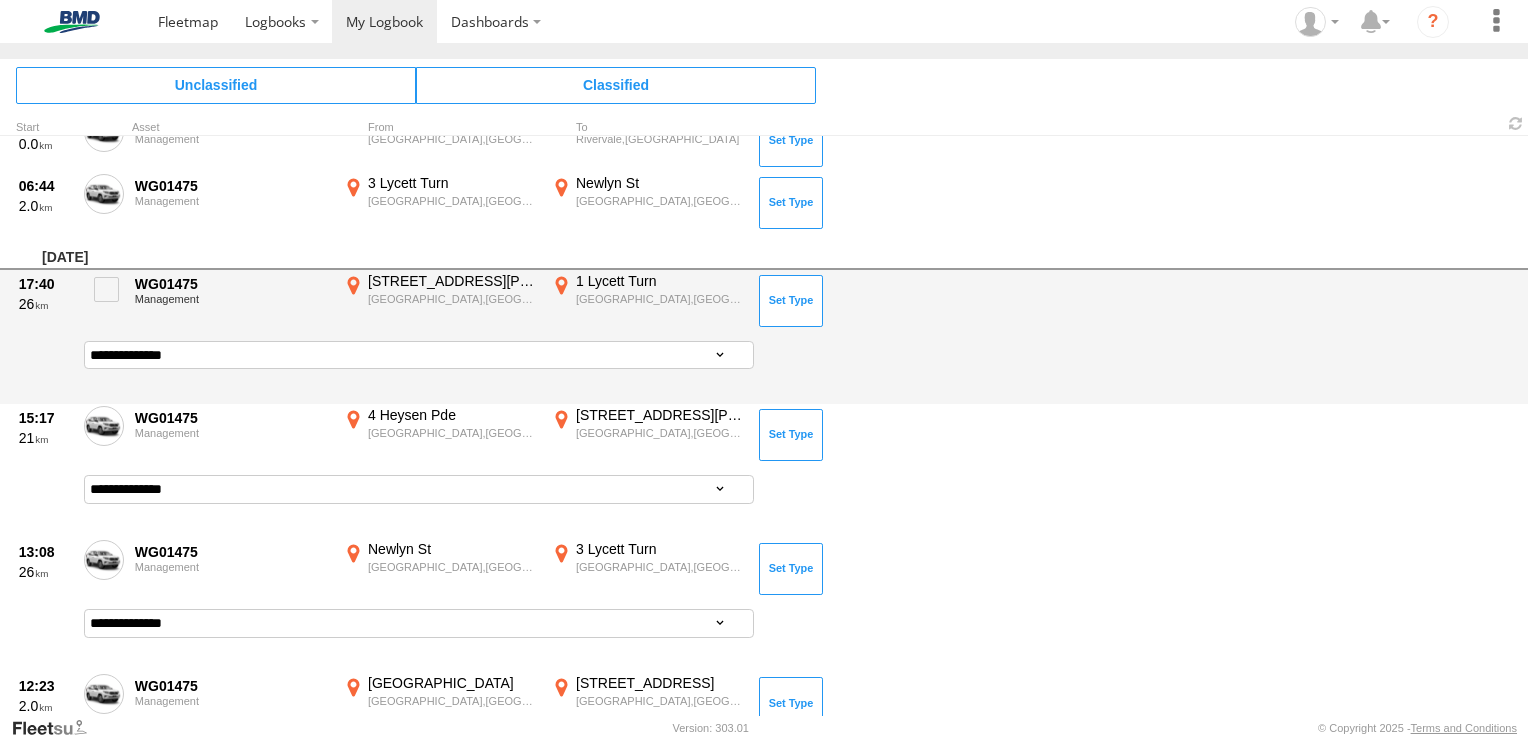 scroll, scrollTop: 6758, scrollLeft: 0, axis: vertical 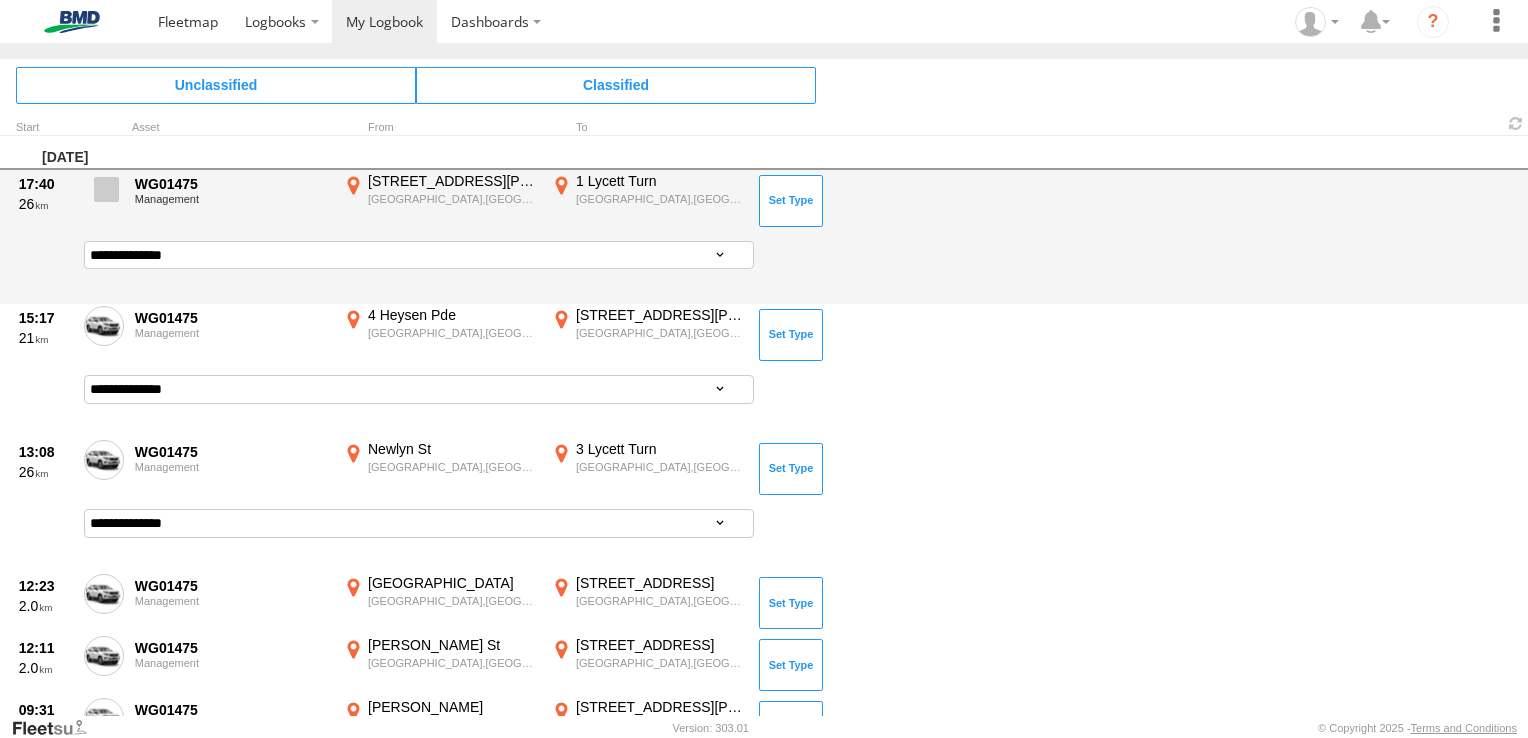 click at bounding box center (106, 189) 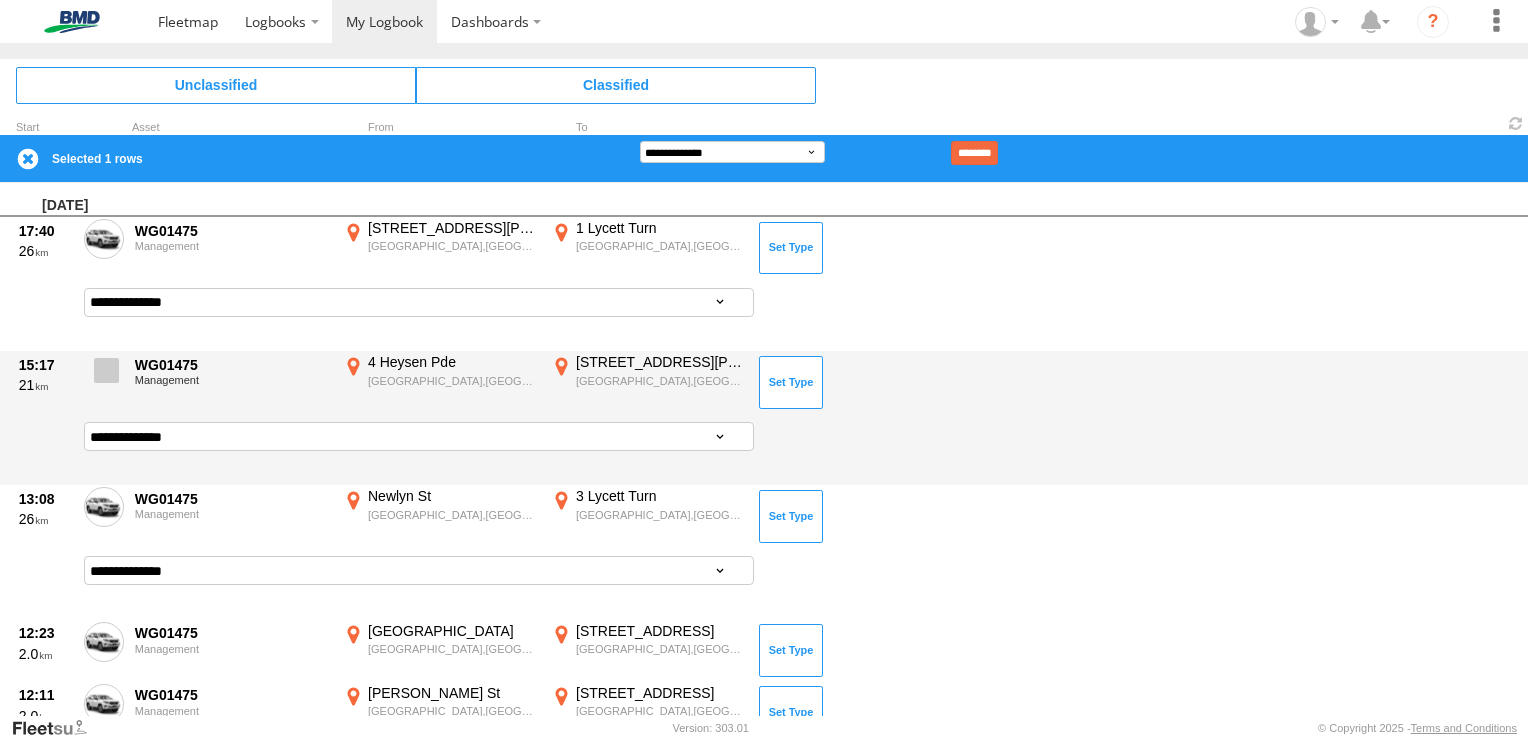 click at bounding box center [106, 370] 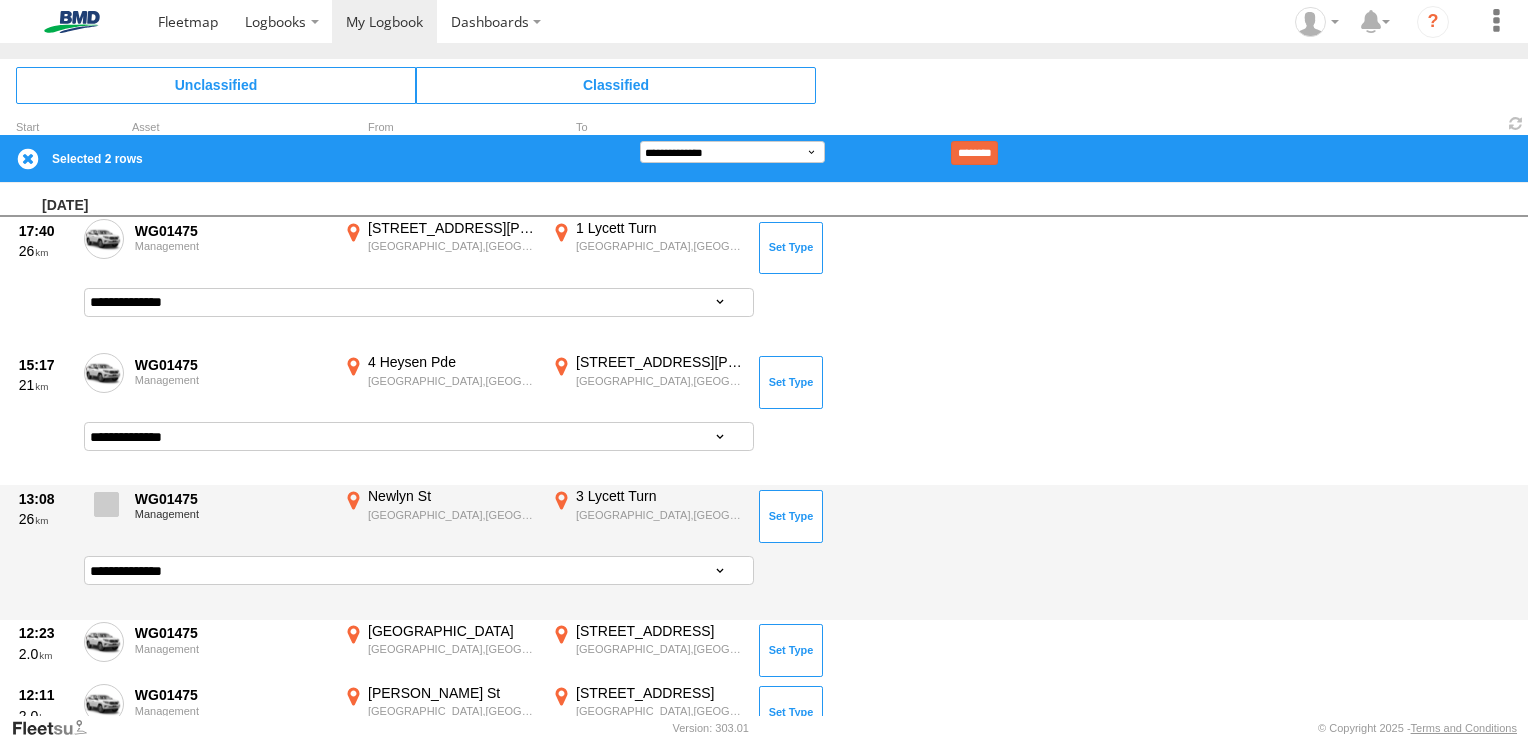 click at bounding box center [106, 504] 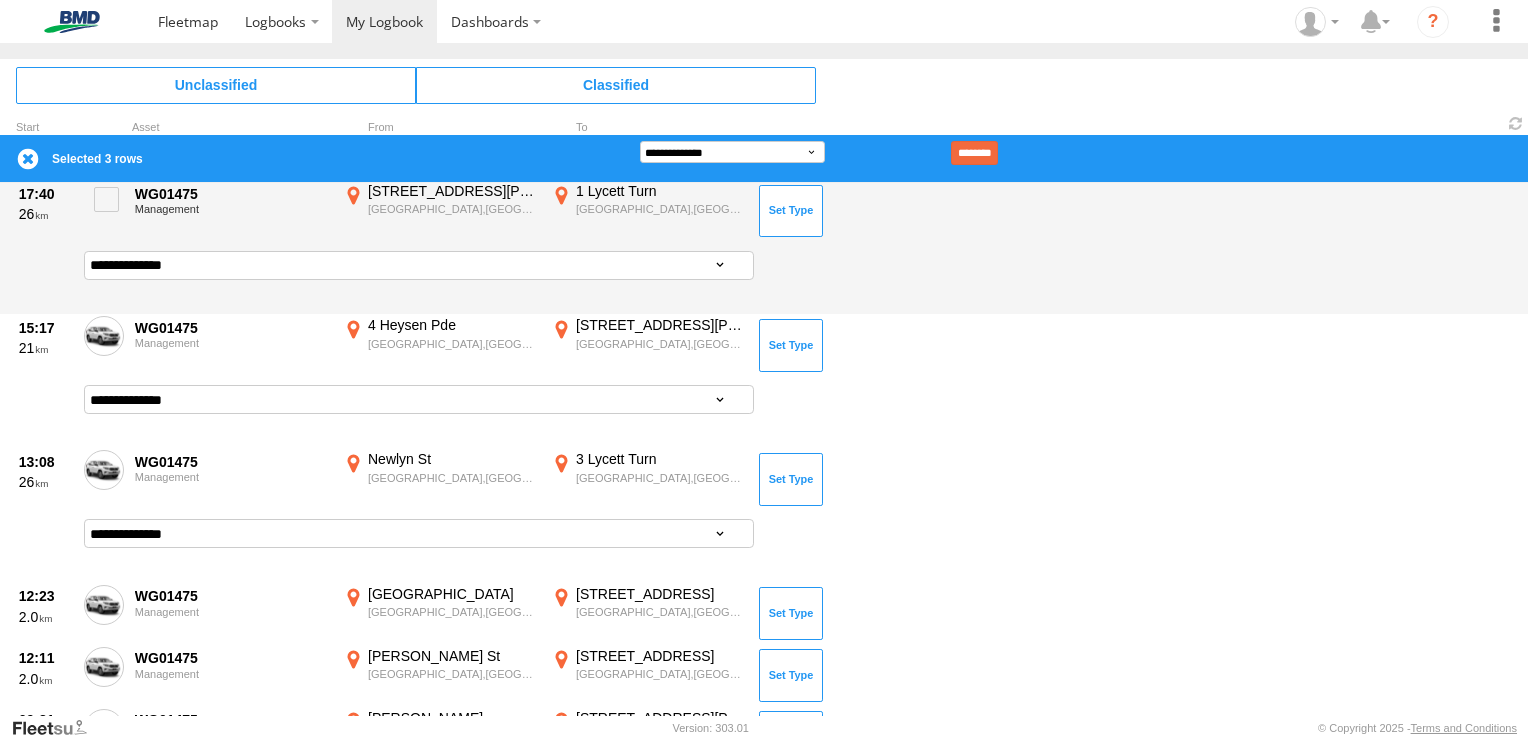 scroll, scrollTop: 6720, scrollLeft: 0, axis: vertical 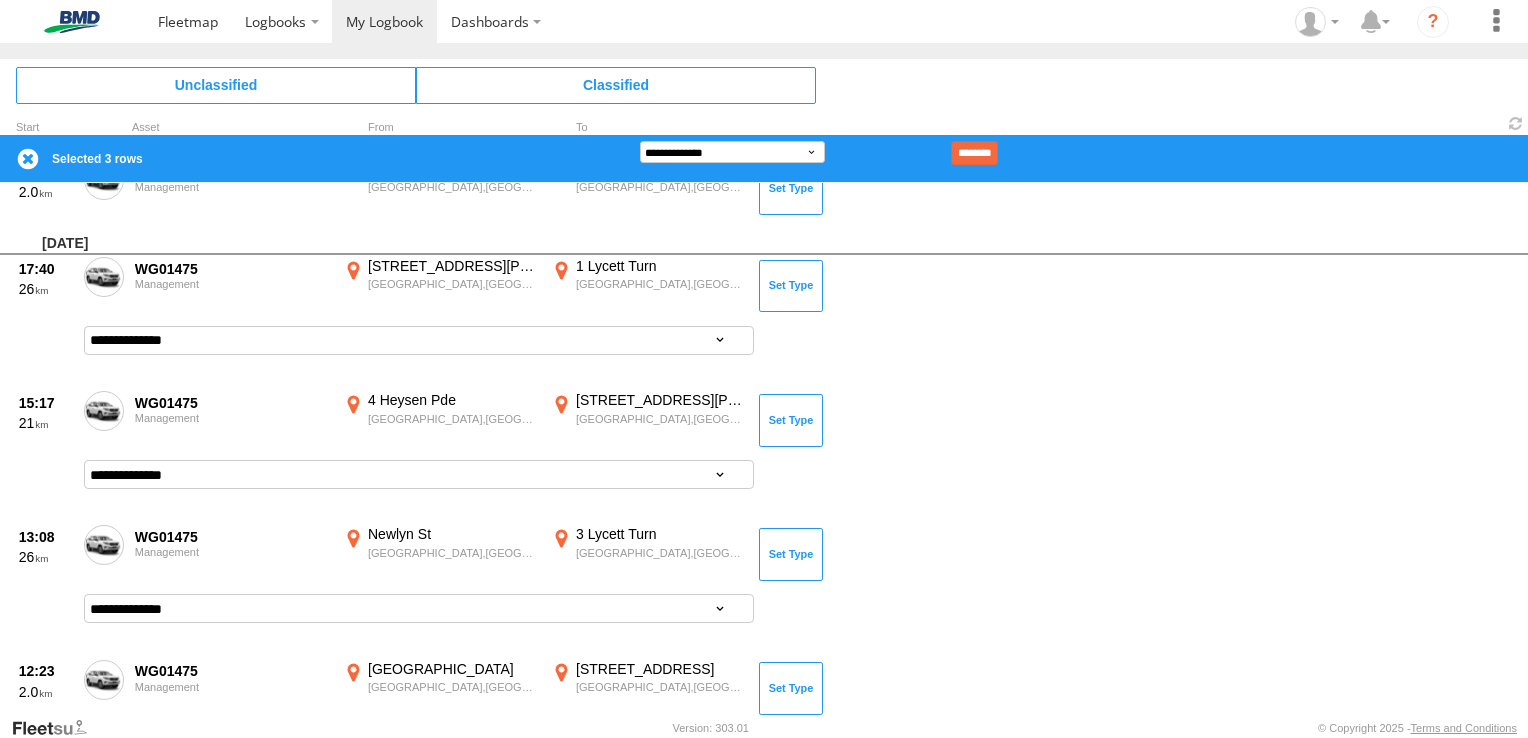 click on "**********" at bounding box center (819, 153) 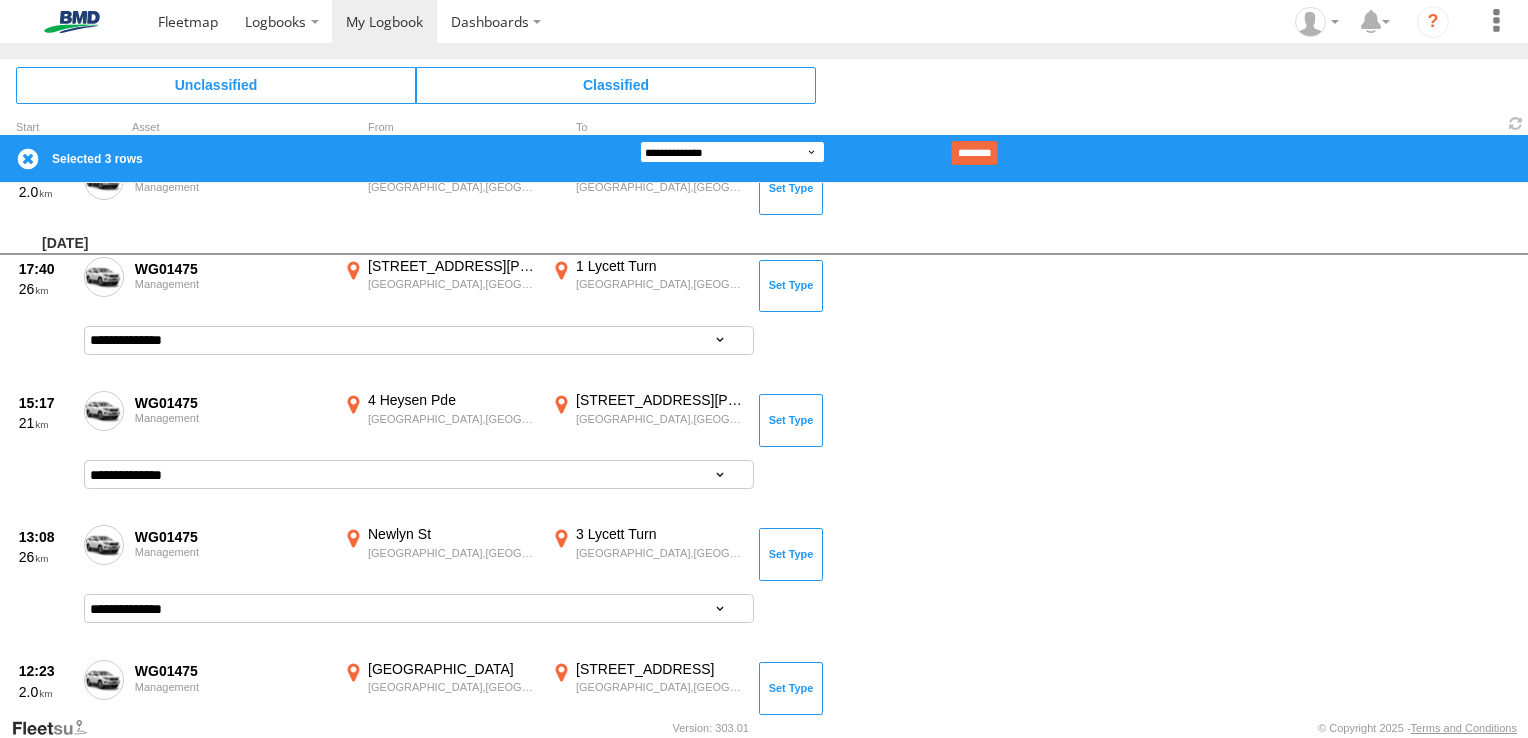 click on "**********" at bounding box center [732, 152] 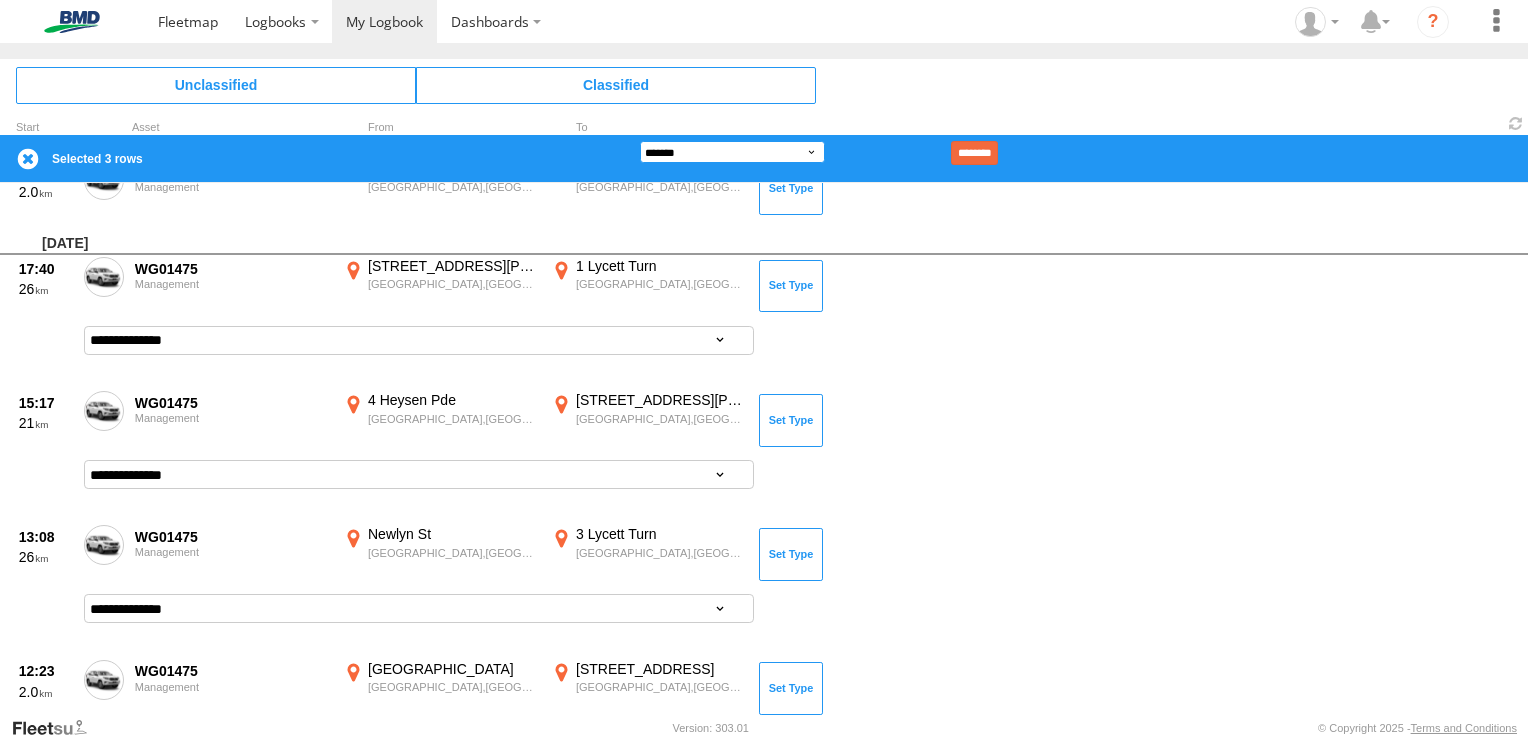 click on "**********" at bounding box center [732, 152] 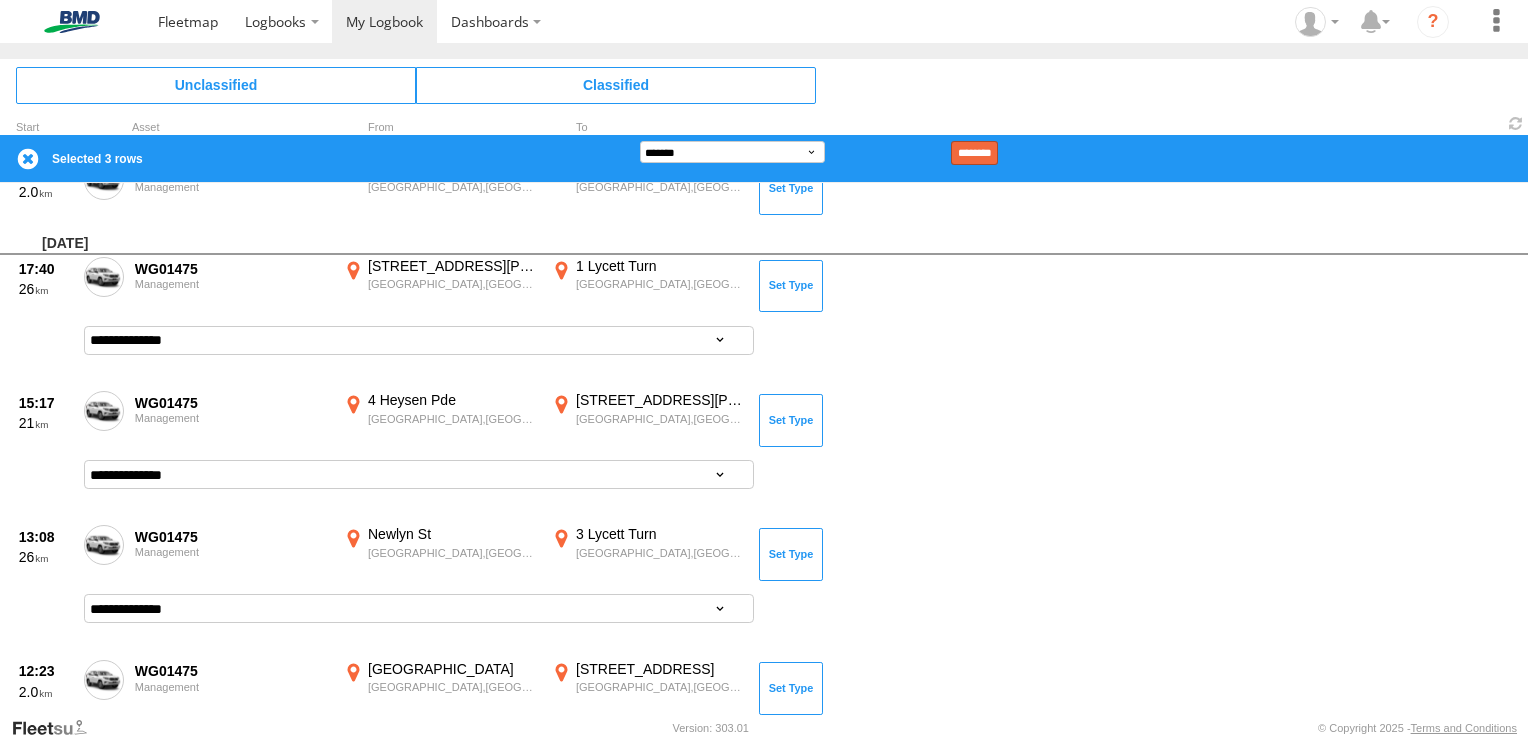 click on "********" at bounding box center (974, 153) 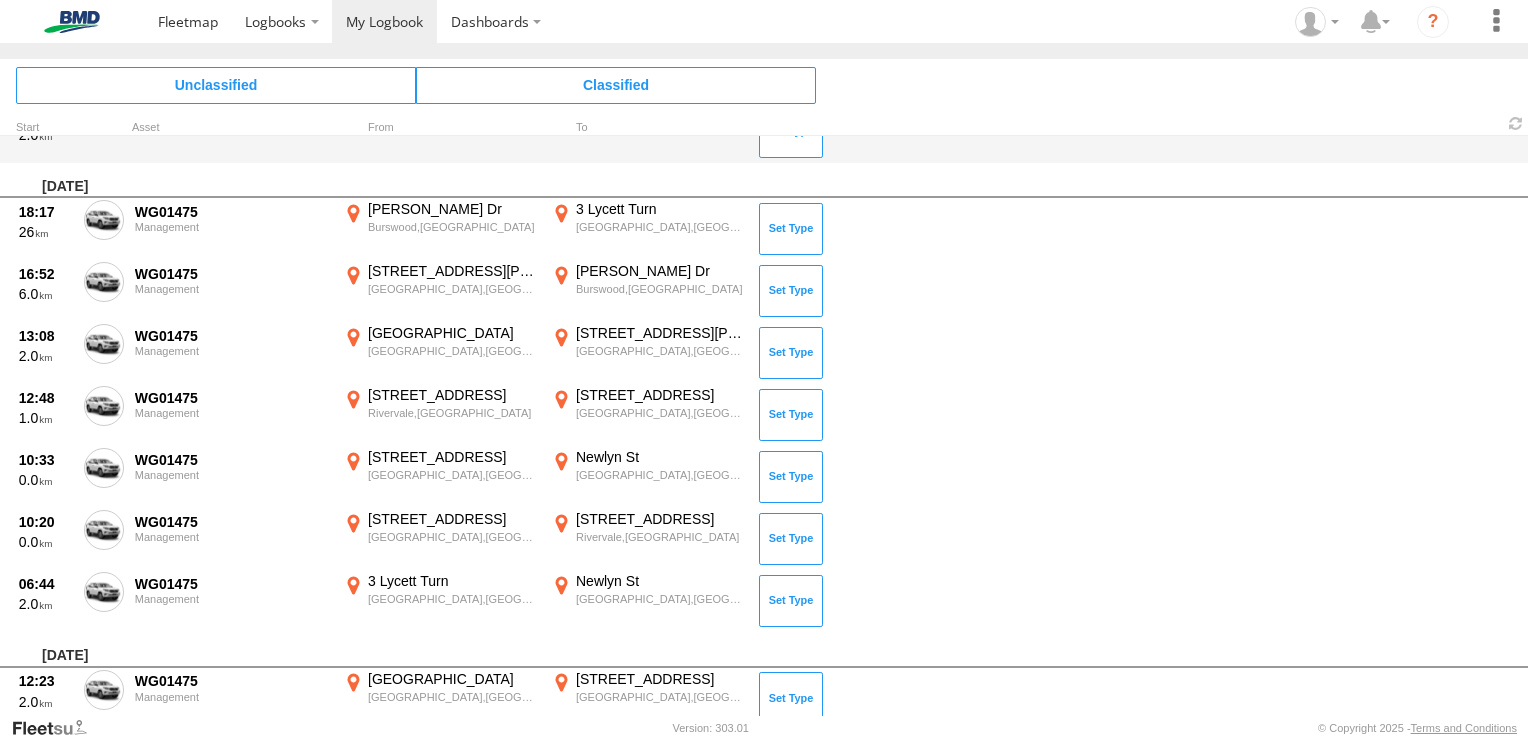 scroll, scrollTop: 6299, scrollLeft: 0, axis: vertical 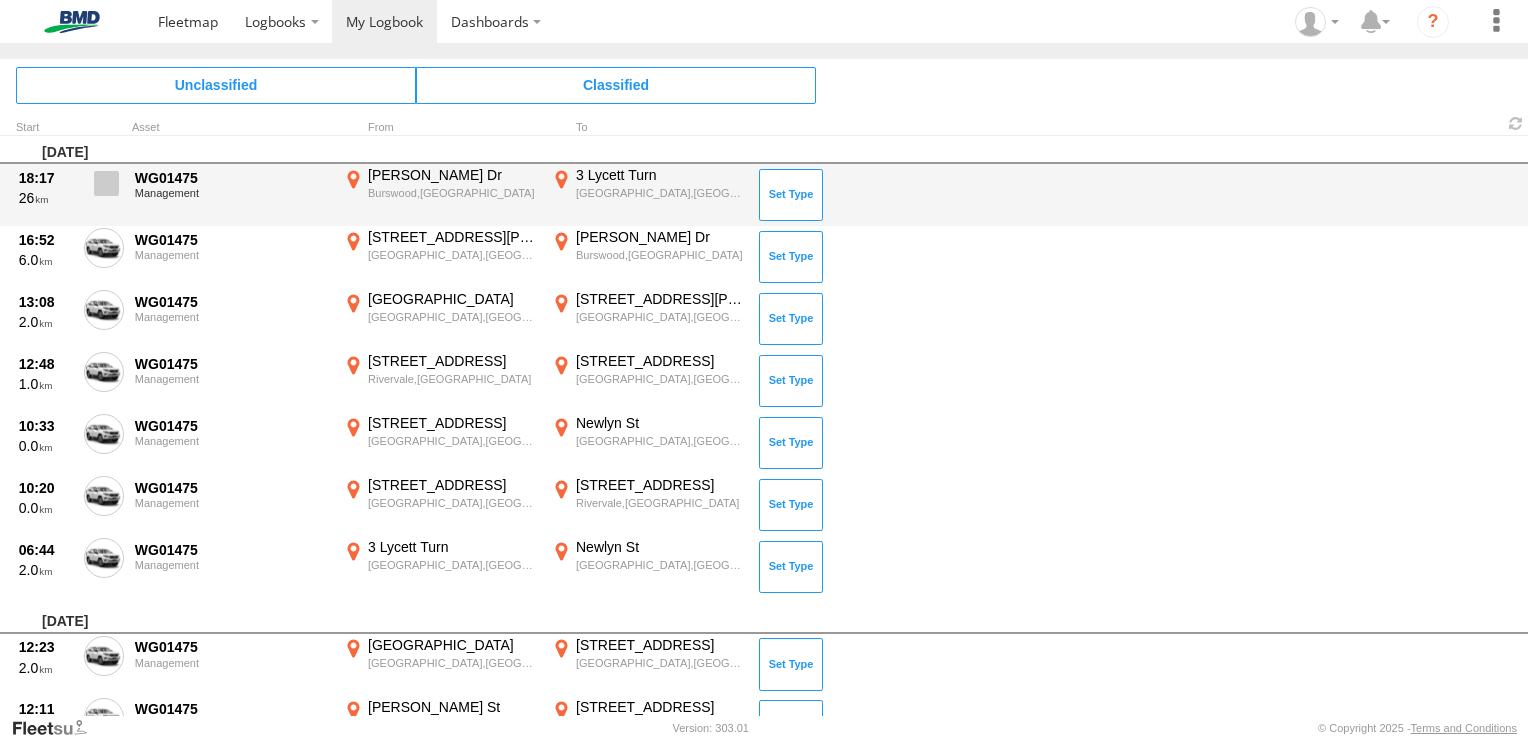click at bounding box center [0, 0] 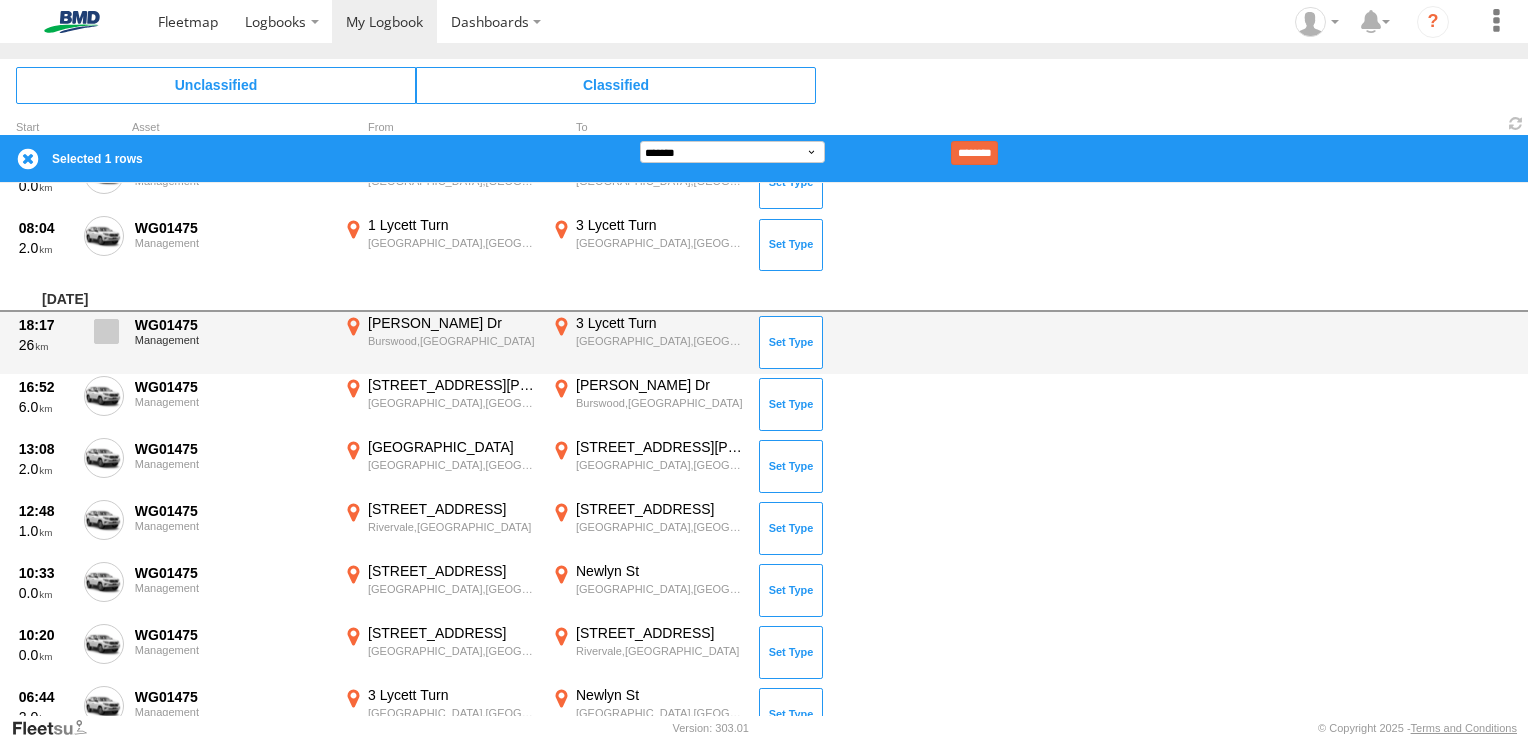 scroll, scrollTop: 6299, scrollLeft: 0, axis: vertical 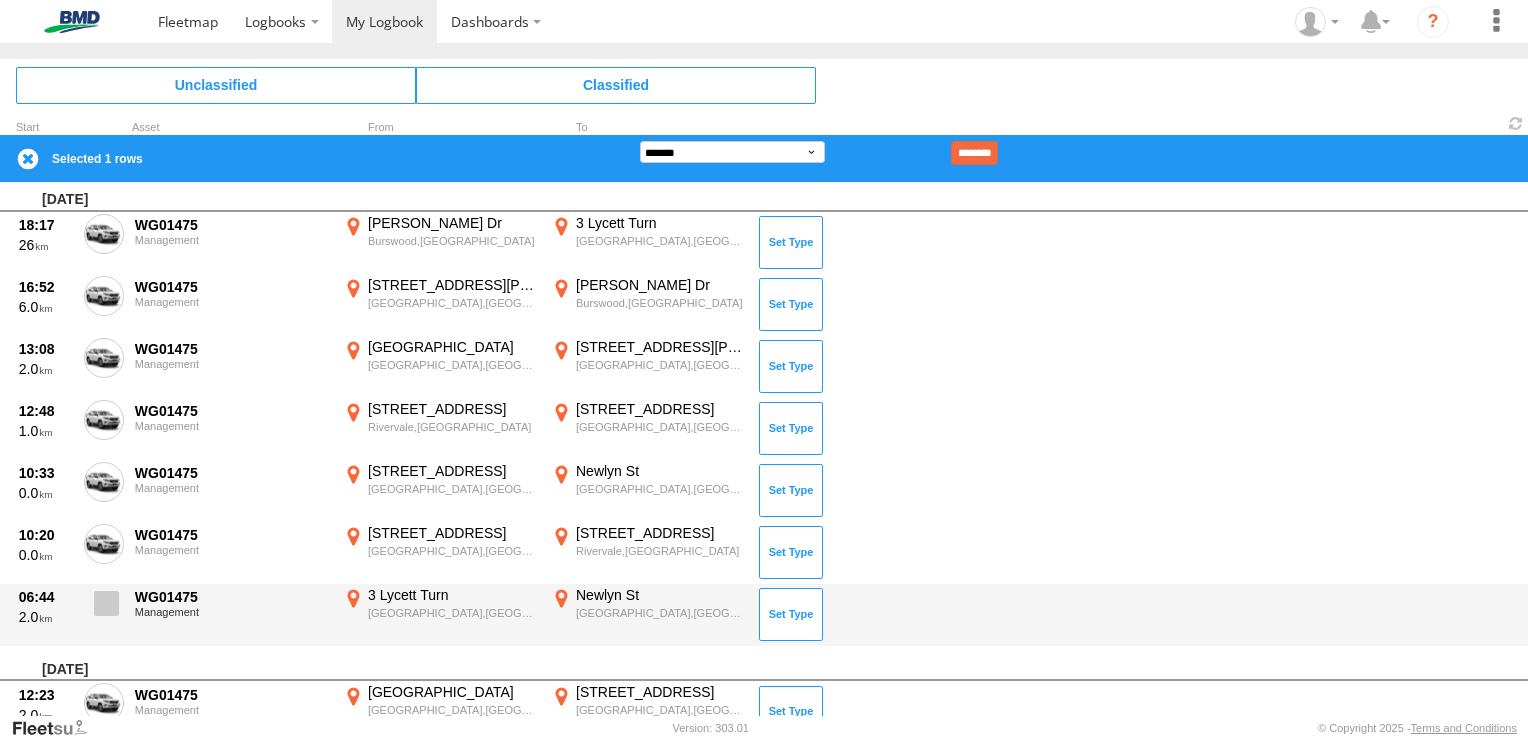 click at bounding box center [106, 603] 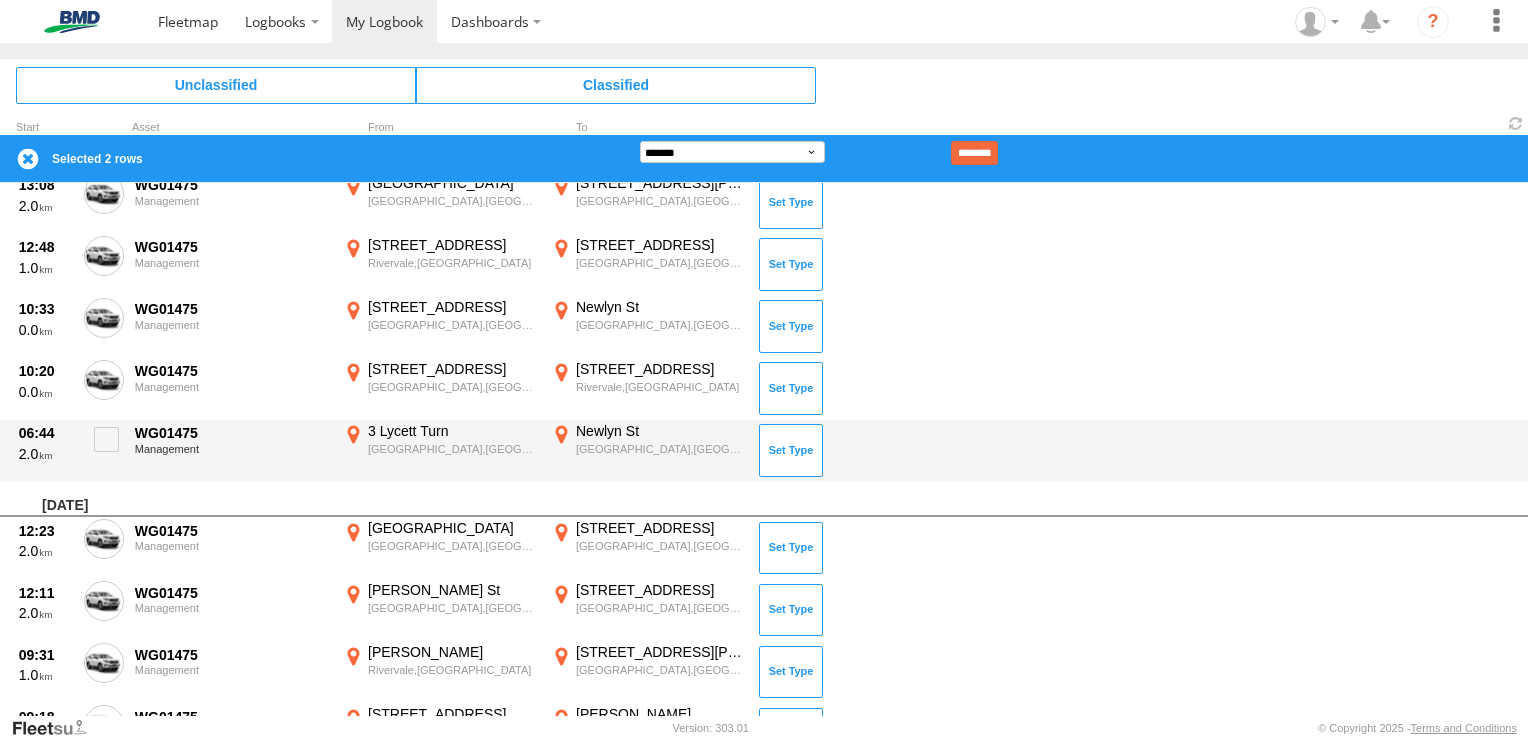 scroll, scrollTop: 6619, scrollLeft: 0, axis: vertical 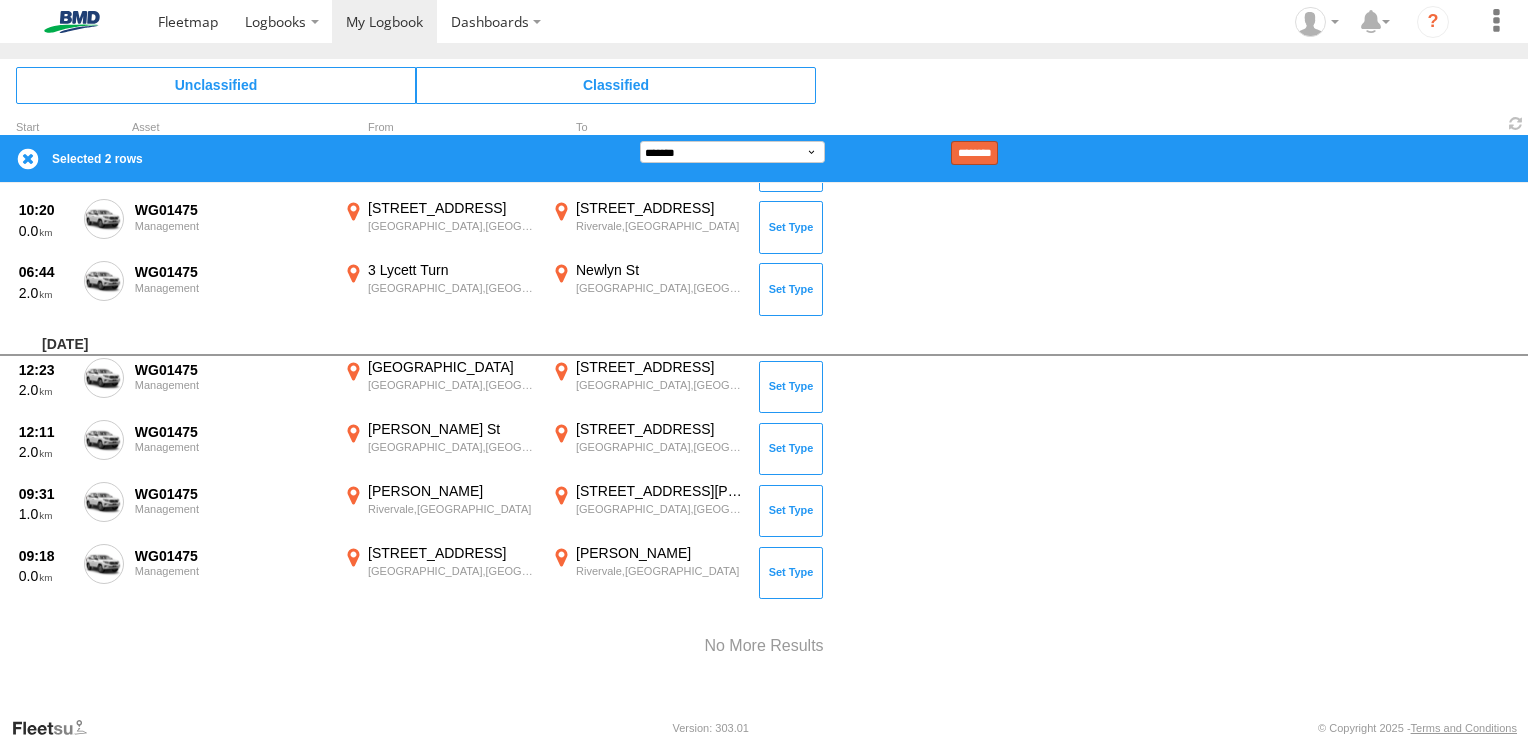 click on "********" at bounding box center [974, 153] 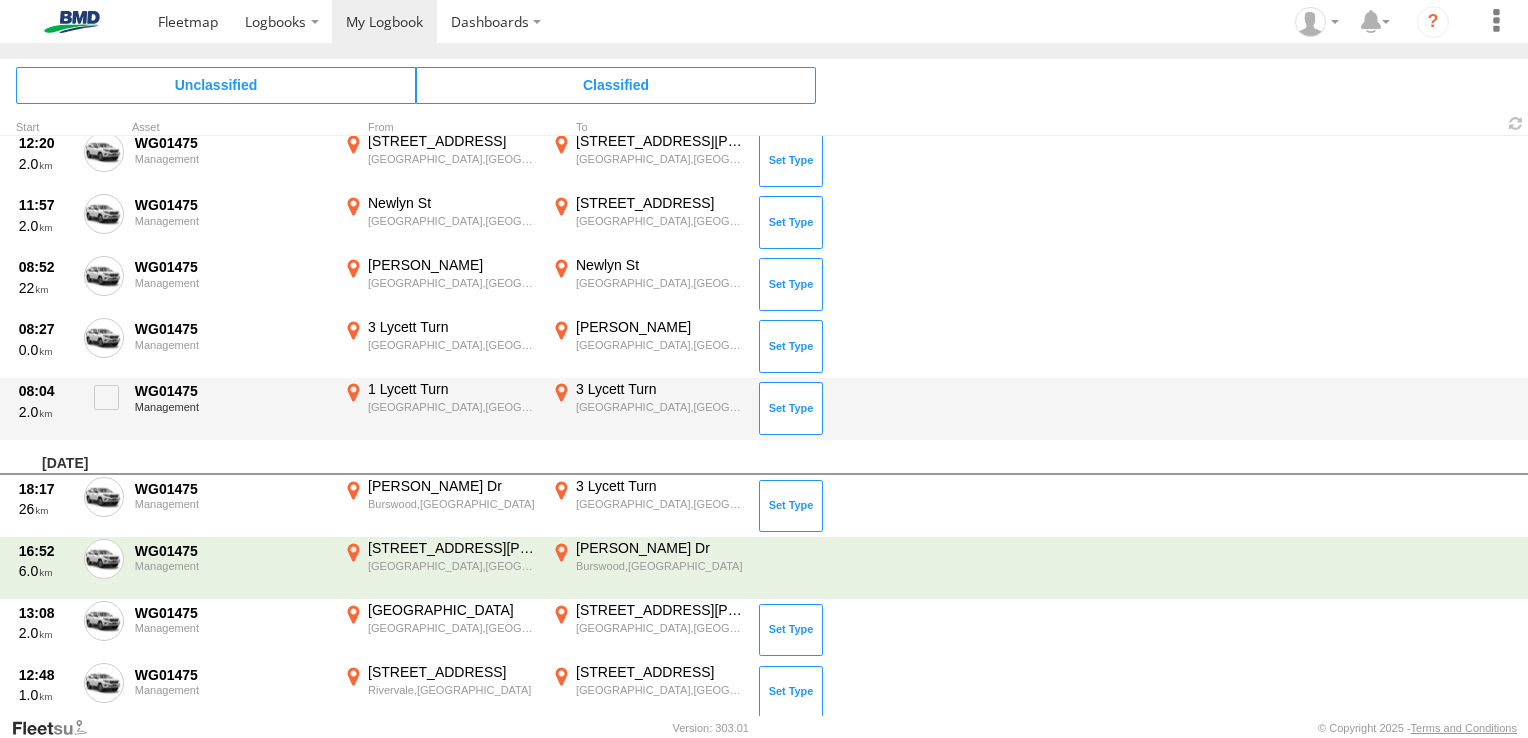 scroll, scrollTop: 5872, scrollLeft: 0, axis: vertical 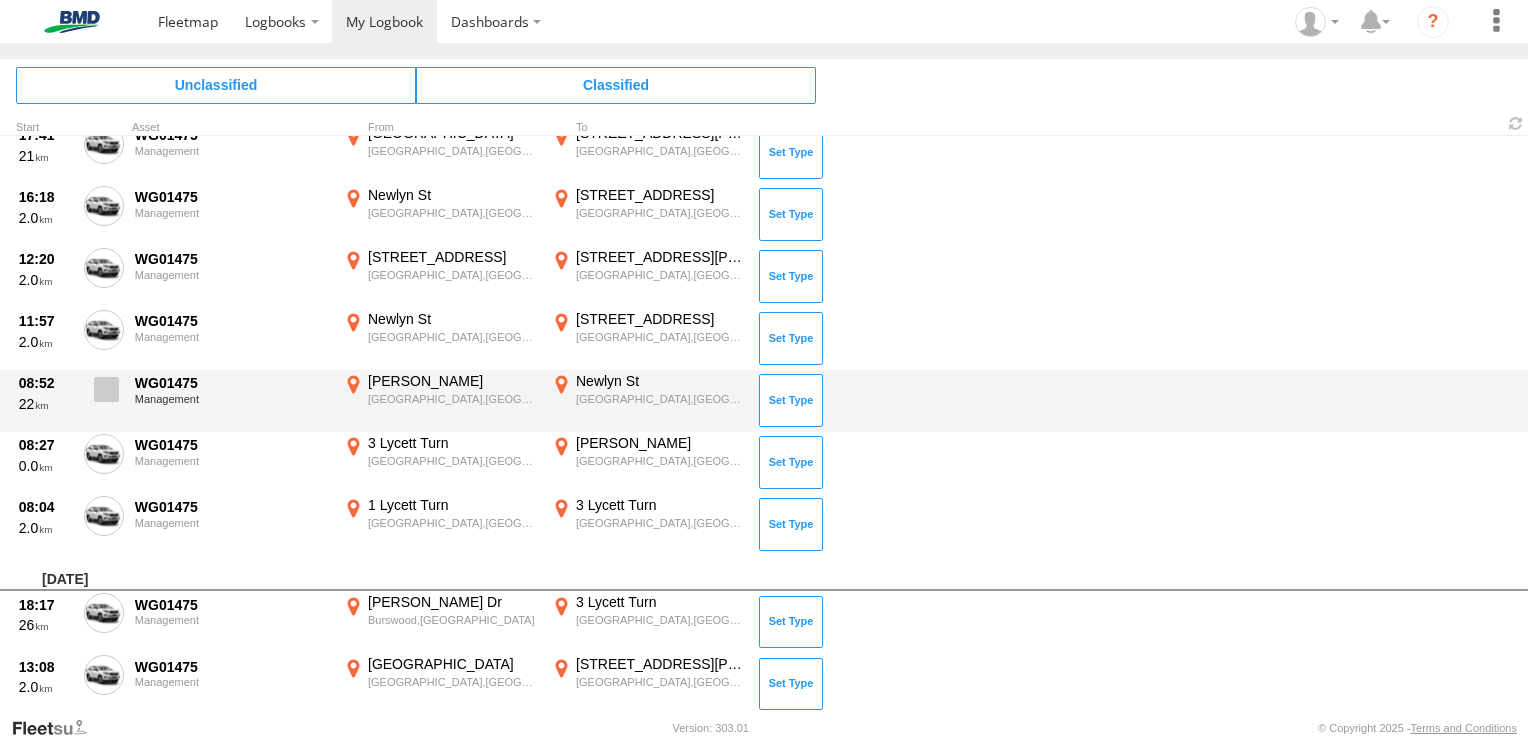 click at bounding box center [106, 389] 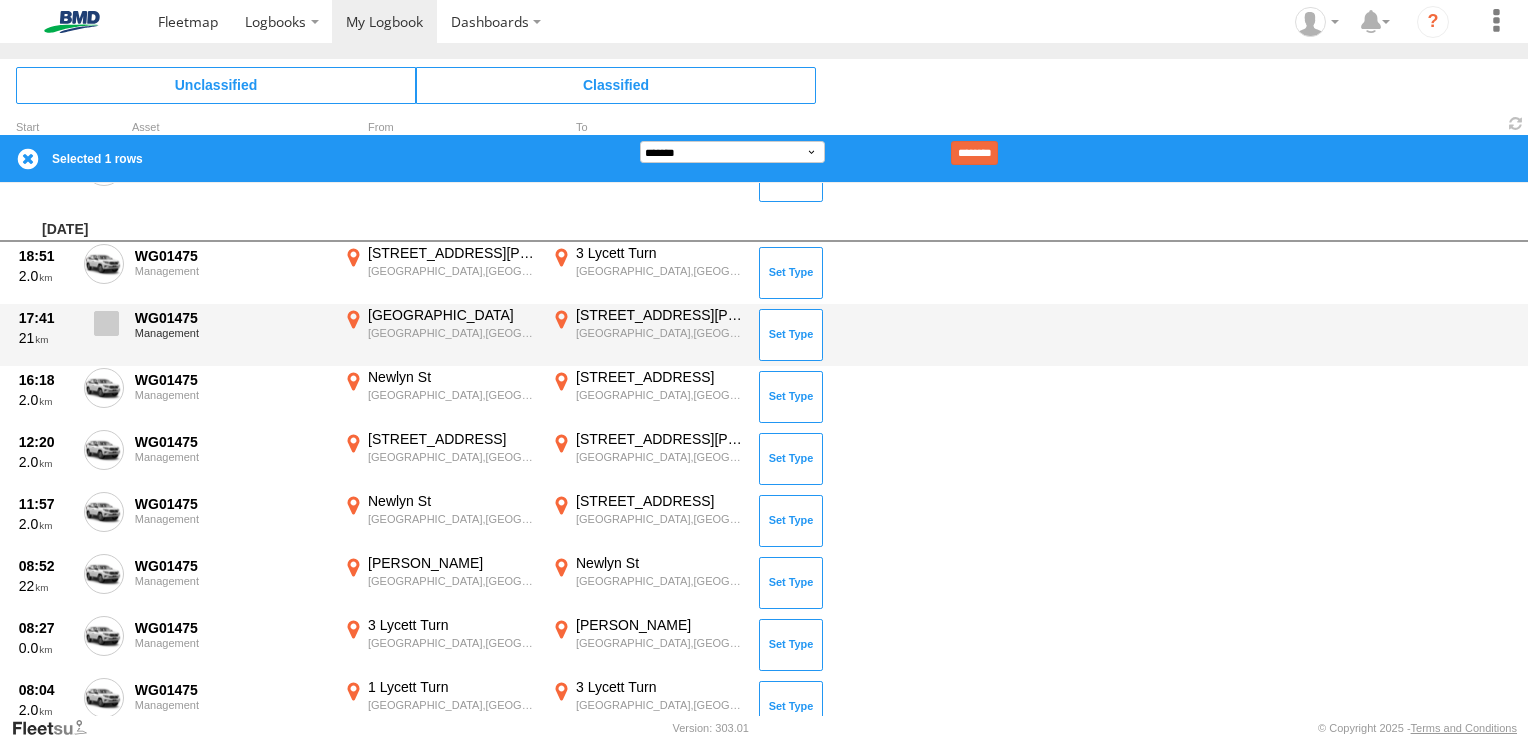 scroll, scrollTop: 5772, scrollLeft: 0, axis: vertical 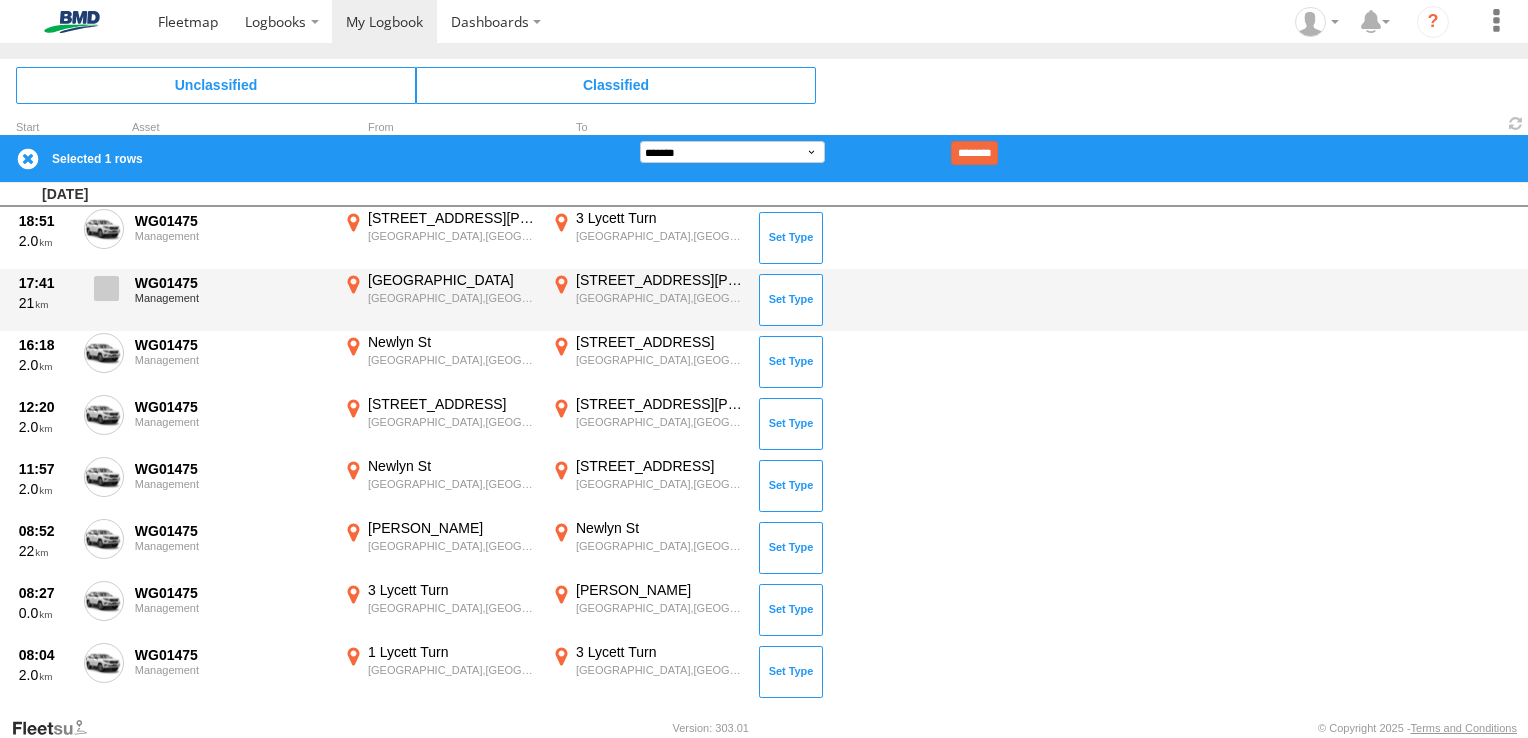 click at bounding box center (104, 294) 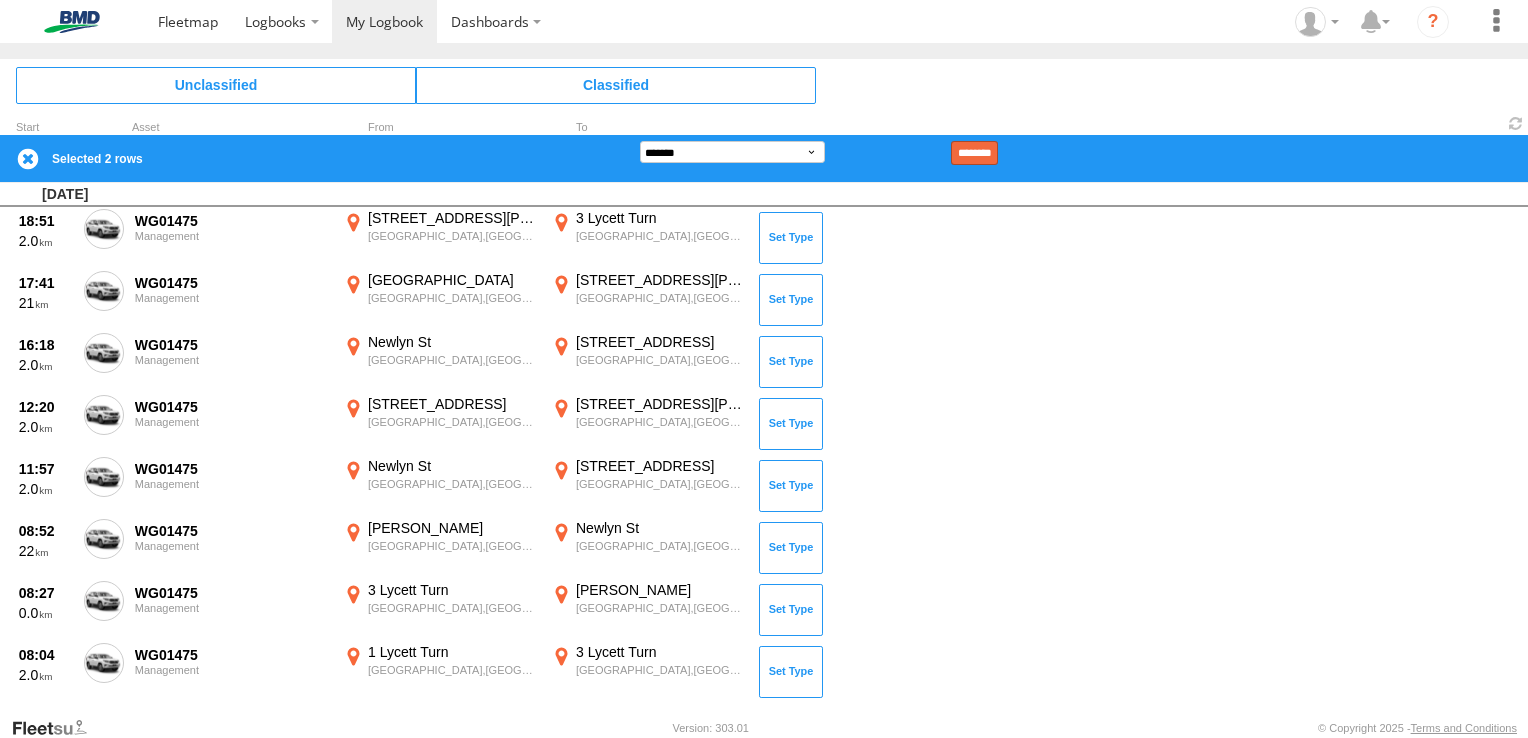 click on "********" at bounding box center [974, 153] 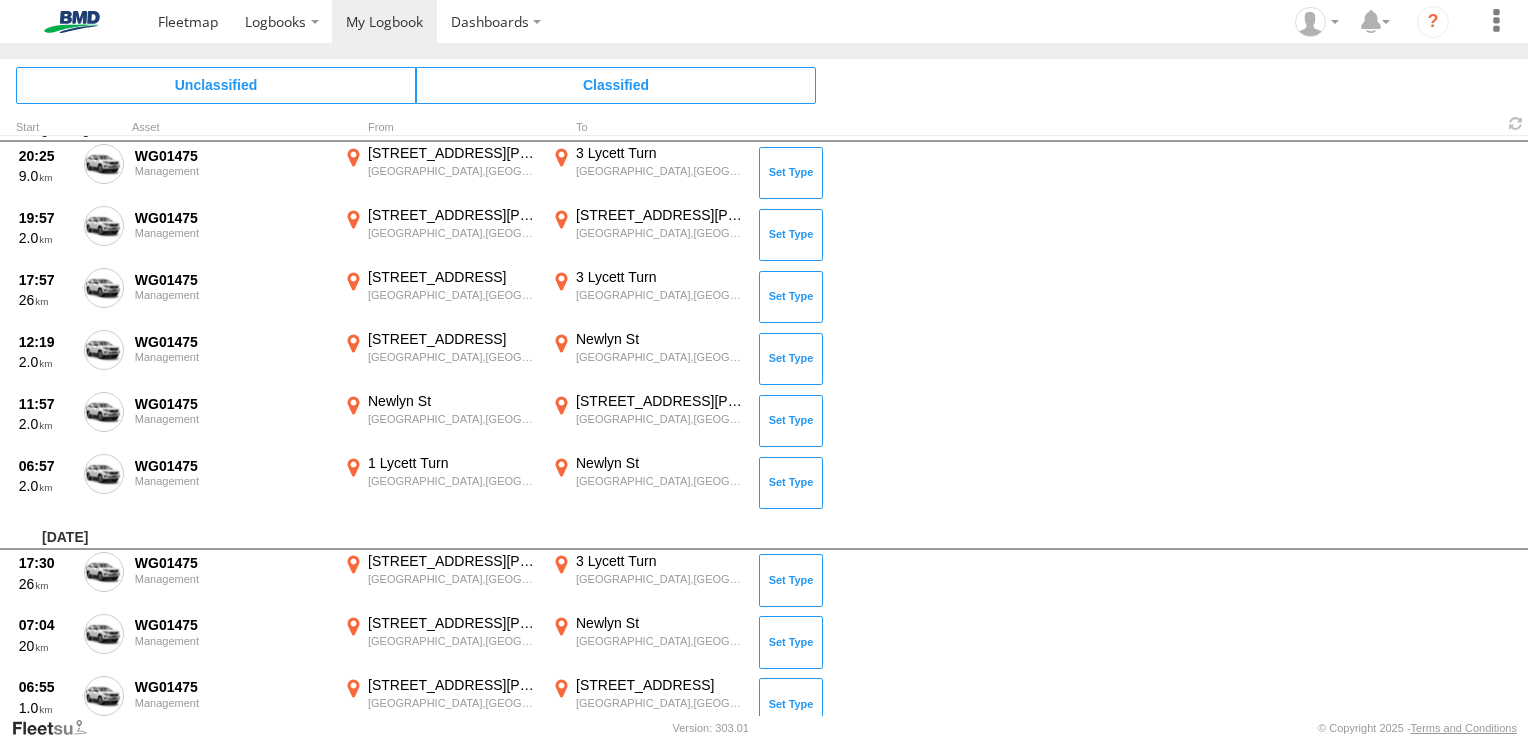 scroll, scrollTop: 1472, scrollLeft: 0, axis: vertical 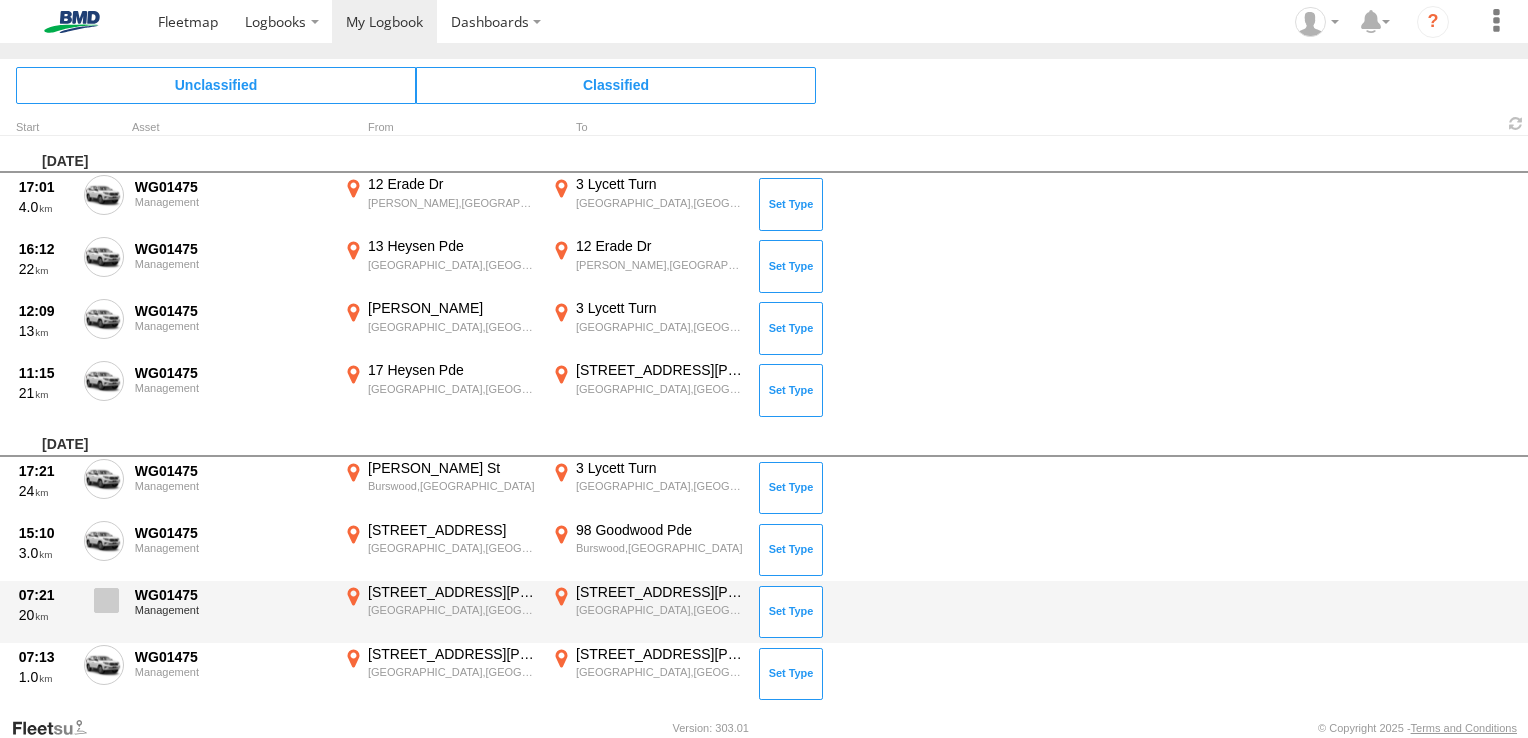 click at bounding box center (106, 600) 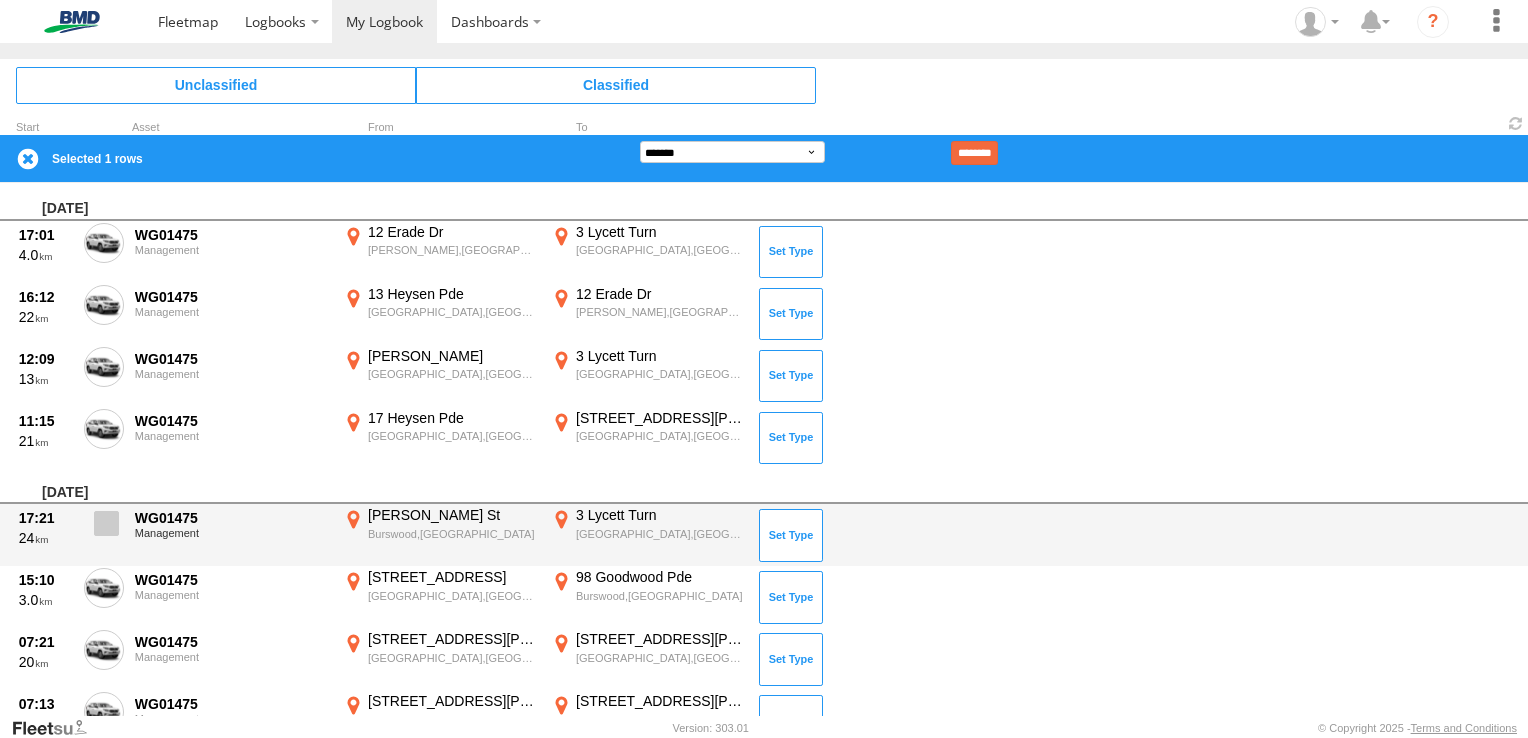 click at bounding box center (106, 523) 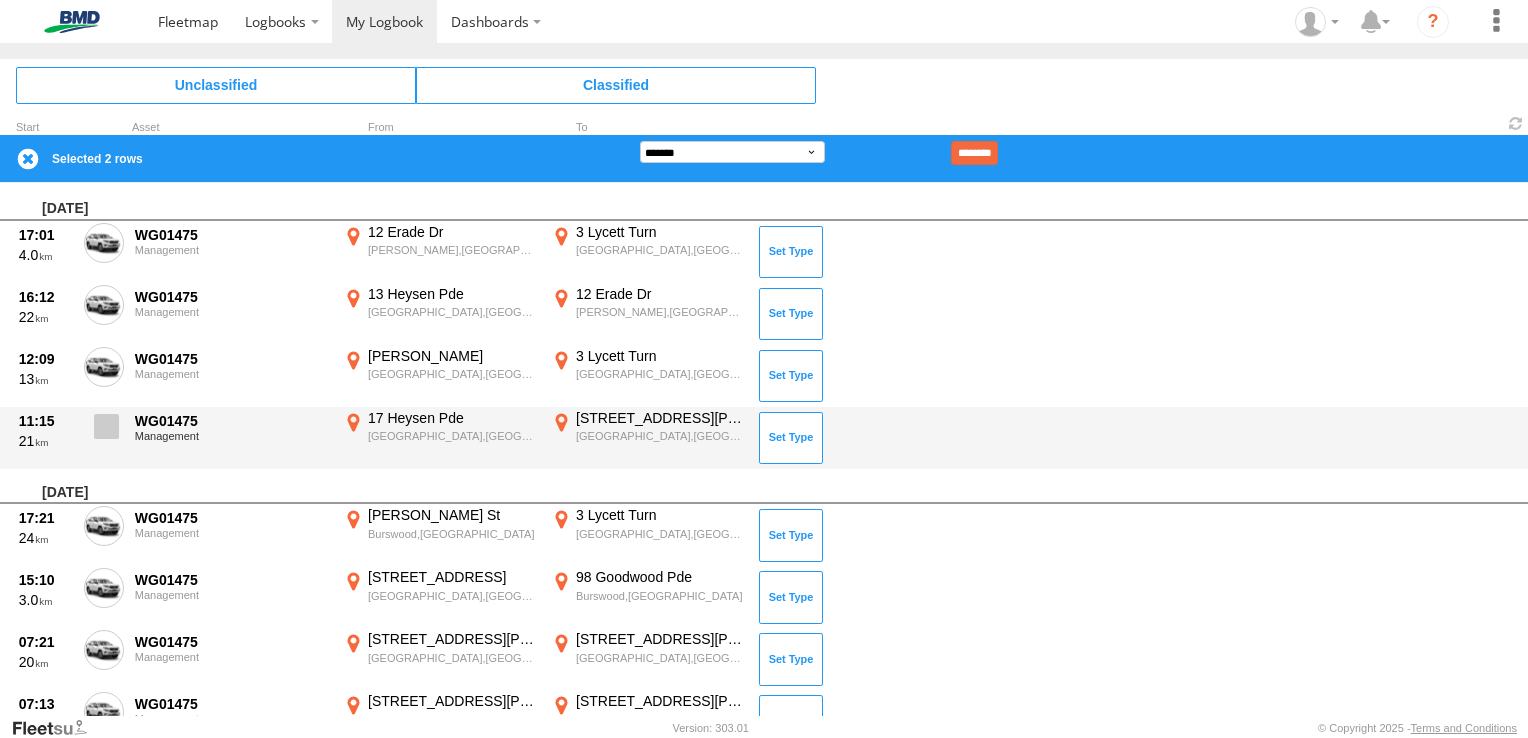 click at bounding box center [106, 426] 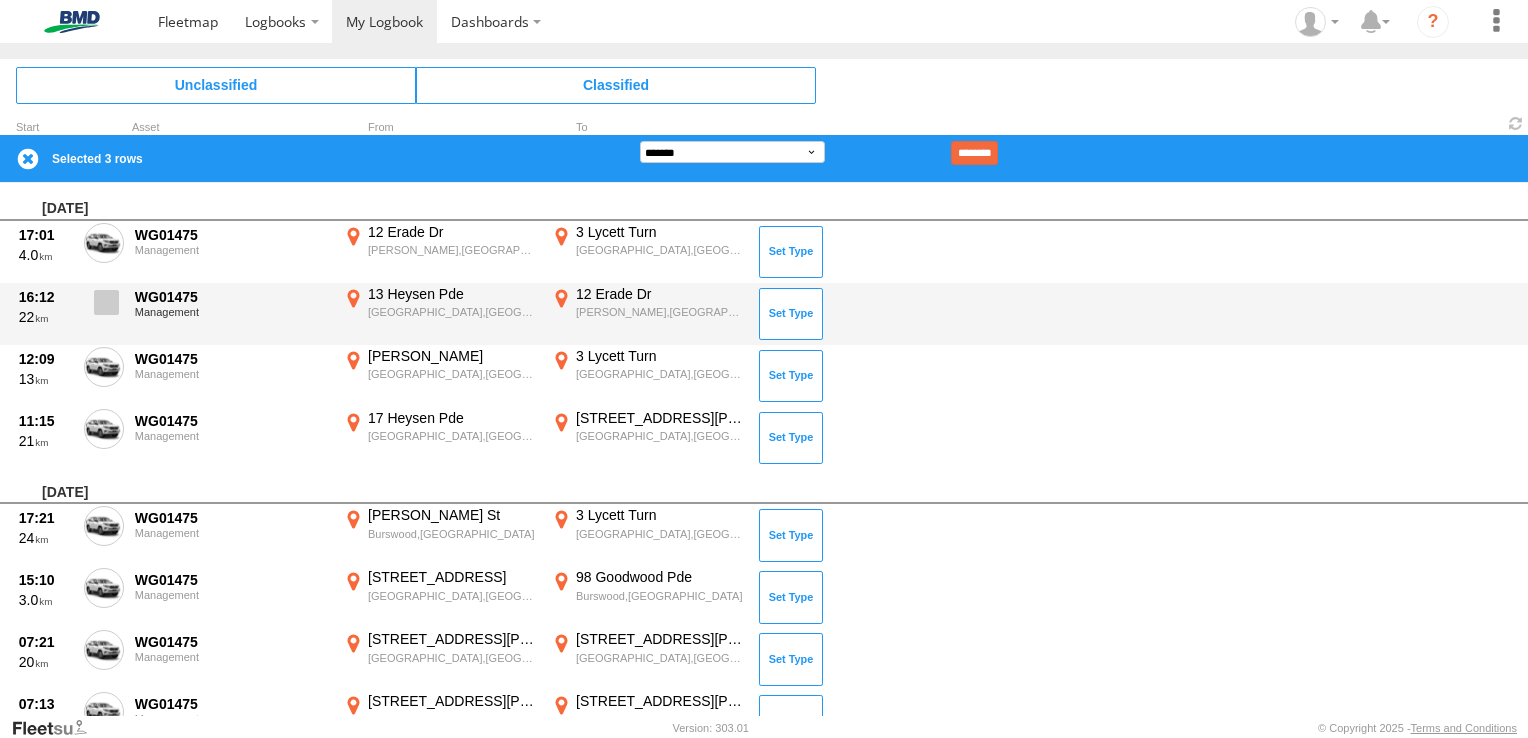 click at bounding box center [106, 302] 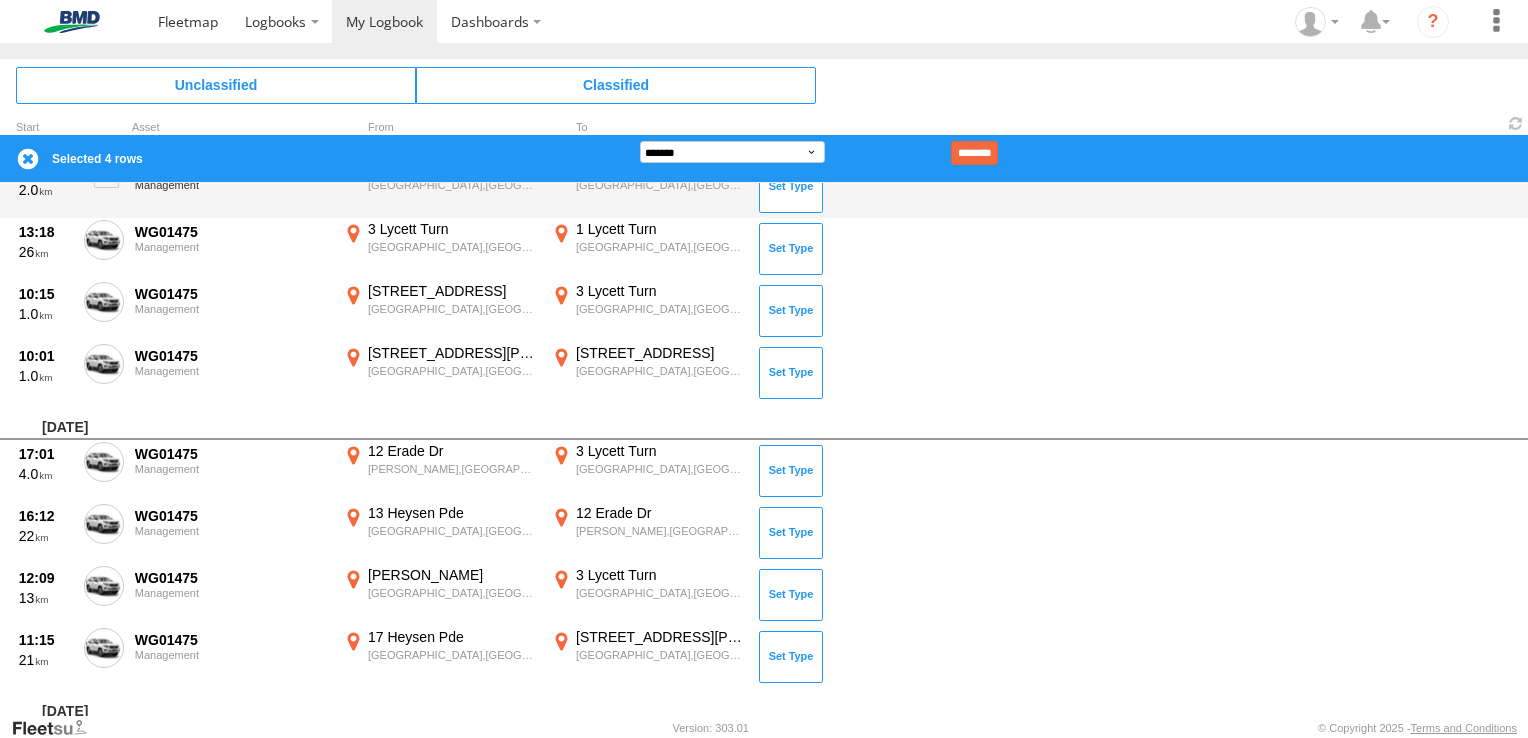 scroll, scrollTop: 4991, scrollLeft: 0, axis: vertical 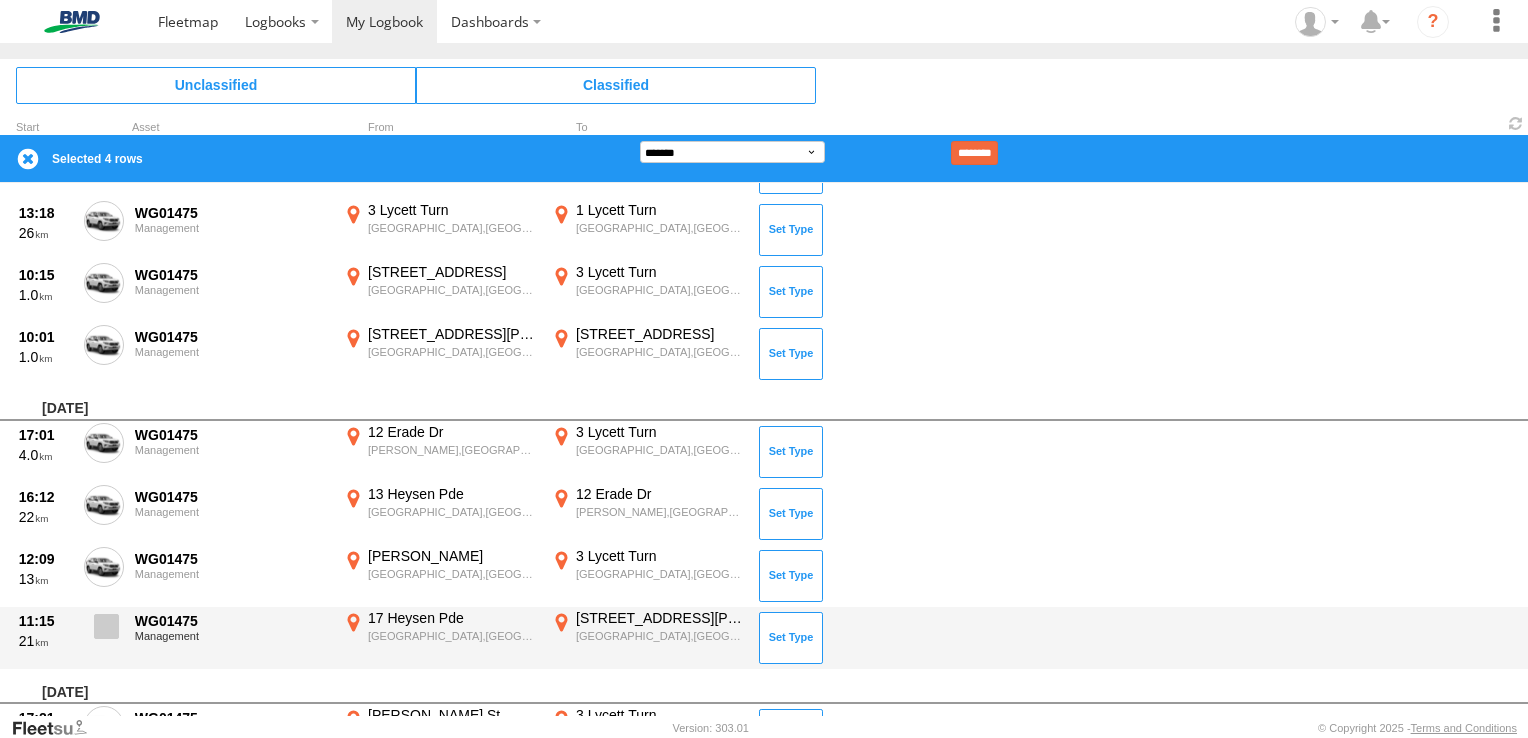 click at bounding box center (106, 626) 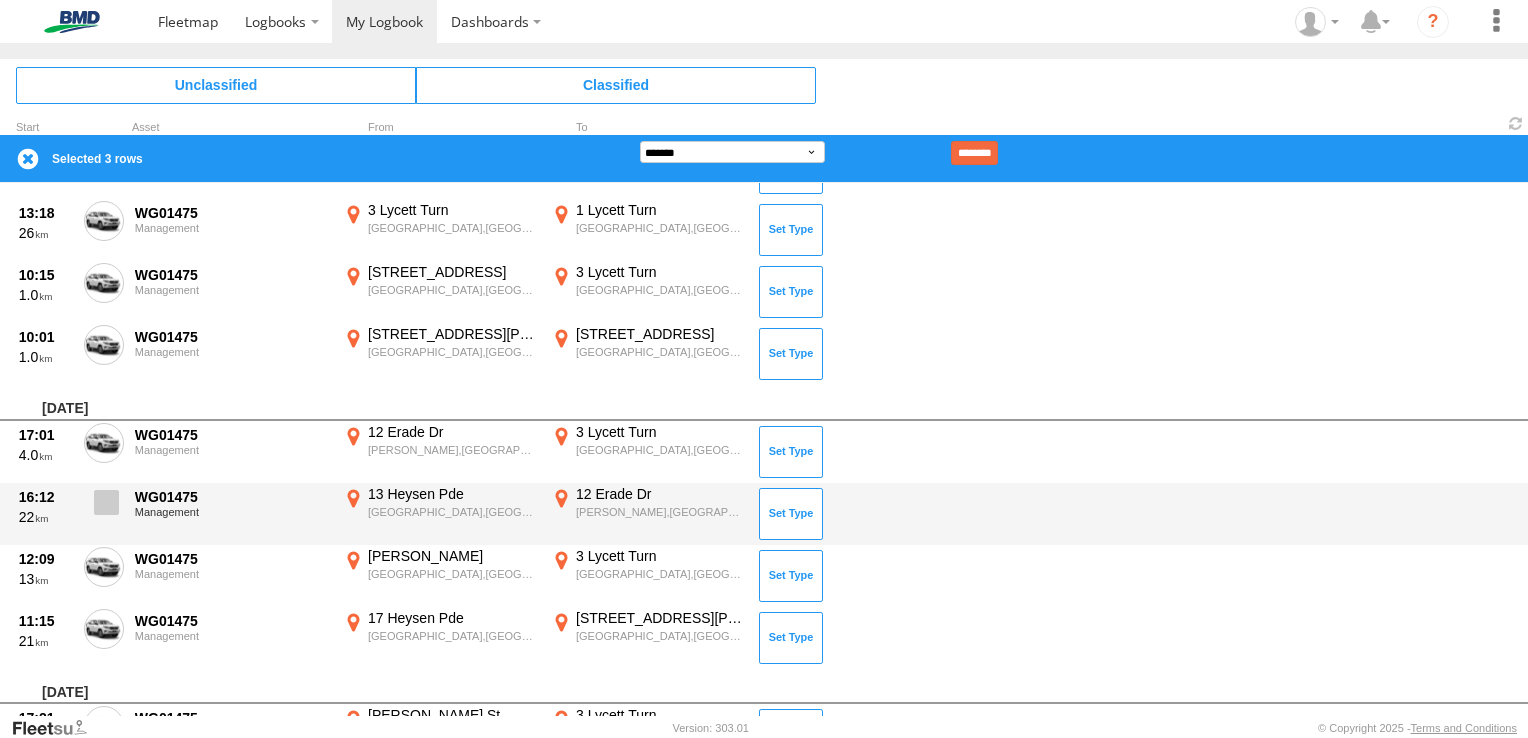click at bounding box center [106, 502] 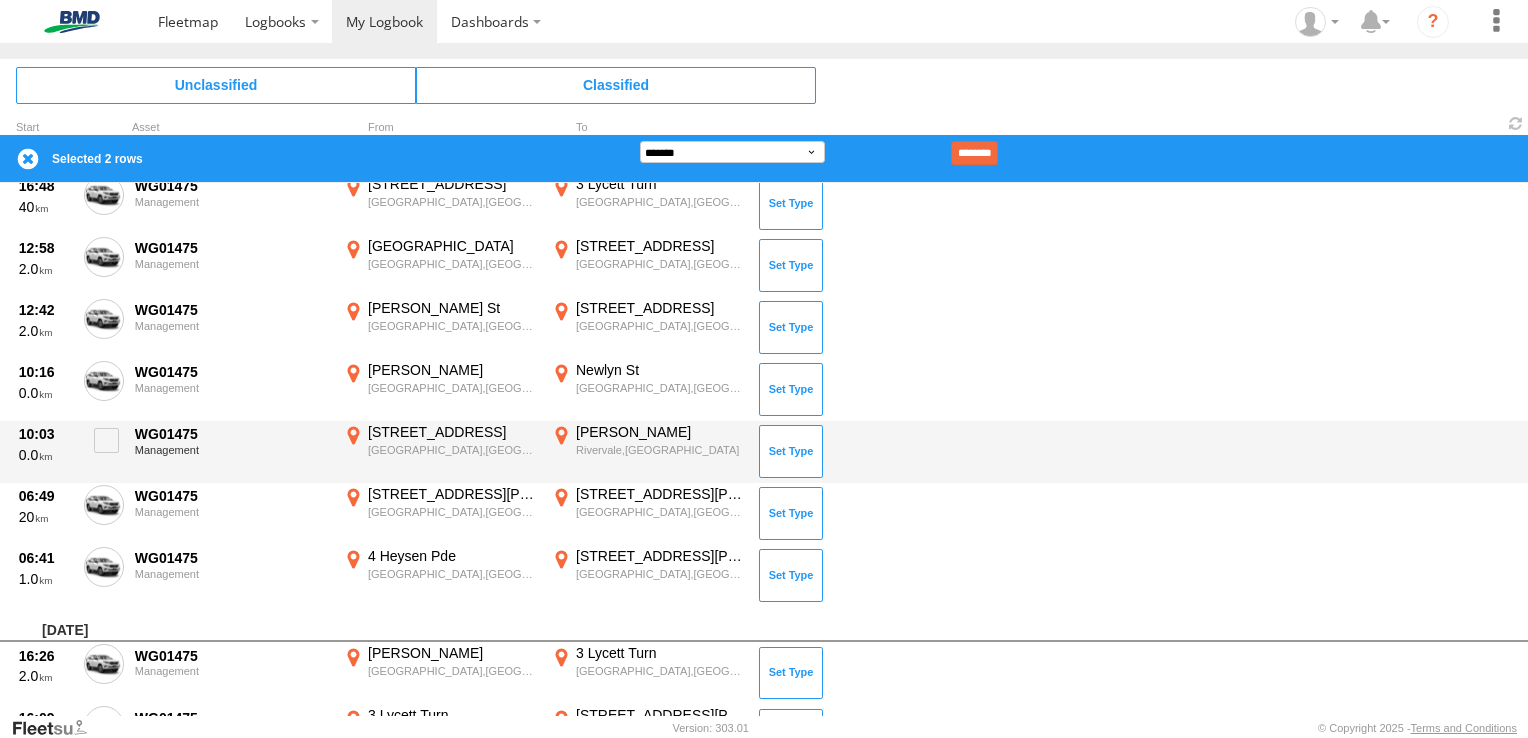 scroll, scrollTop: 4391, scrollLeft: 0, axis: vertical 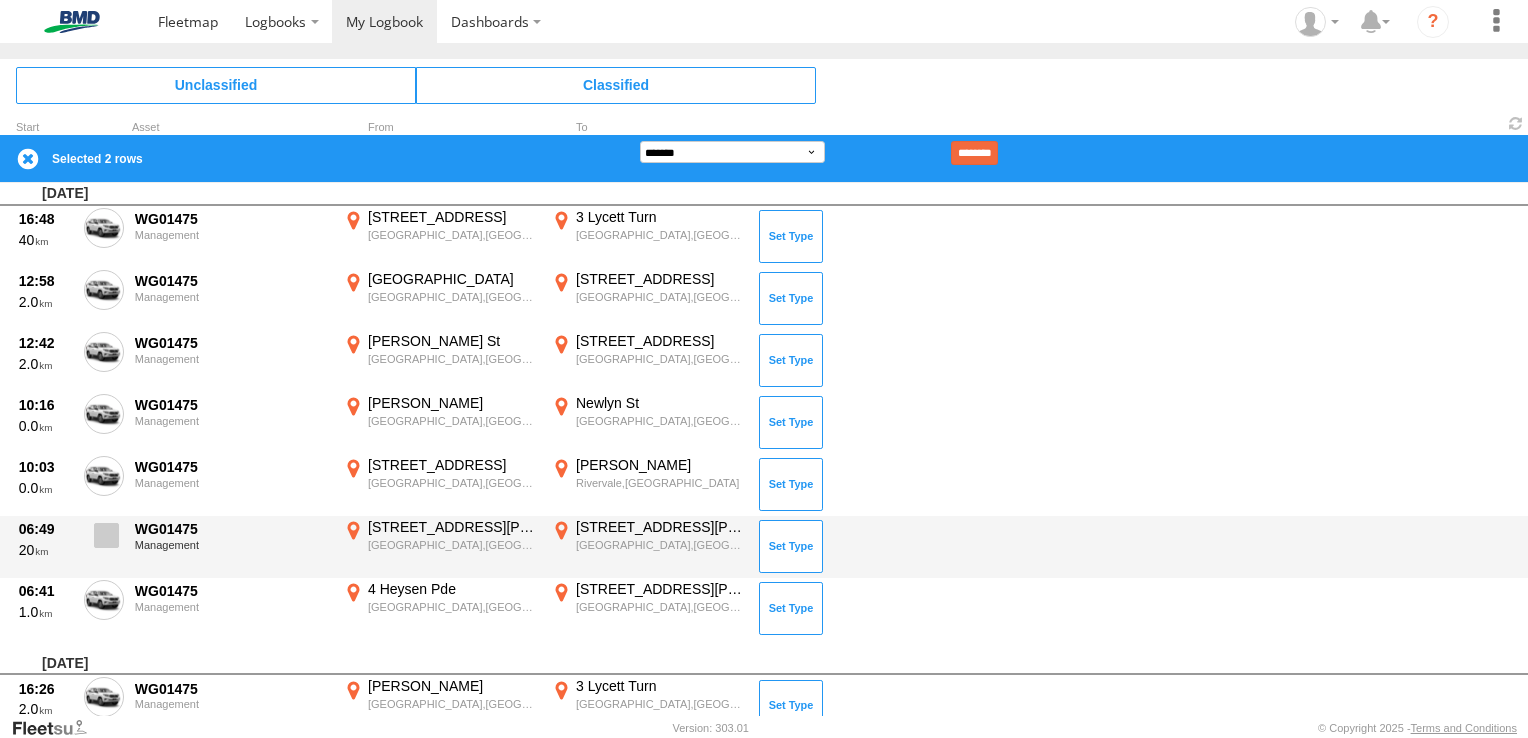 click at bounding box center [106, 535] 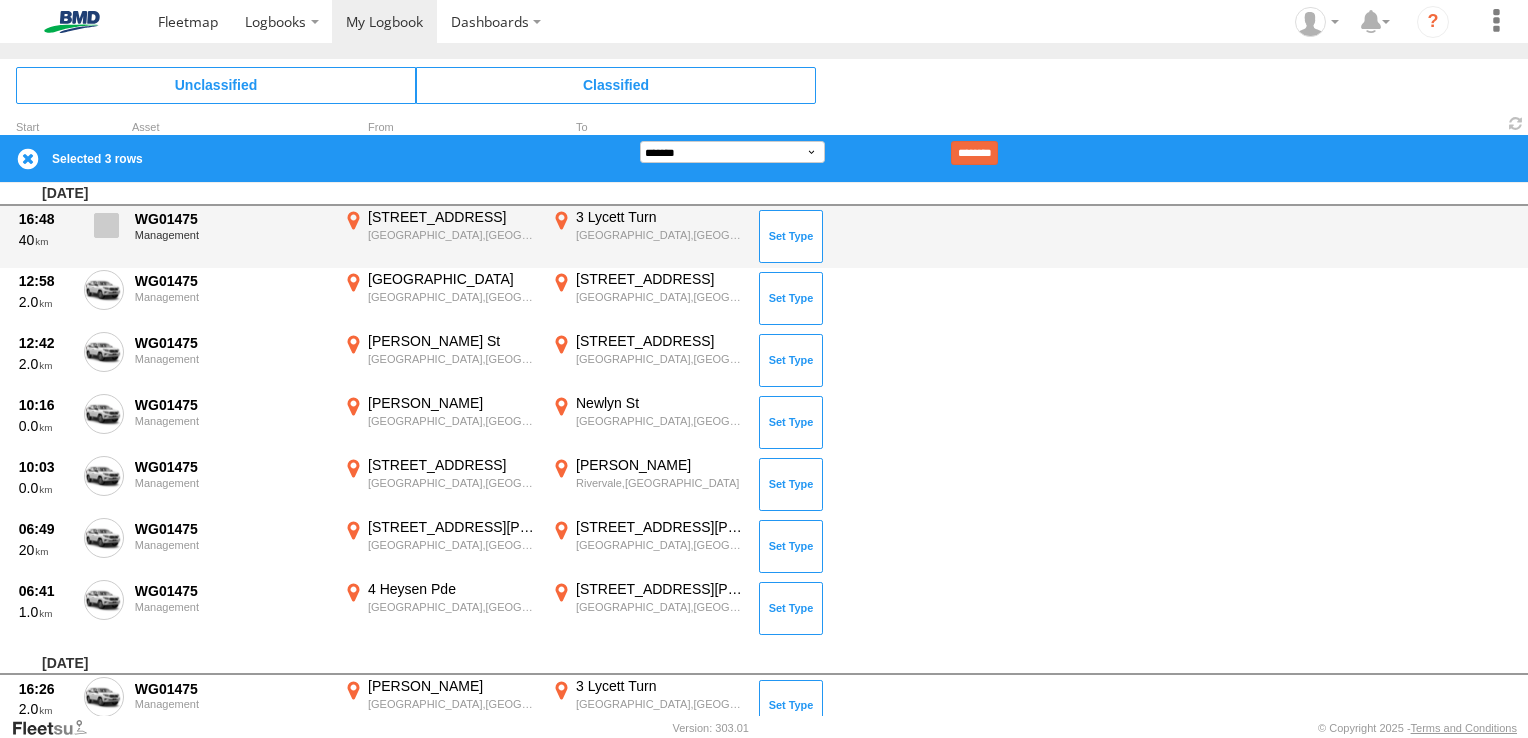 click at bounding box center [106, 225] 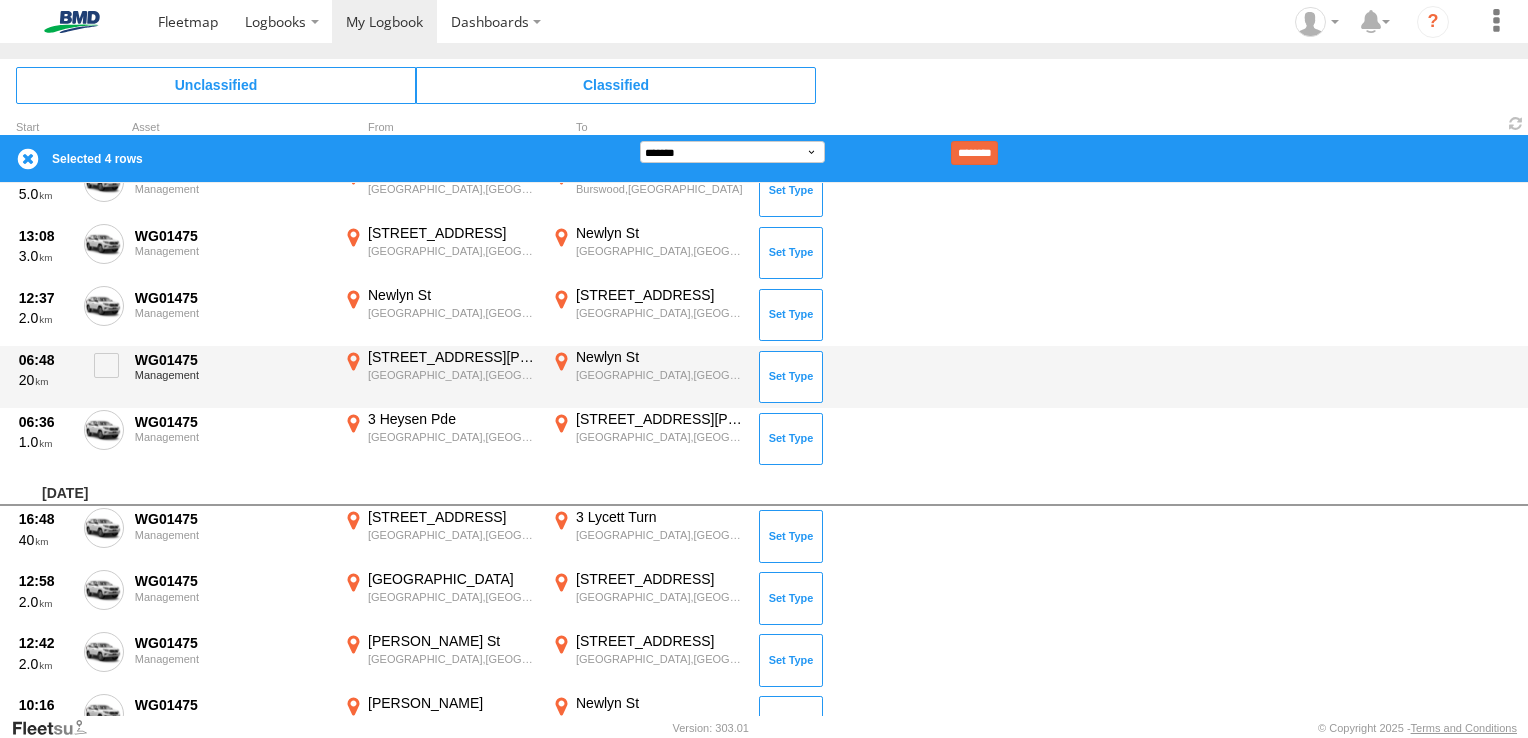 scroll, scrollTop: 3991, scrollLeft: 0, axis: vertical 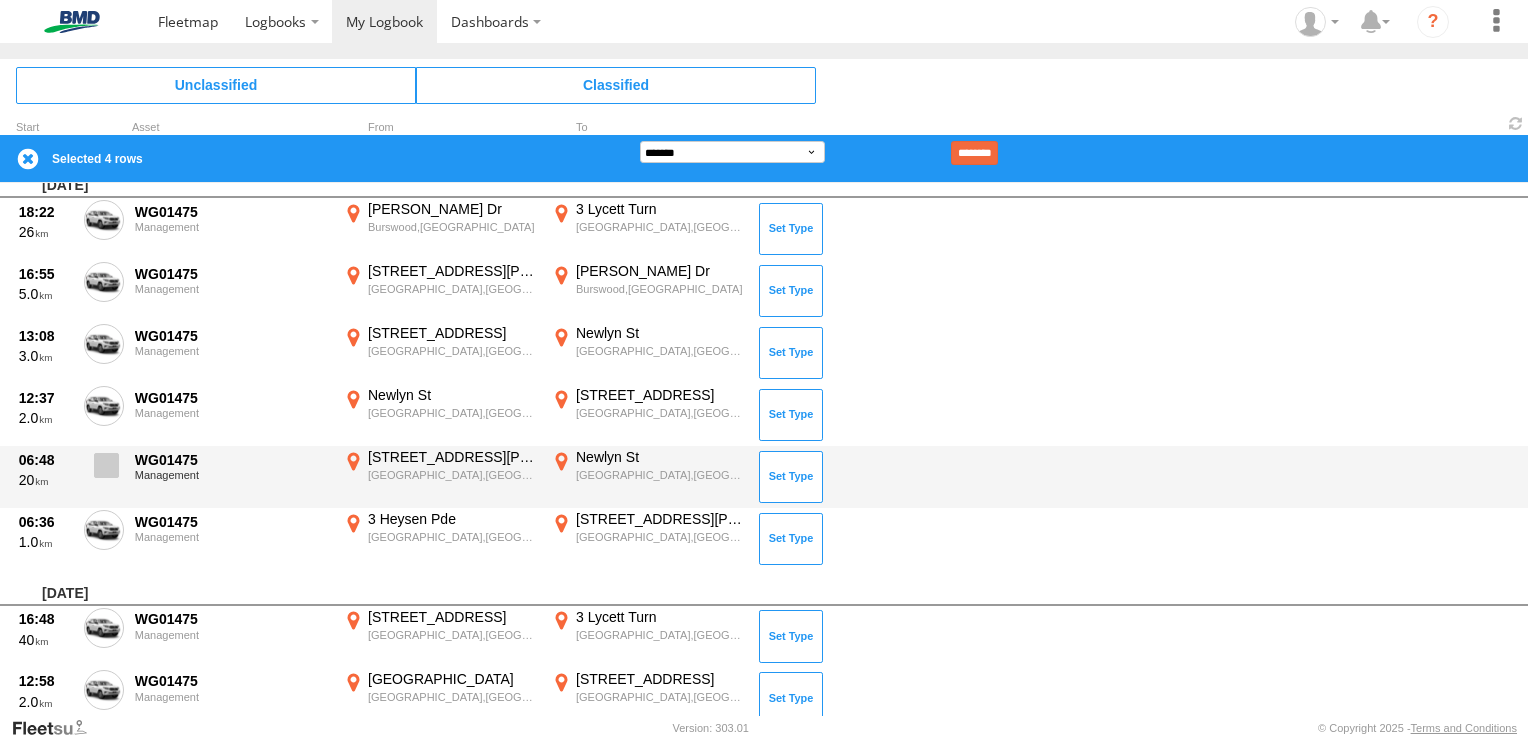 click at bounding box center [106, 465] 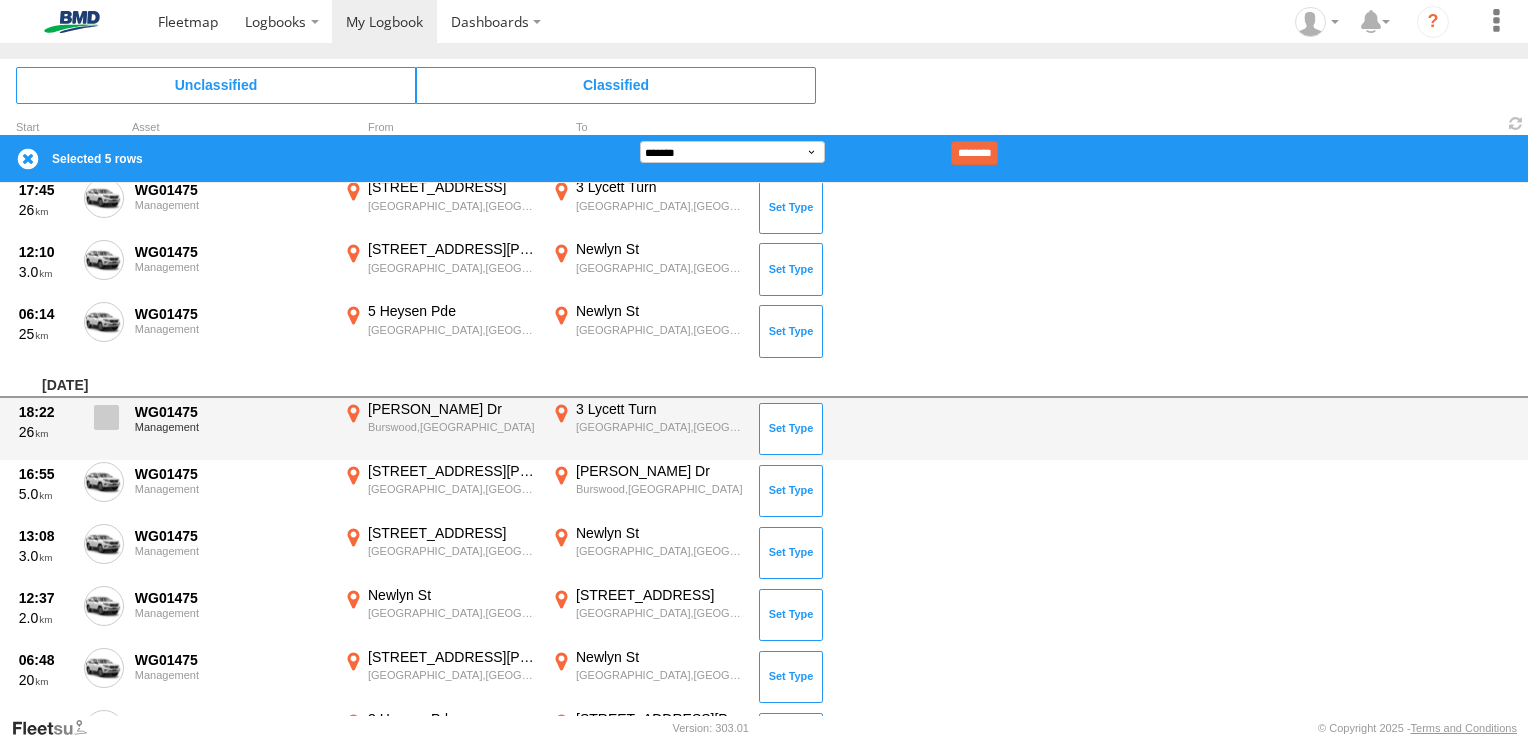 click at bounding box center (106, 417) 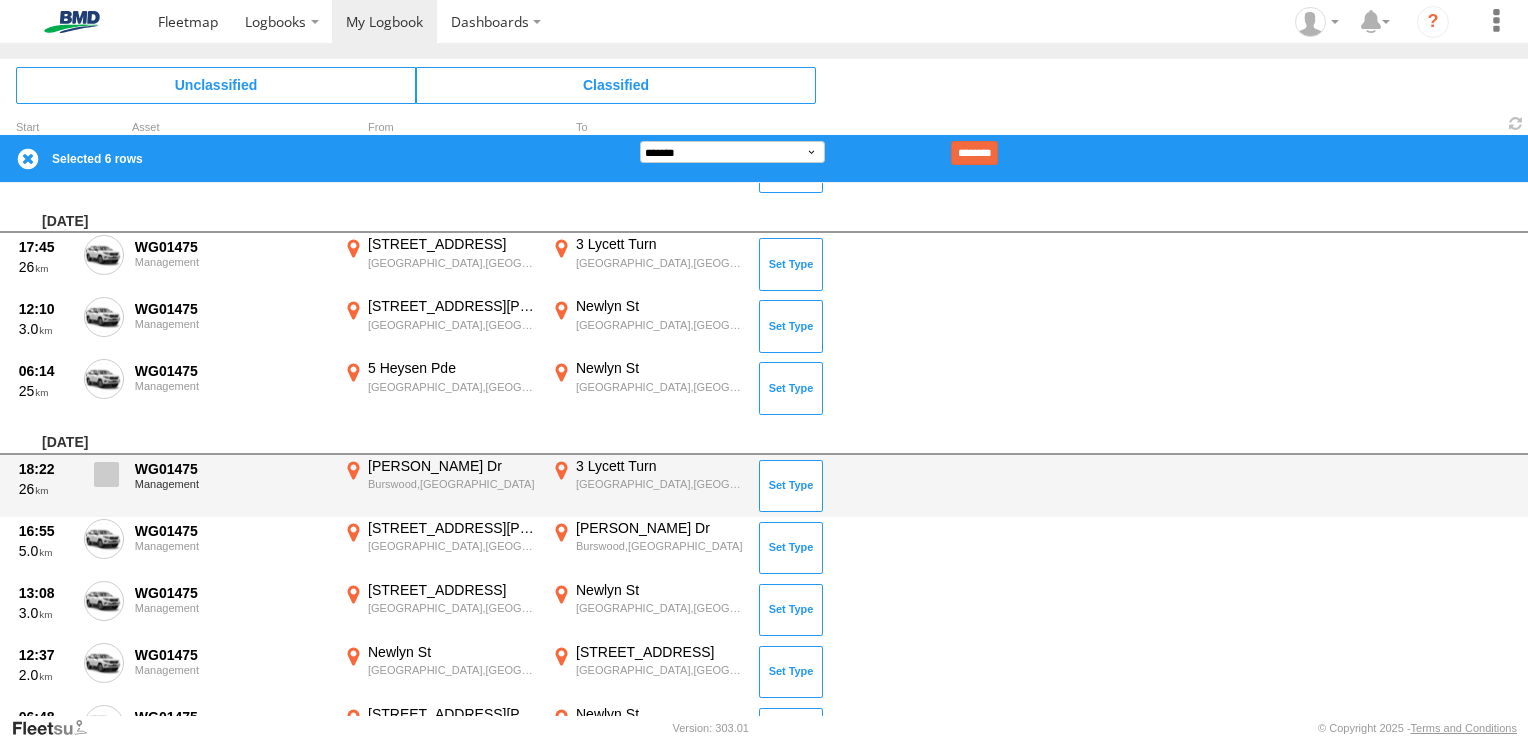 scroll, scrollTop: 3691, scrollLeft: 0, axis: vertical 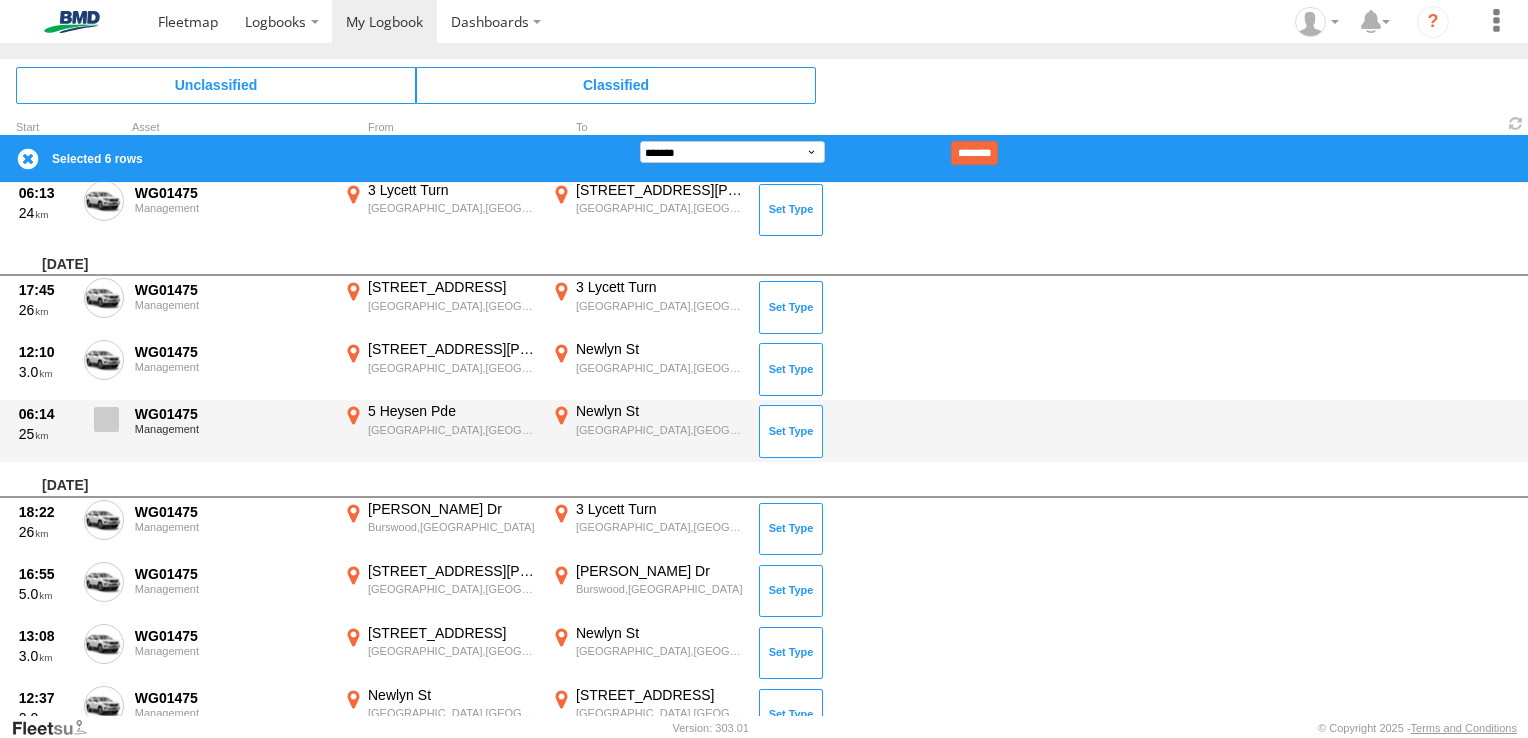 click at bounding box center [106, 419] 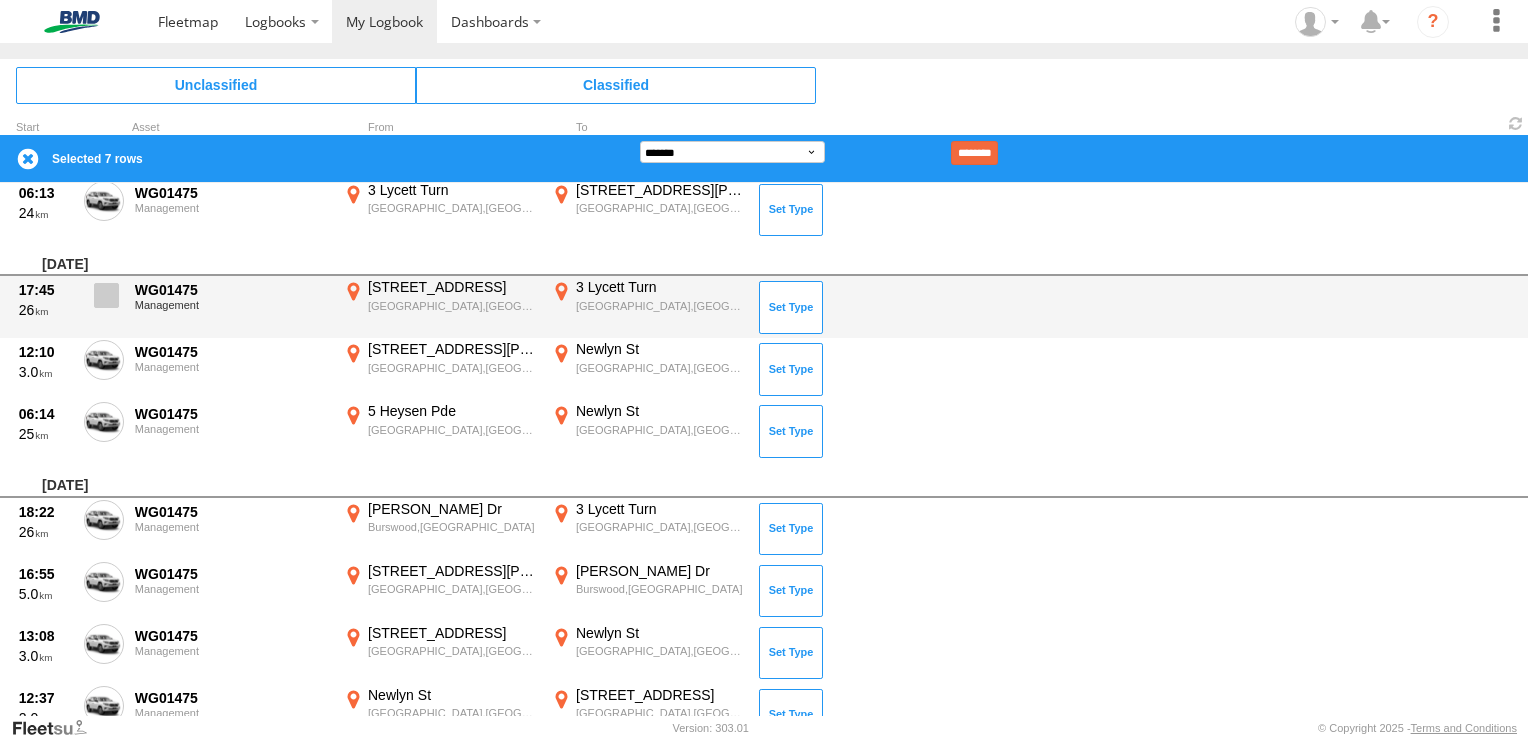 click at bounding box center [106, 295] 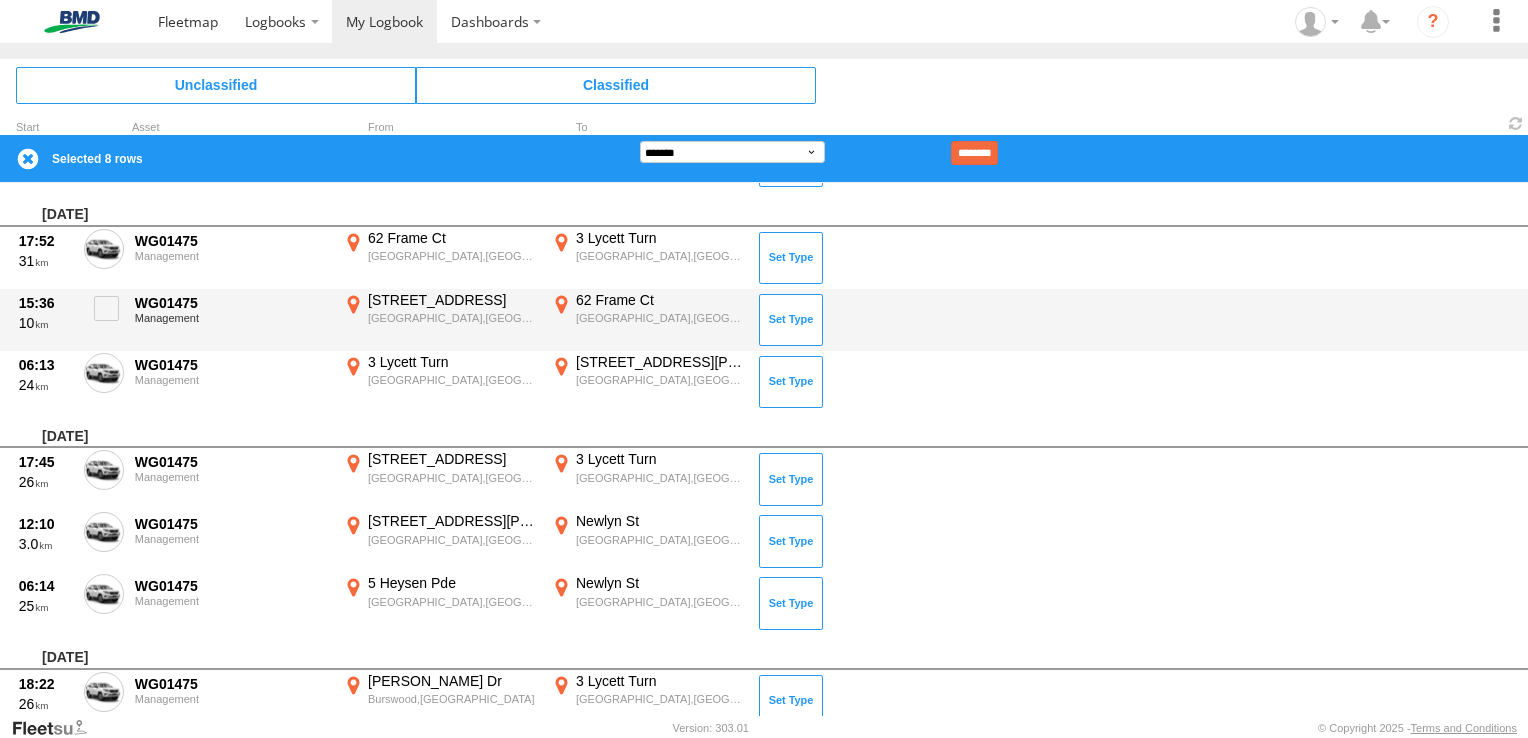 scroll, scrollTop: 3491, scrollLeft: 0, axis: vertical 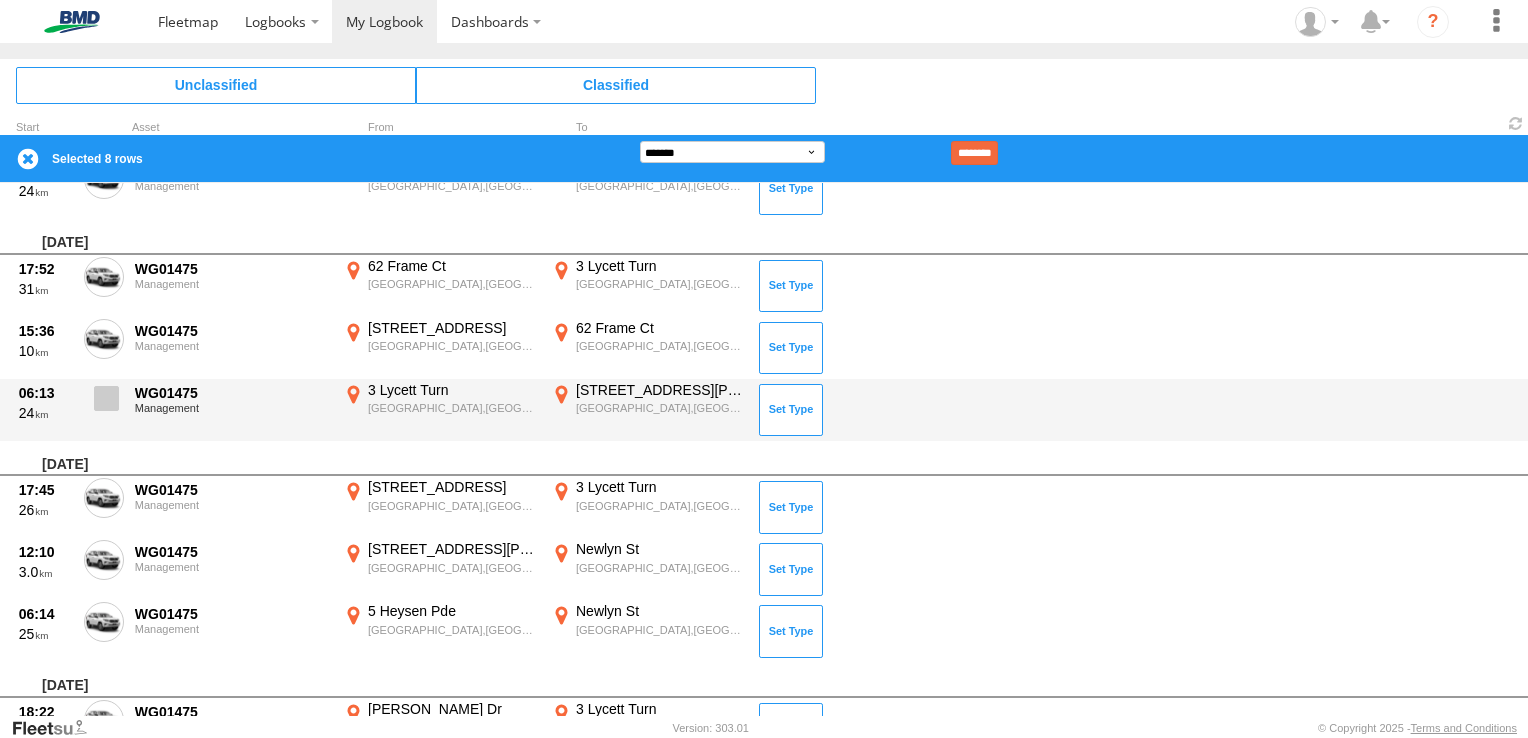 click at bounding box center [106, 398] 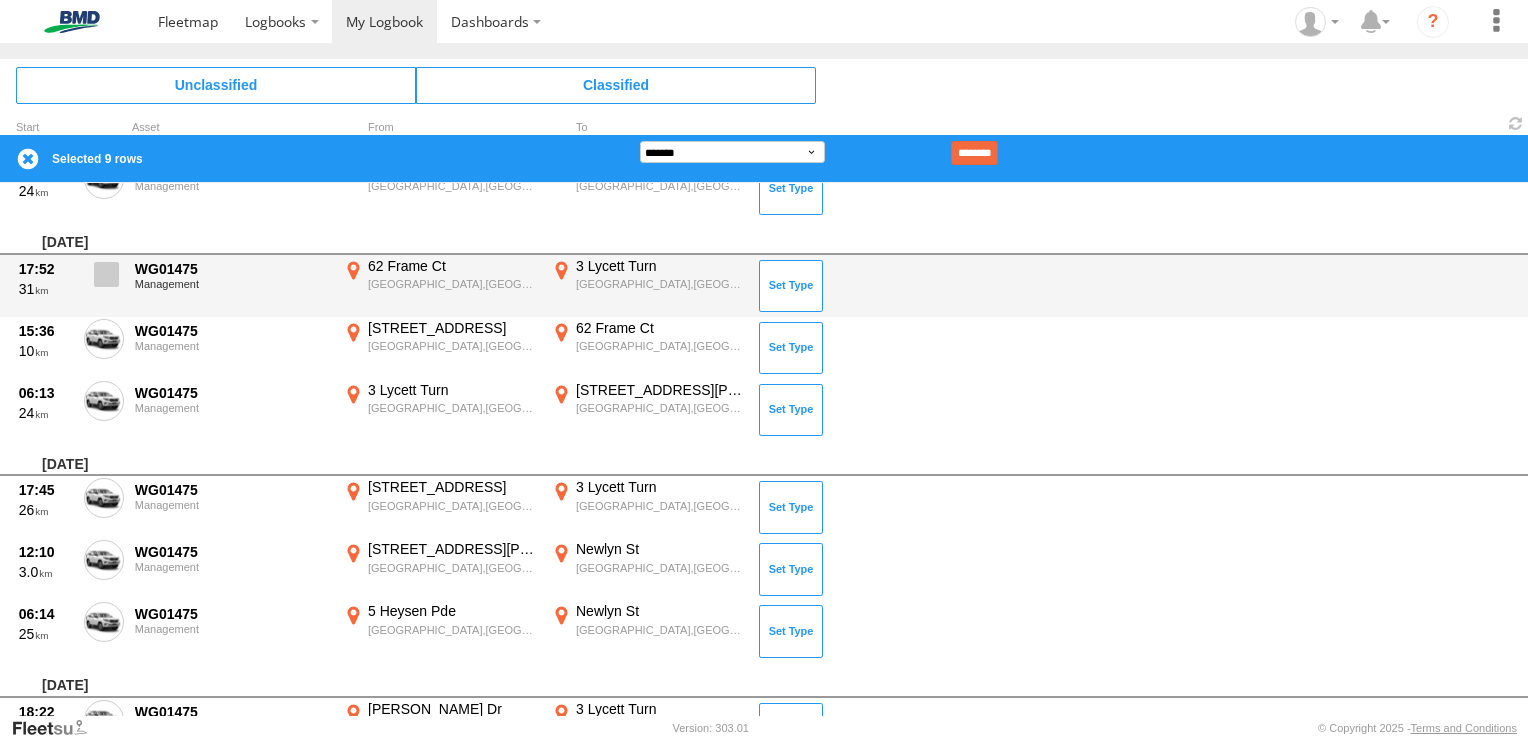 click at bounding box center [104, 280] 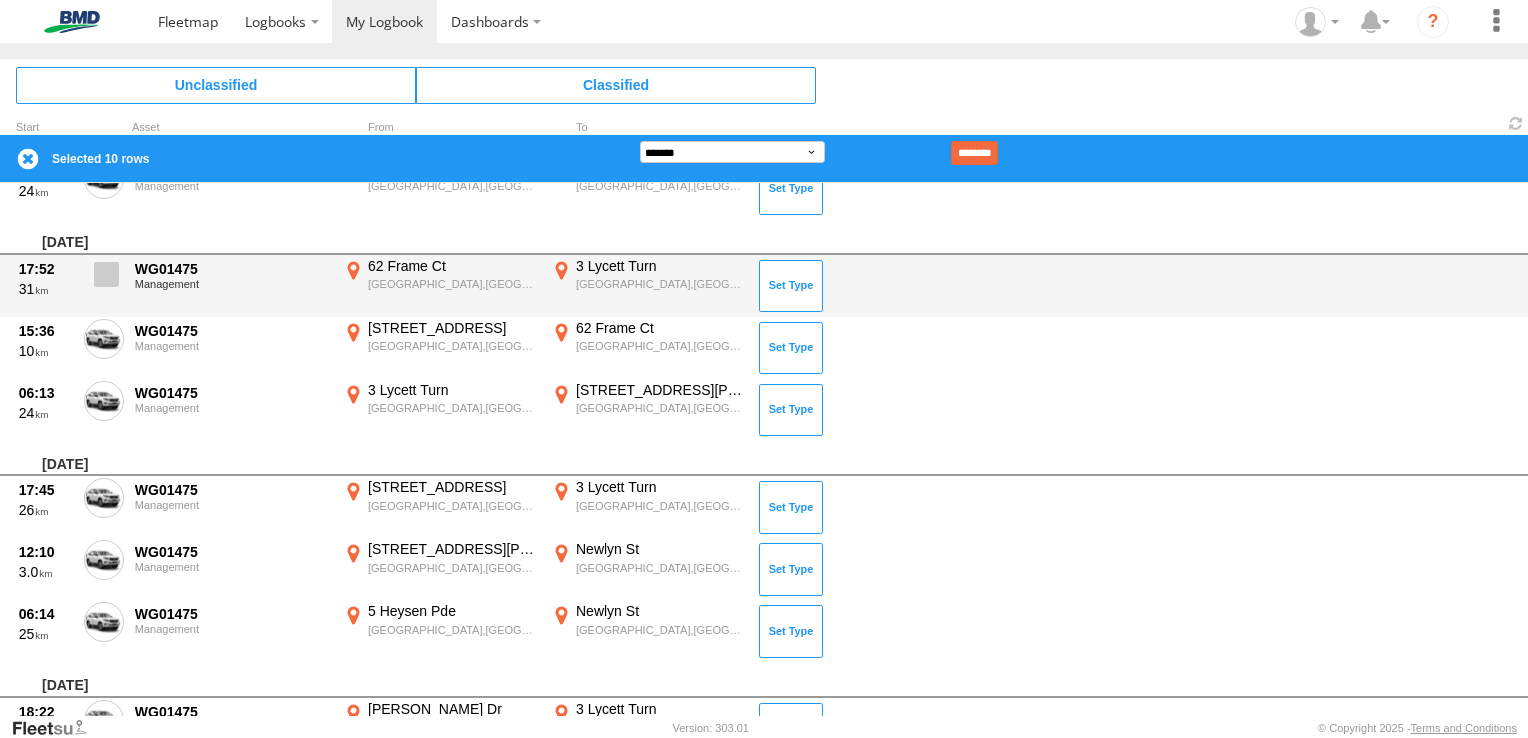 click at bounding box center (106, 274) 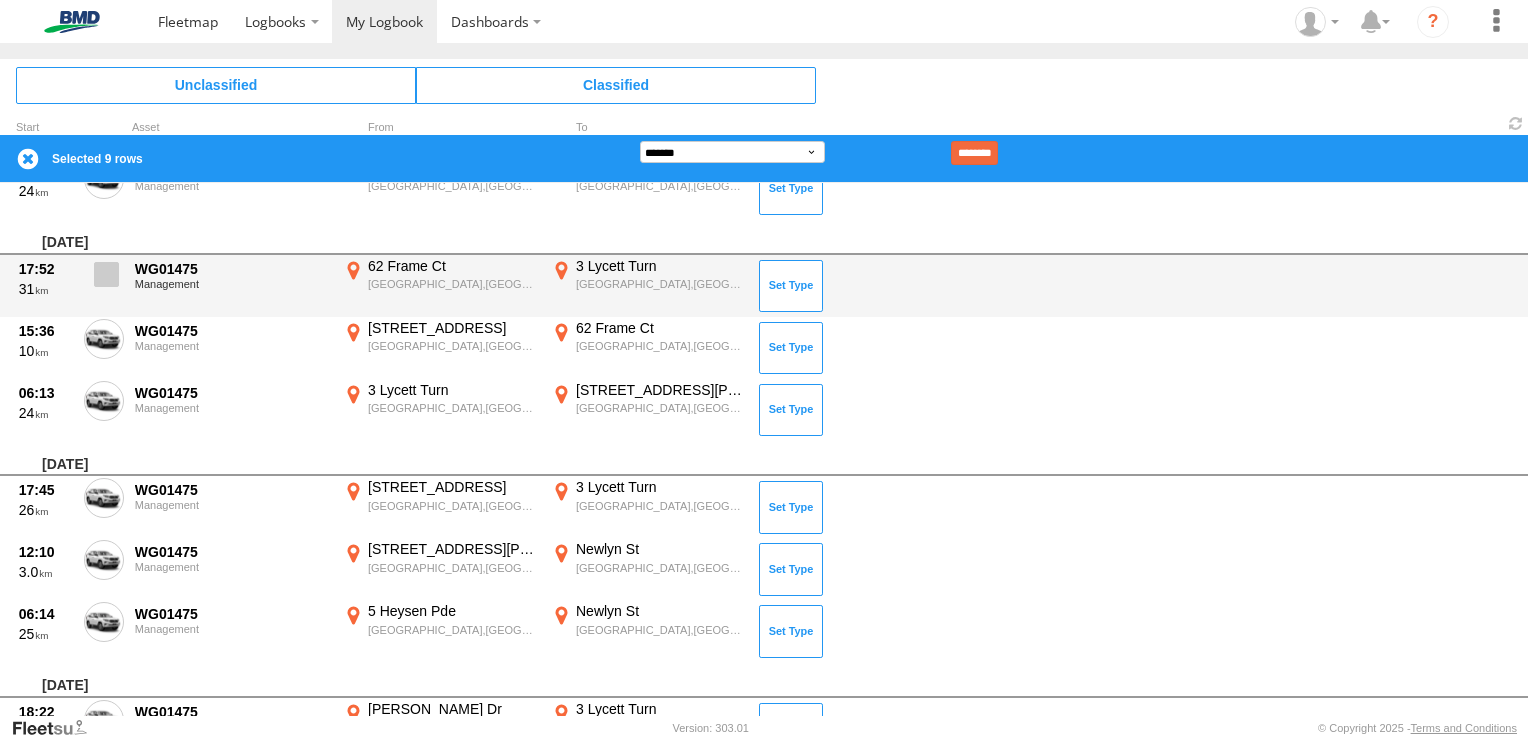click at bounding box center [106, 274] 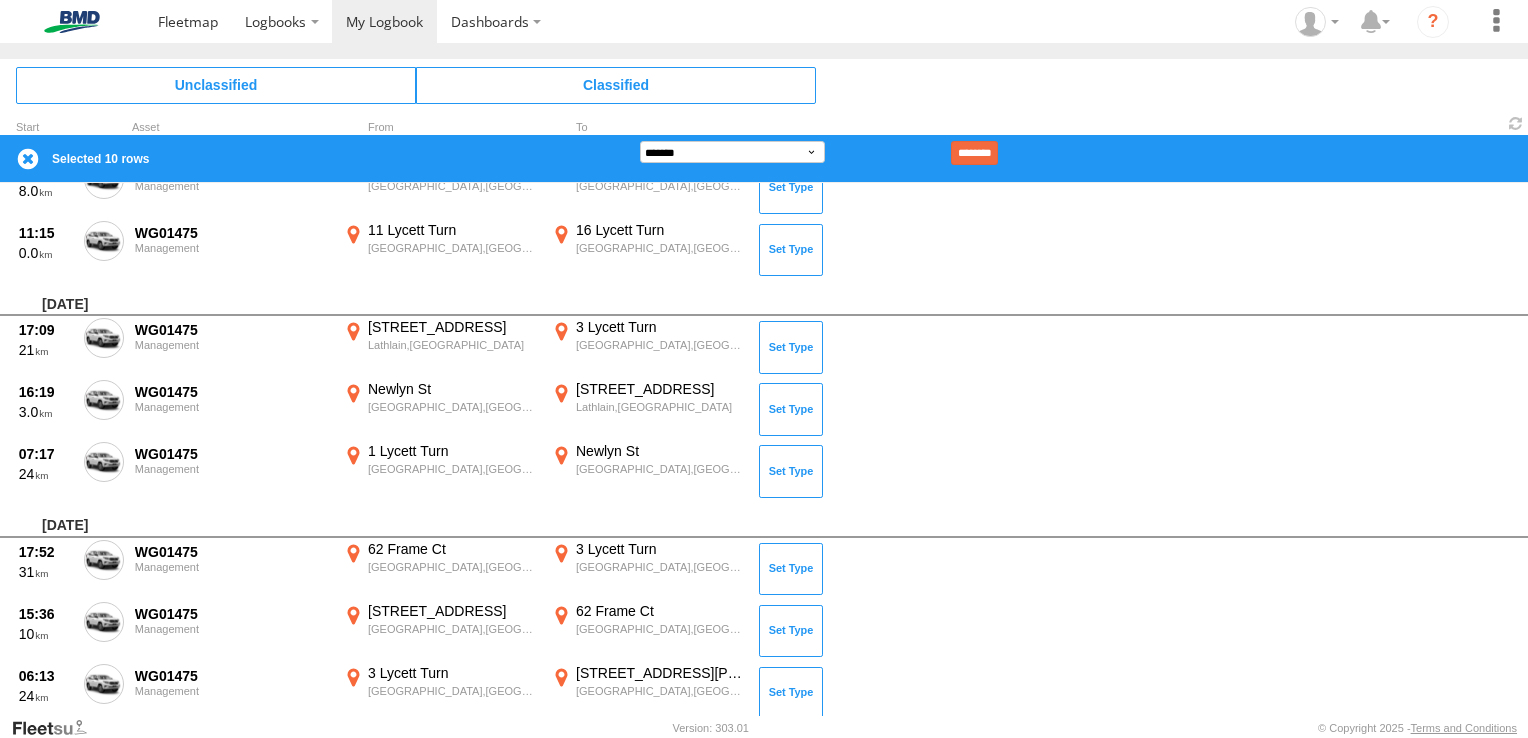scroll, scrollTop: 3191, scrollLeft: 0, axis: vertical 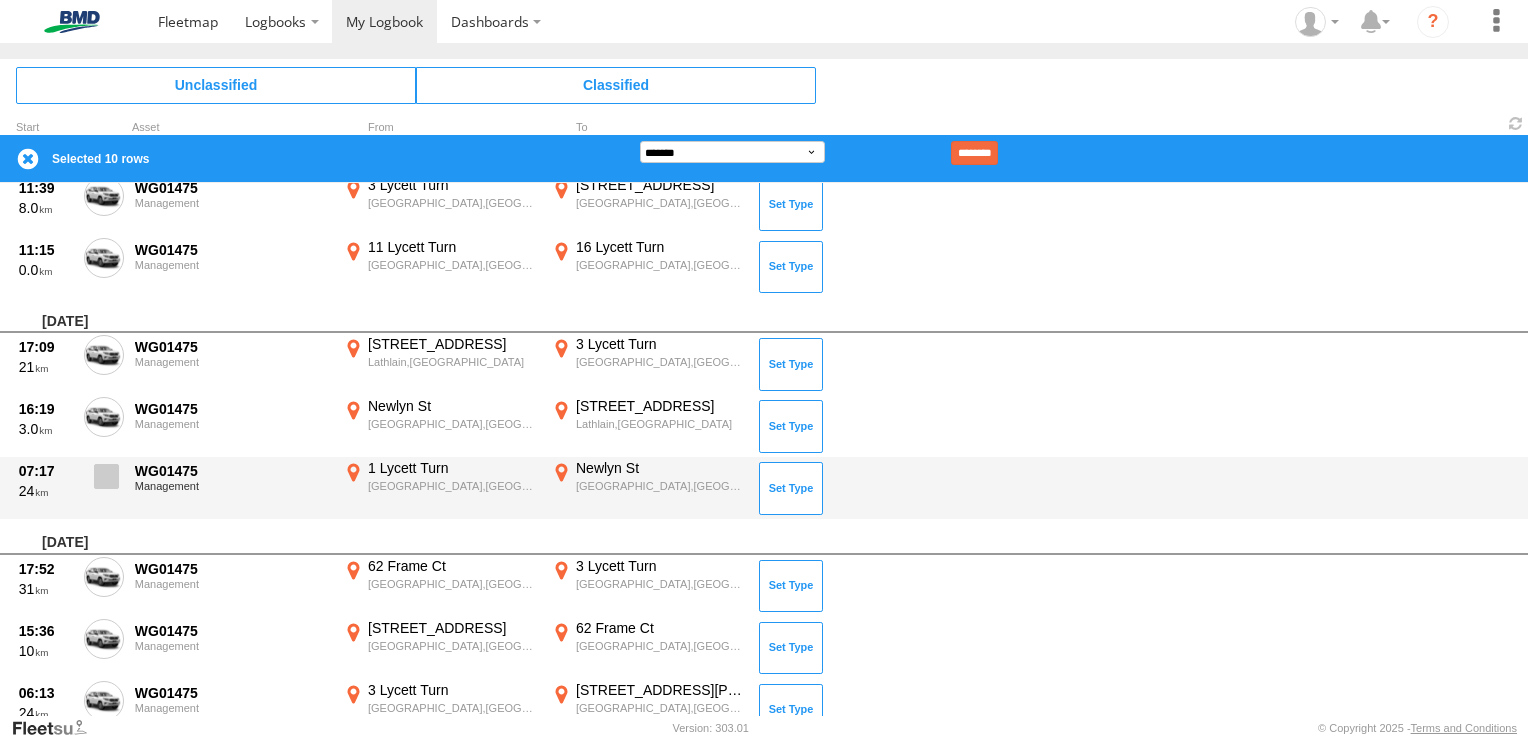 click at bounding box center (106, 476) 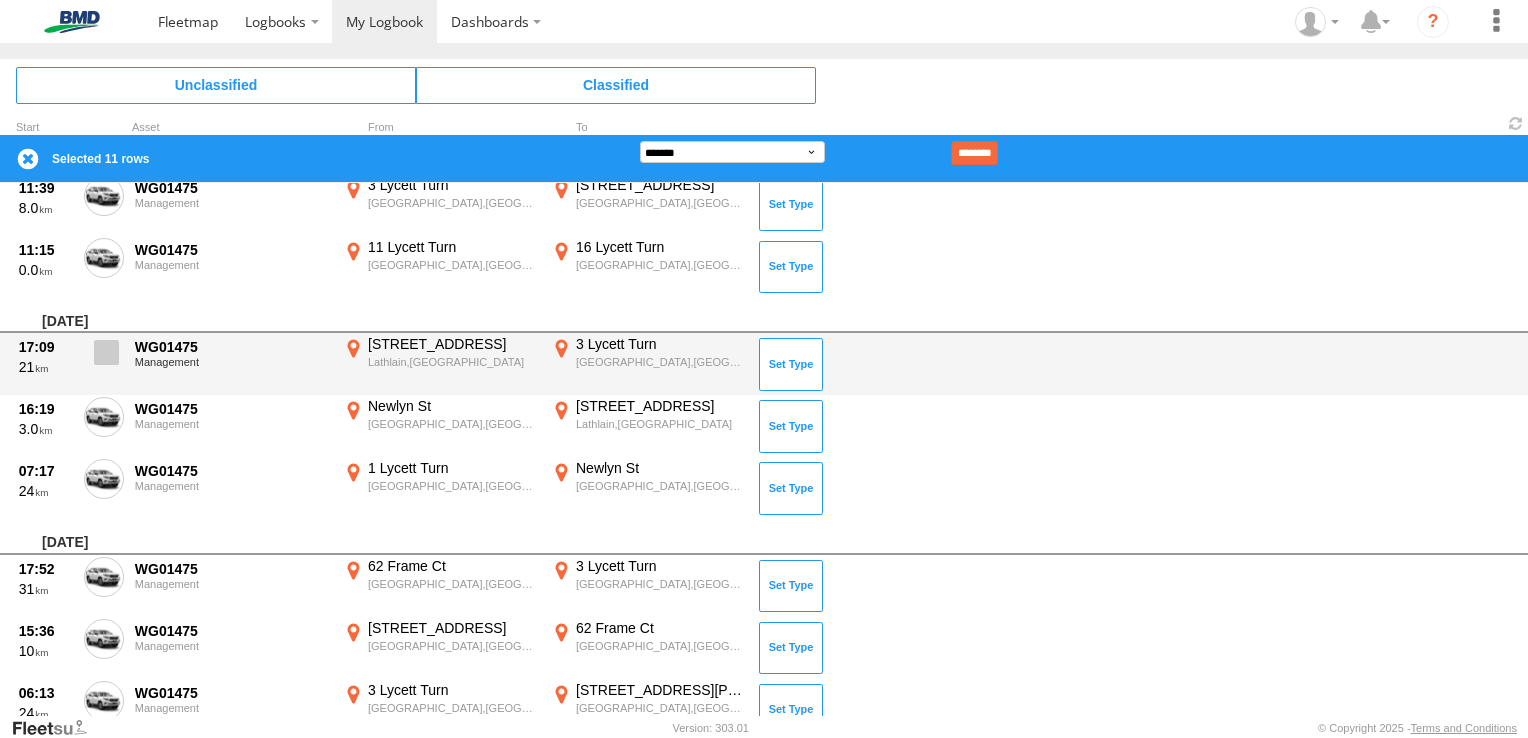 click at bounding box center (106, 352) 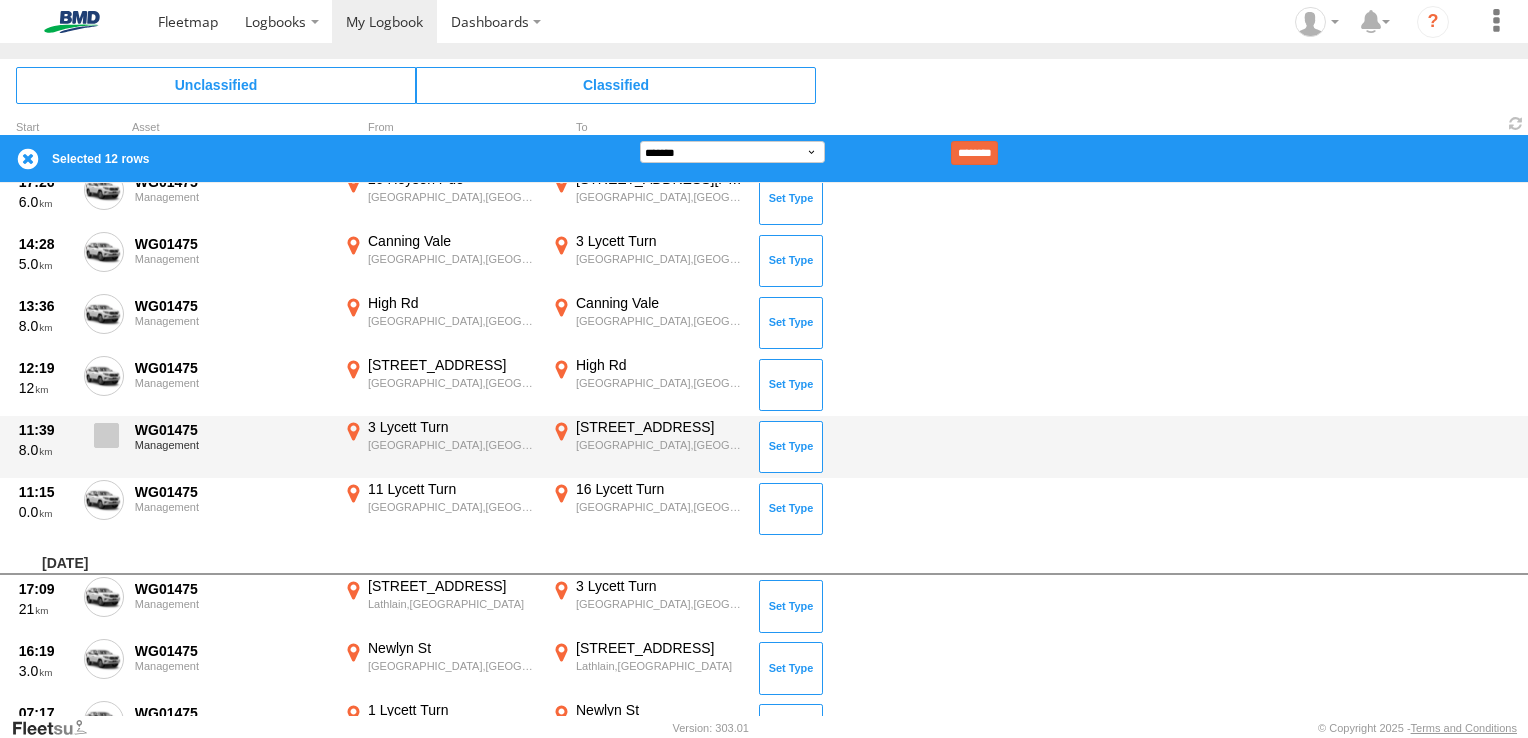 scroll, scrollTop: 2891, scrollLeft: 0, axis: vertical 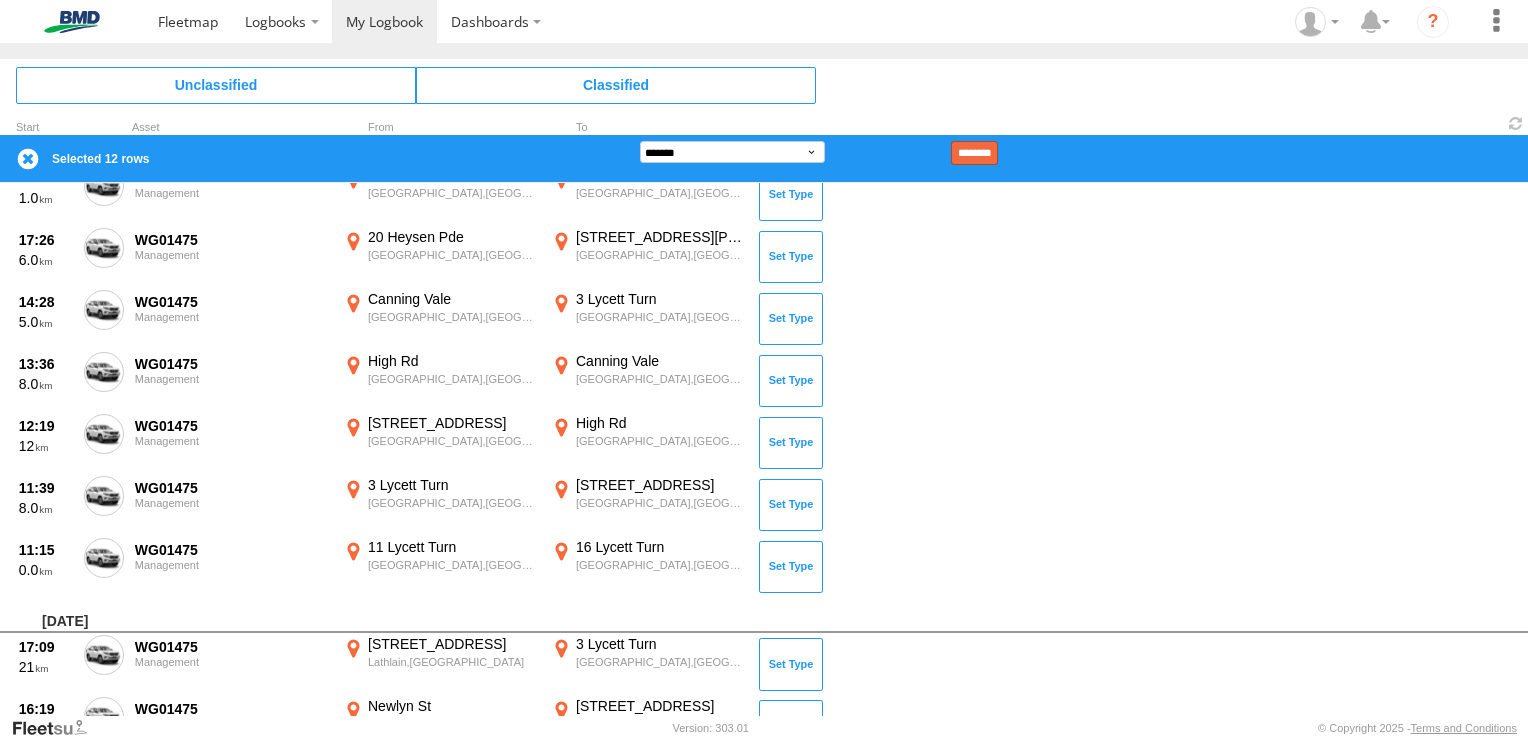 click on "********" at bounding box center (974, 153) 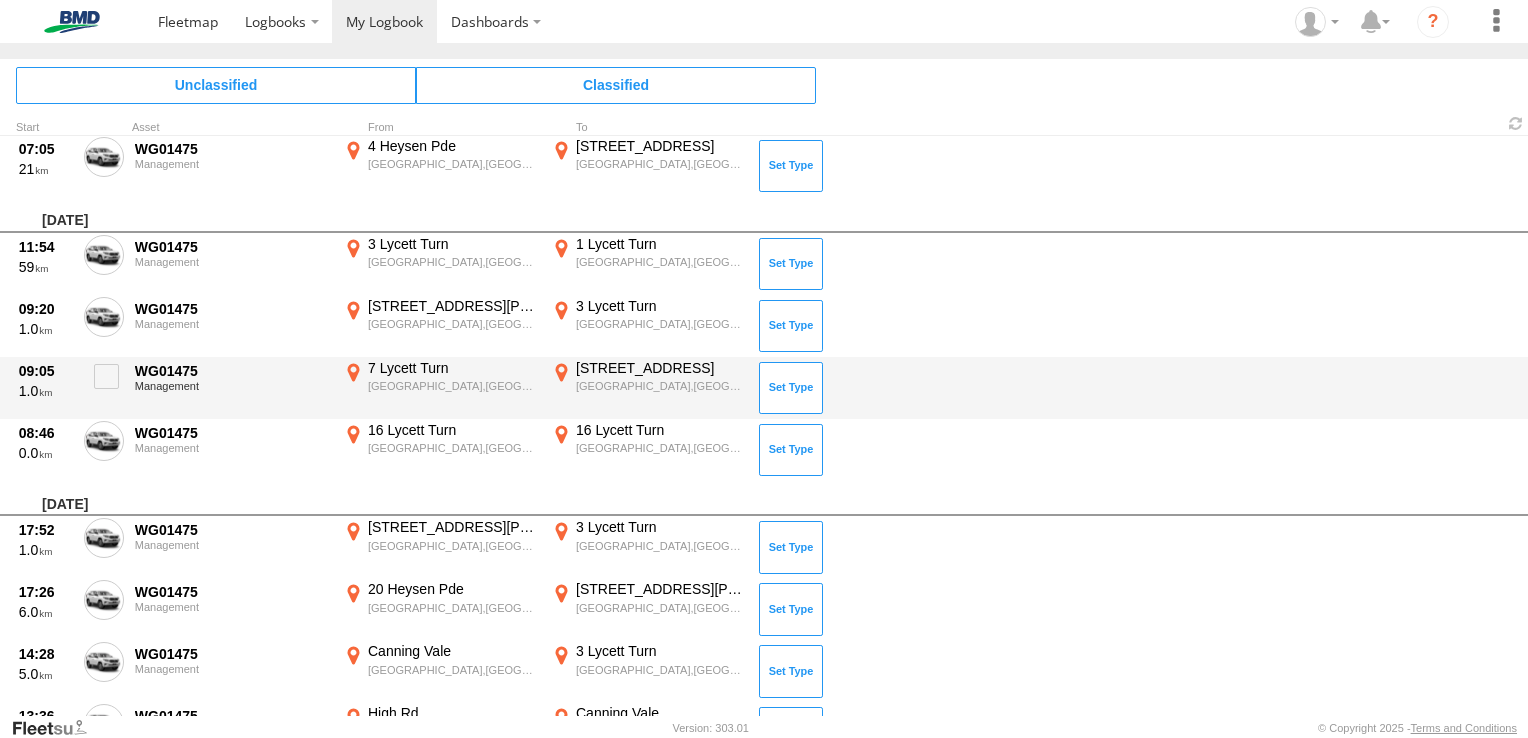 scroll, scrollTop: 2191, scrollLeft: 0, axis: vertical 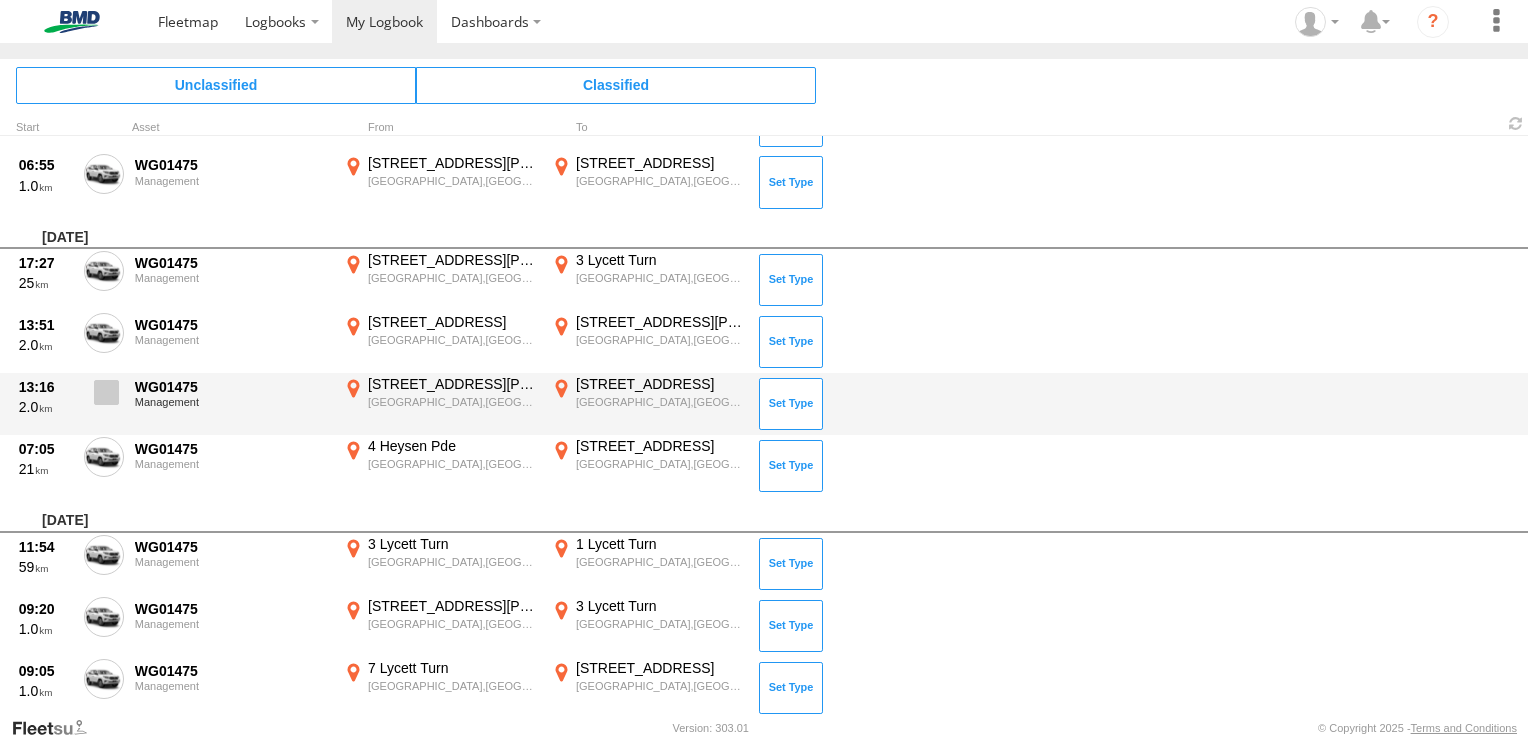 click at bounding box center (0, 0) 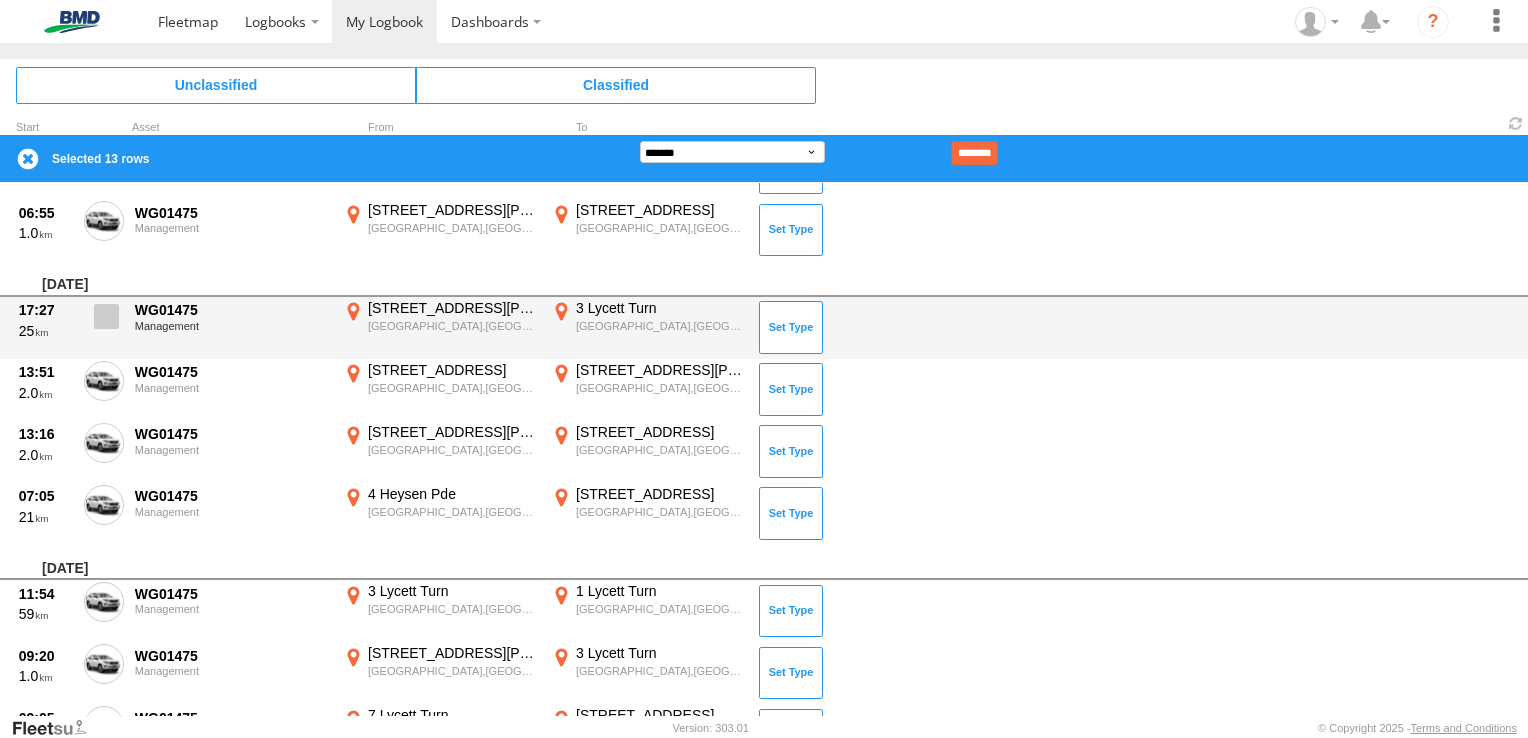 click at bounding box center (106, 316) 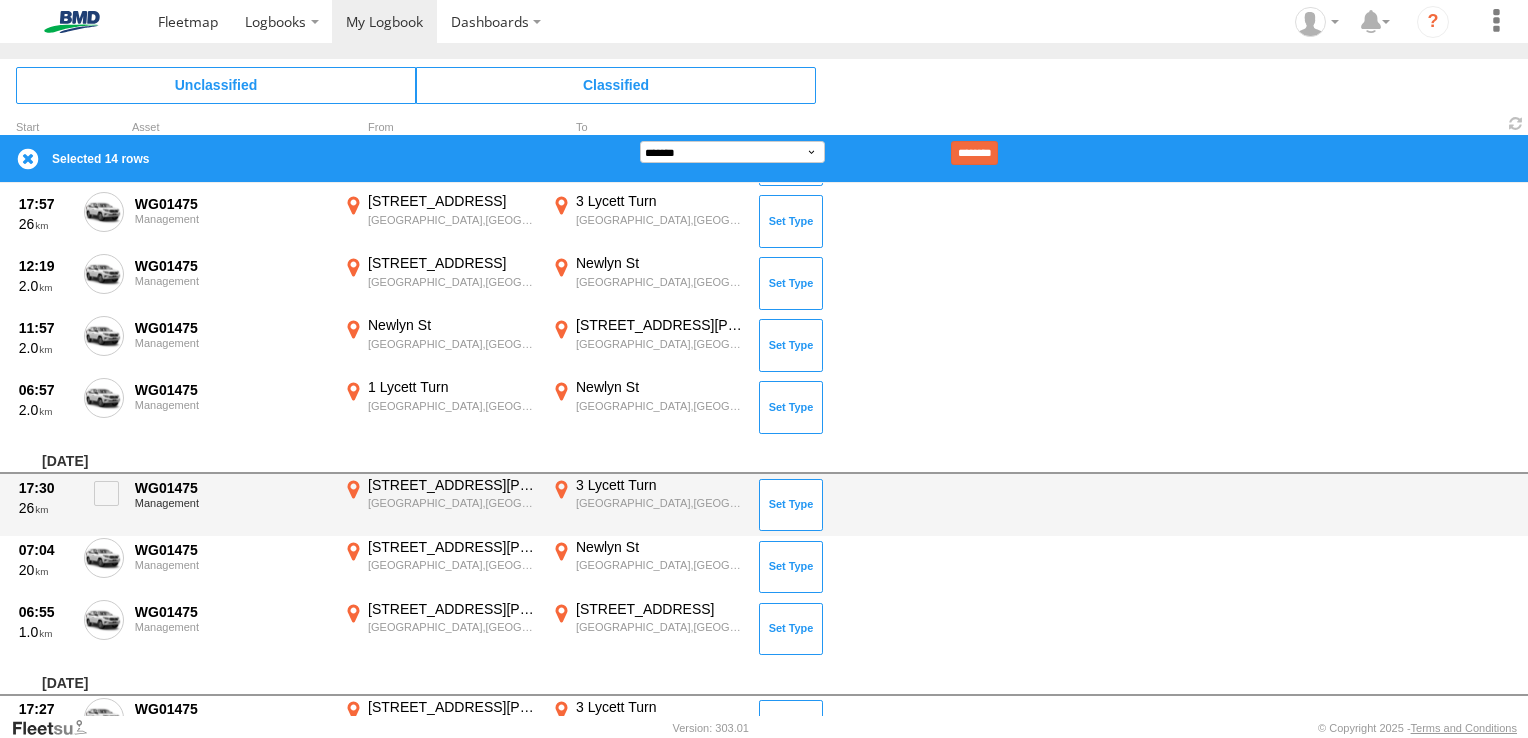 scroll, scrollTop: 1791, scrollLeft: 0, axis: vertical 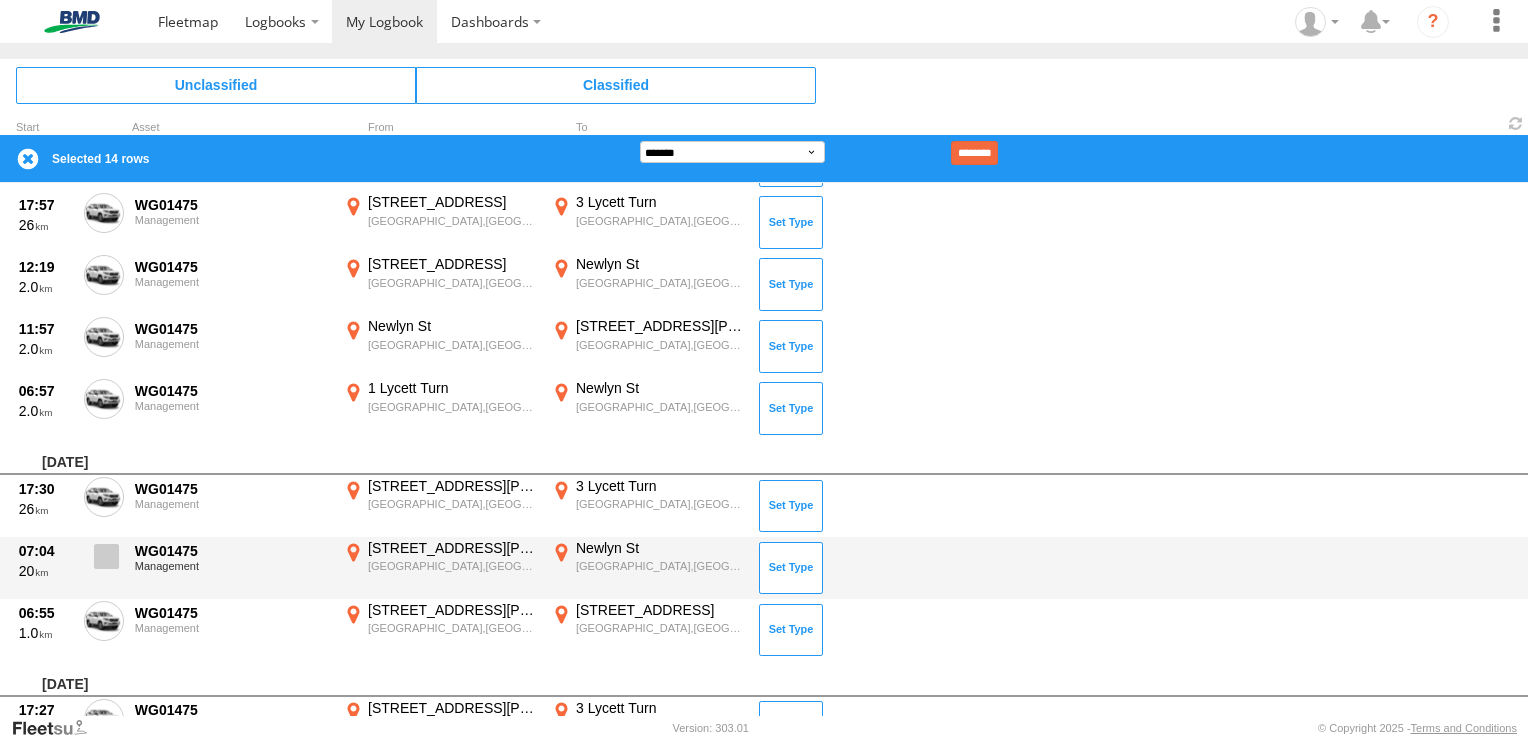 drag, startPoint x: 94, startPoint y: 561, endPoint x: 97, endPoint y: 541, distance: 20.22375 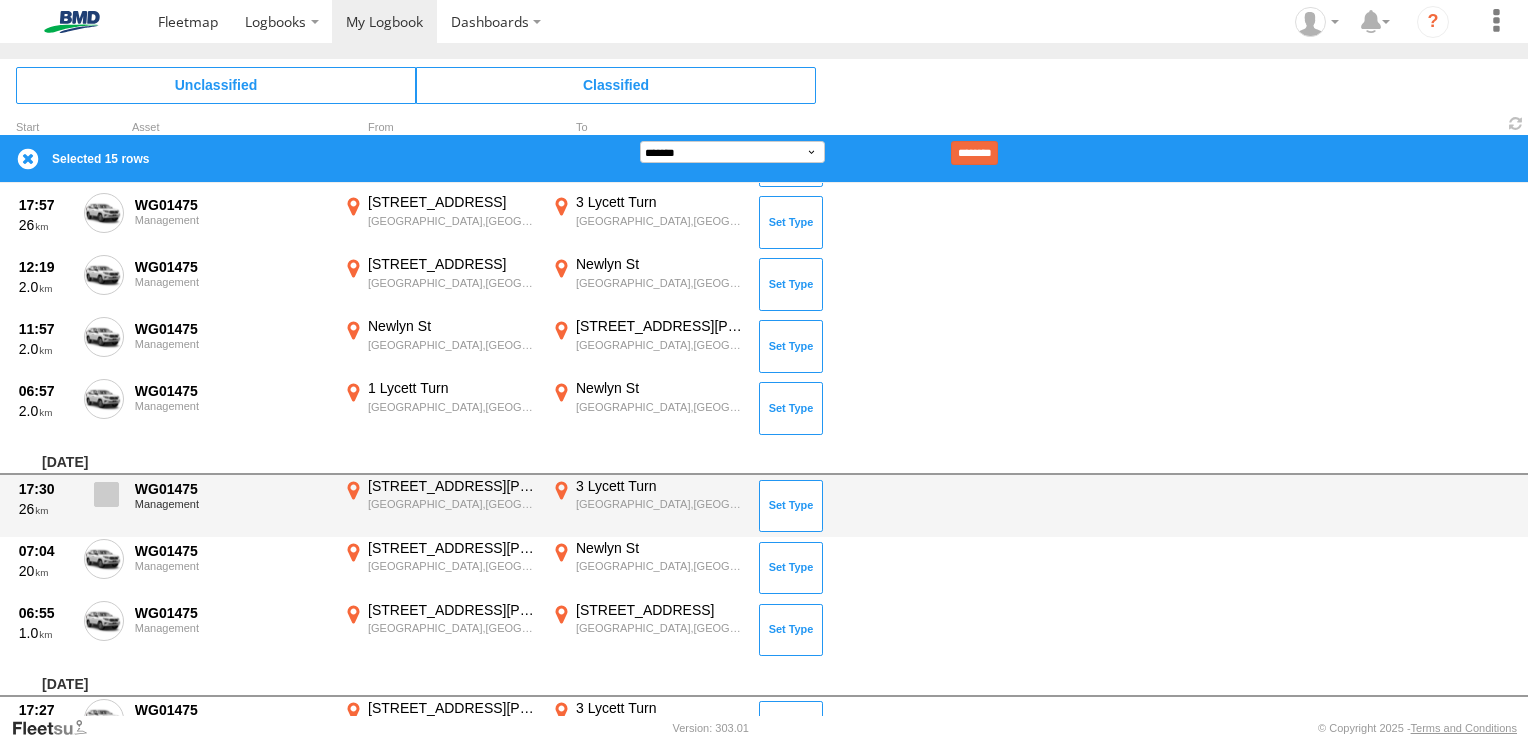 click at bounding box center [106, 494] 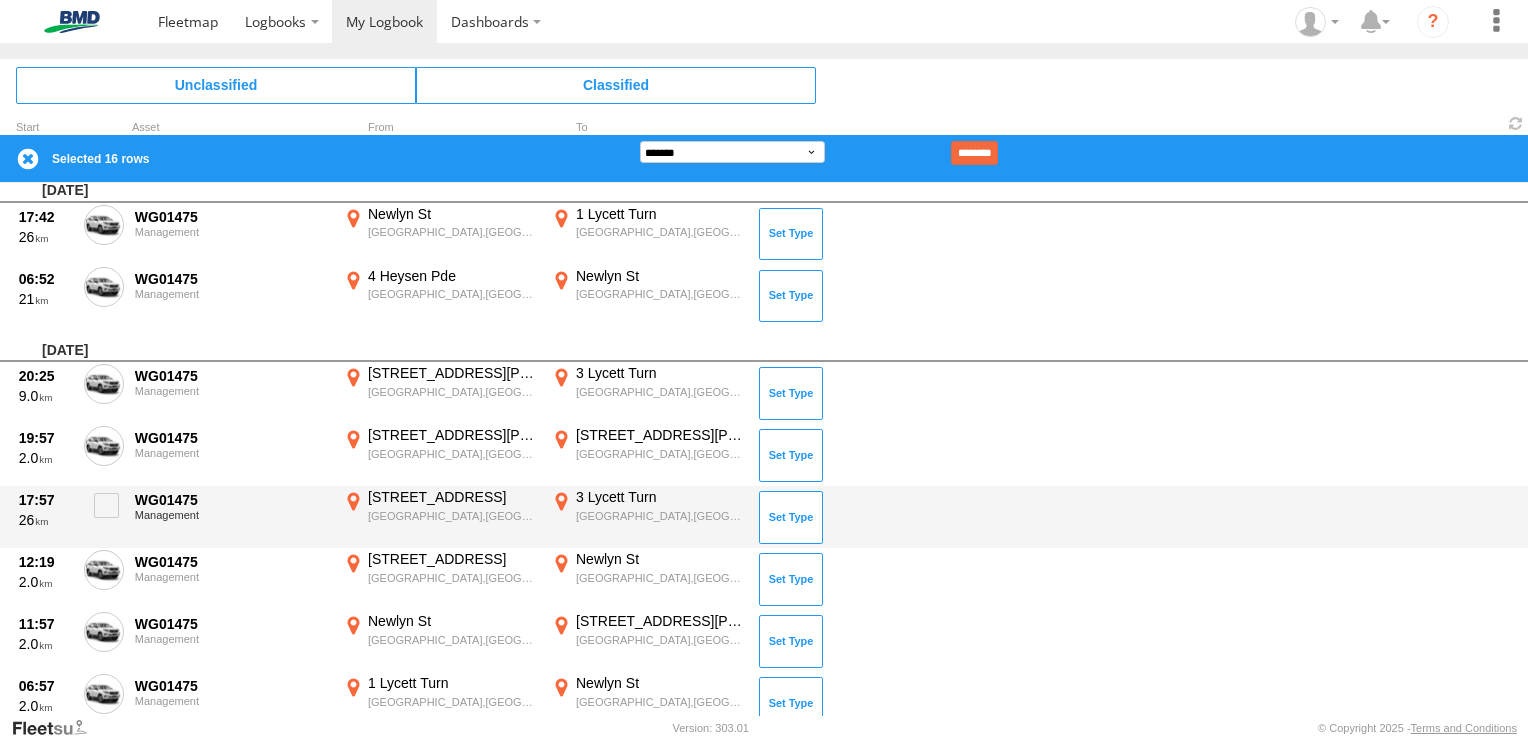 scroll, scrollTop: 1491, scrollLeft: 0, axis: vertical 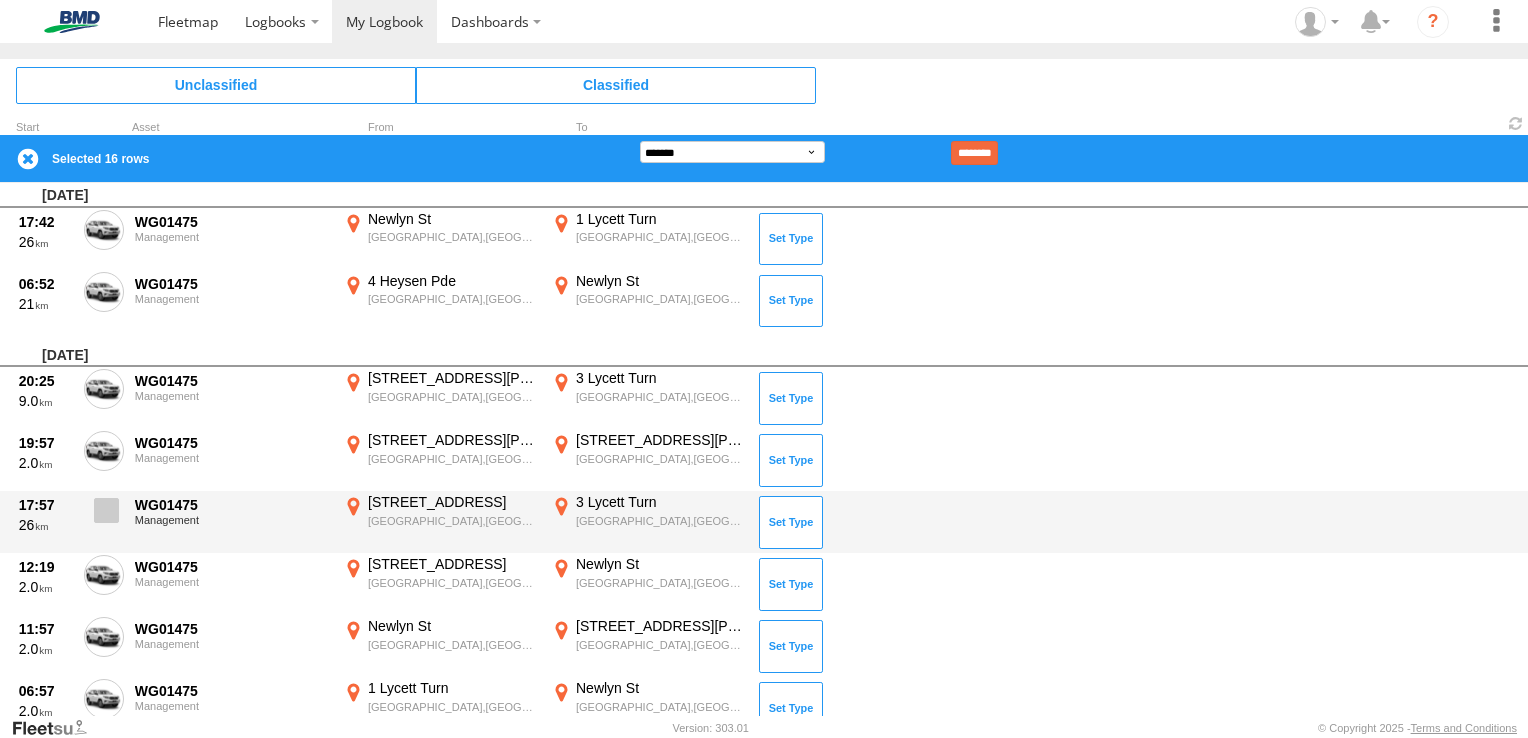 click at bounding box center (106, 510) 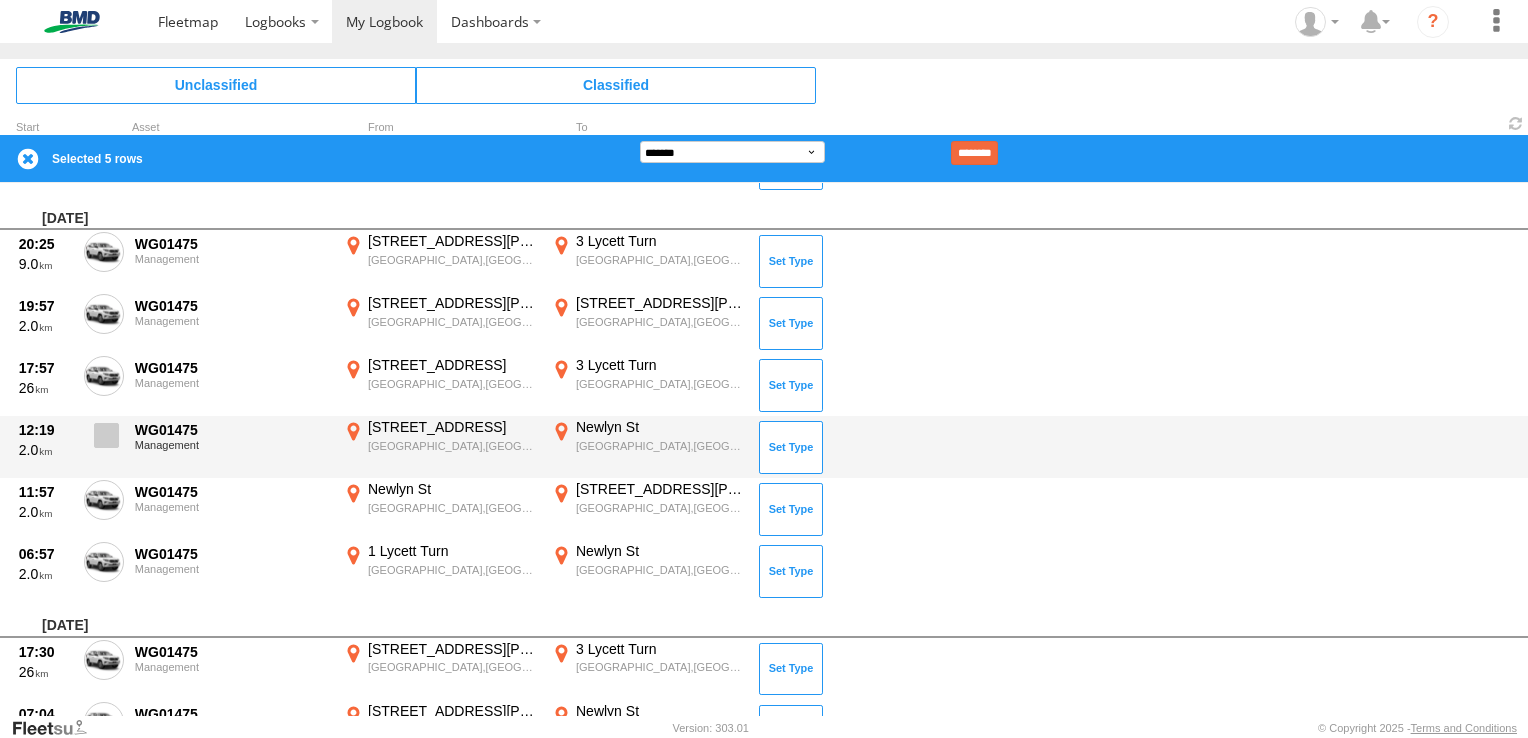 scroll, scrollTop: 1691, scrollLeft: 0, axis: vertical 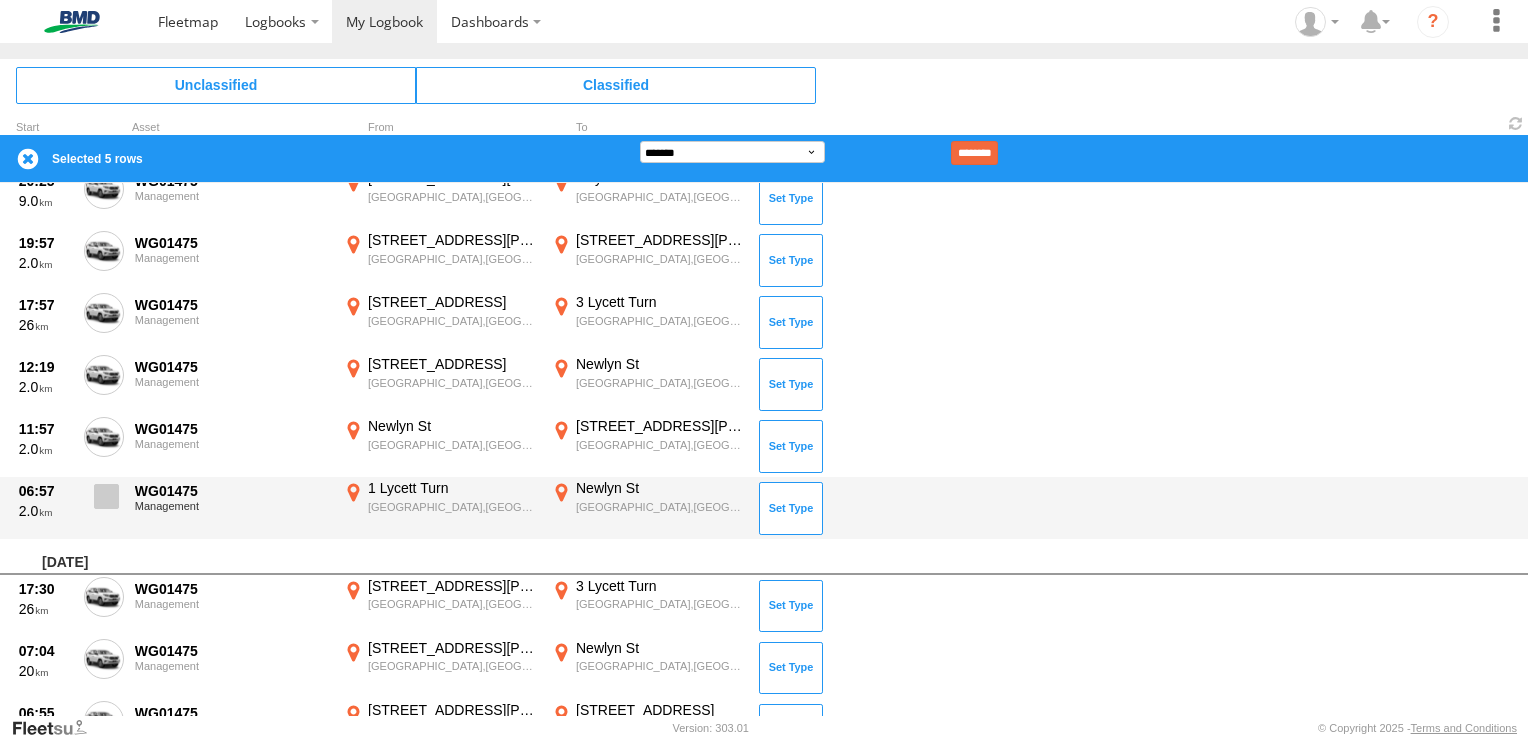 click at bounding box center (106, 496) 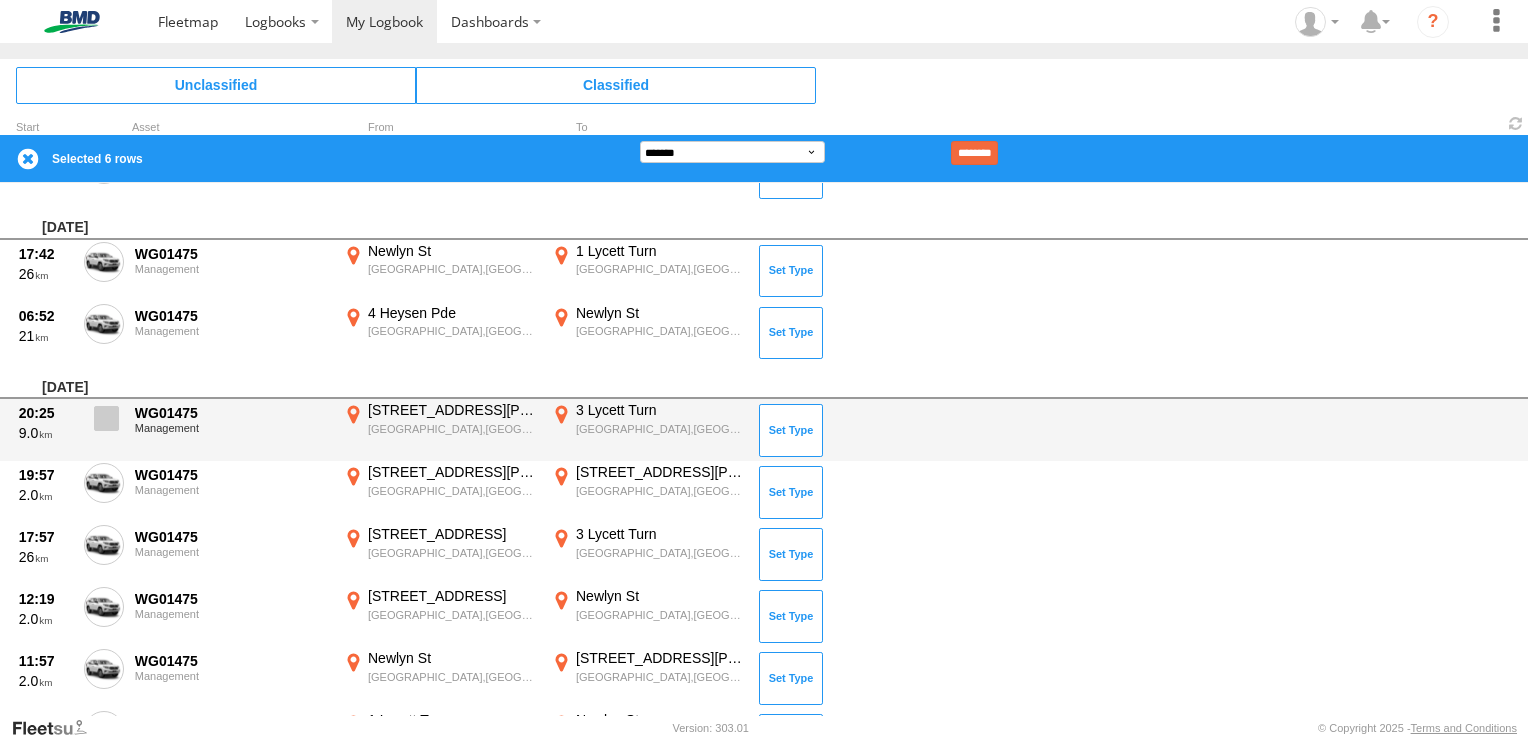 scroll, scrollTop: 1391, scrollLeft: 0, axis: vertical 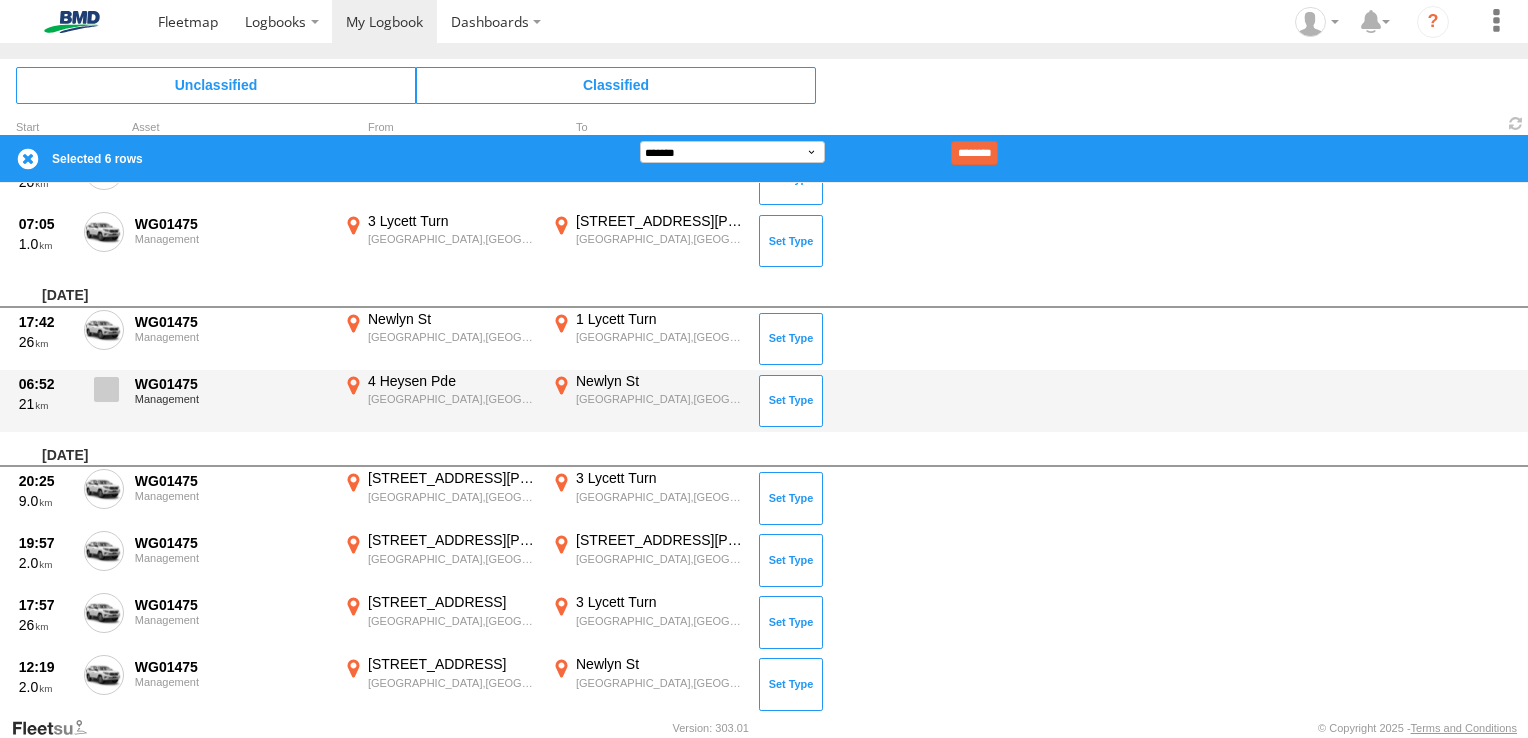 click at bounding box center [106, 389] 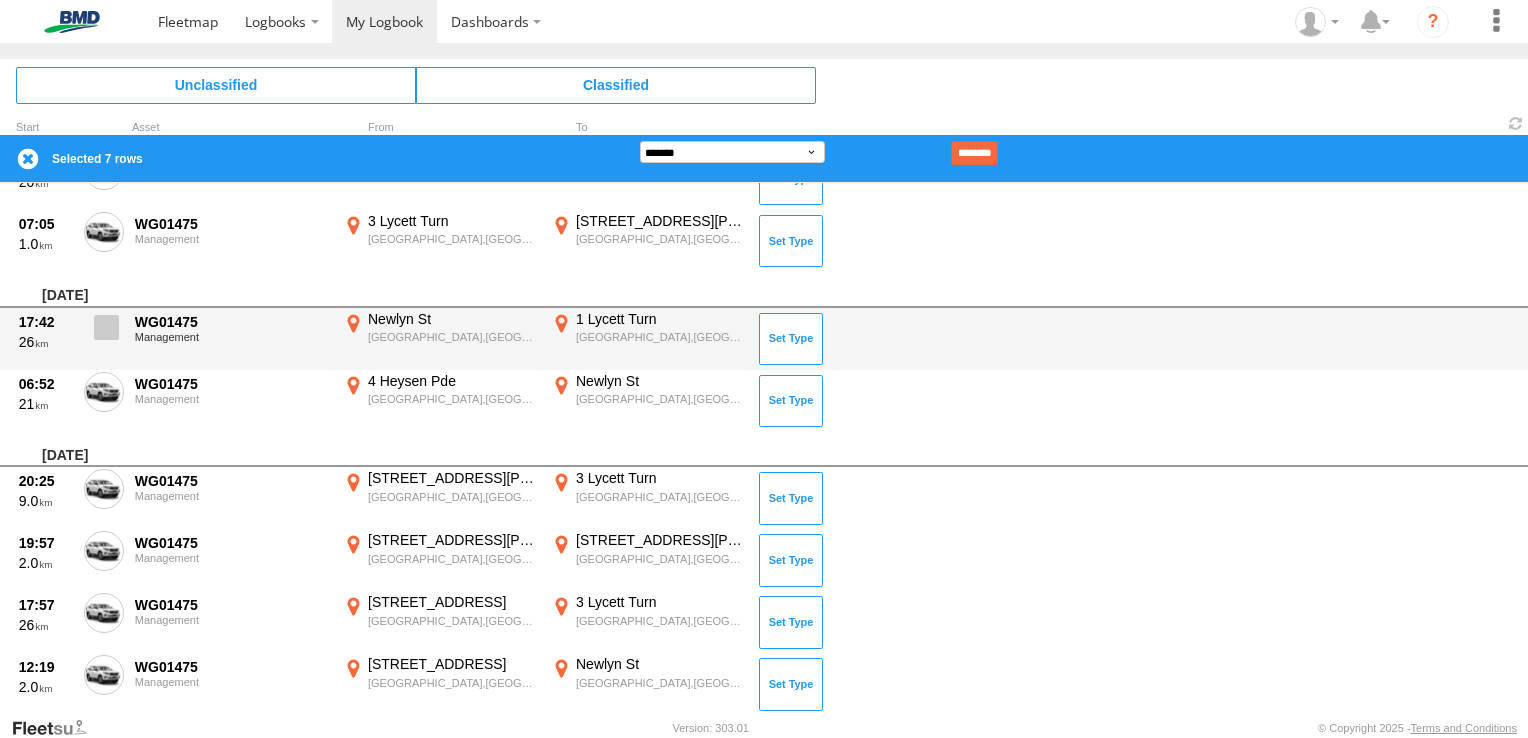 click at bounding box center (106, 327) 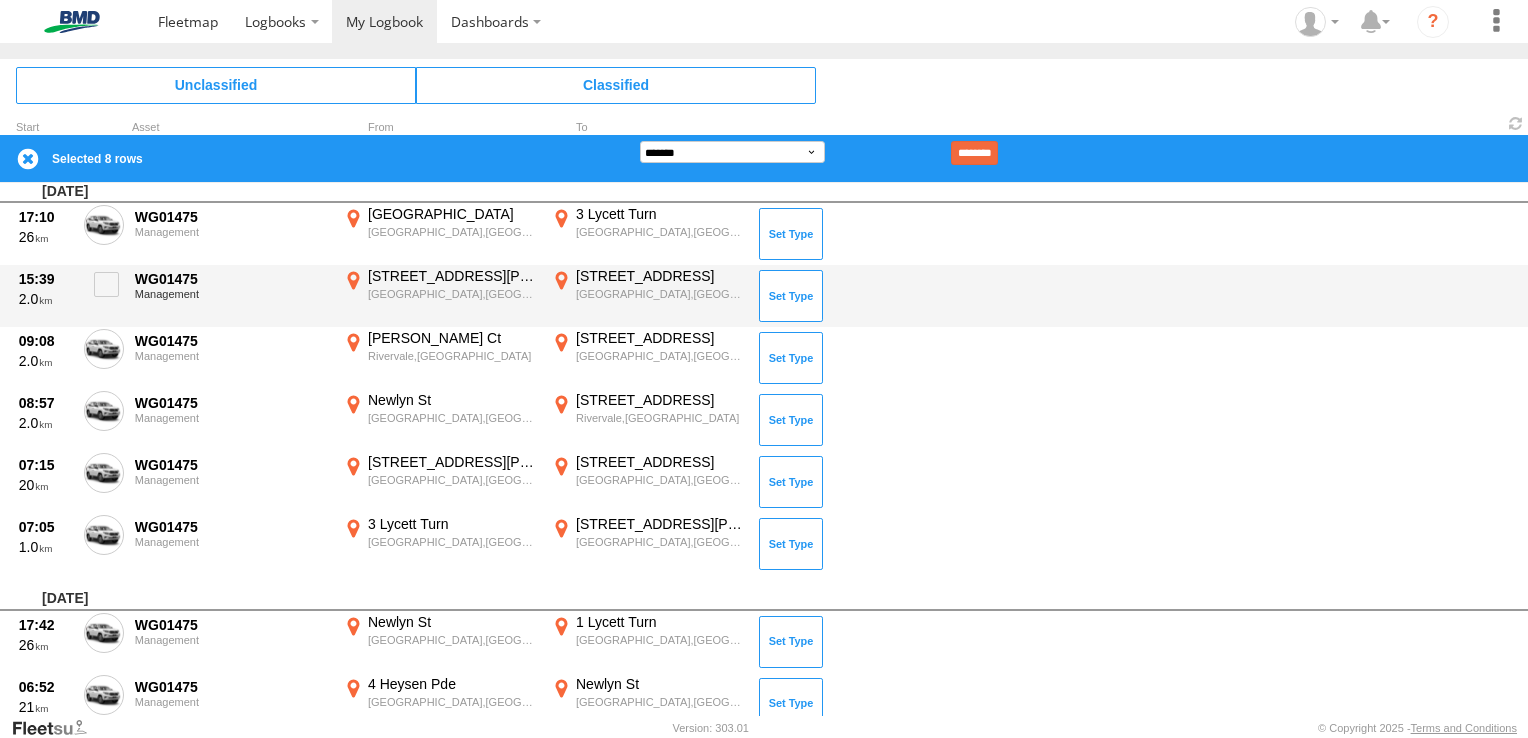 scroll, scrollTop: 991, scrollLeft: 0, axis: vertical 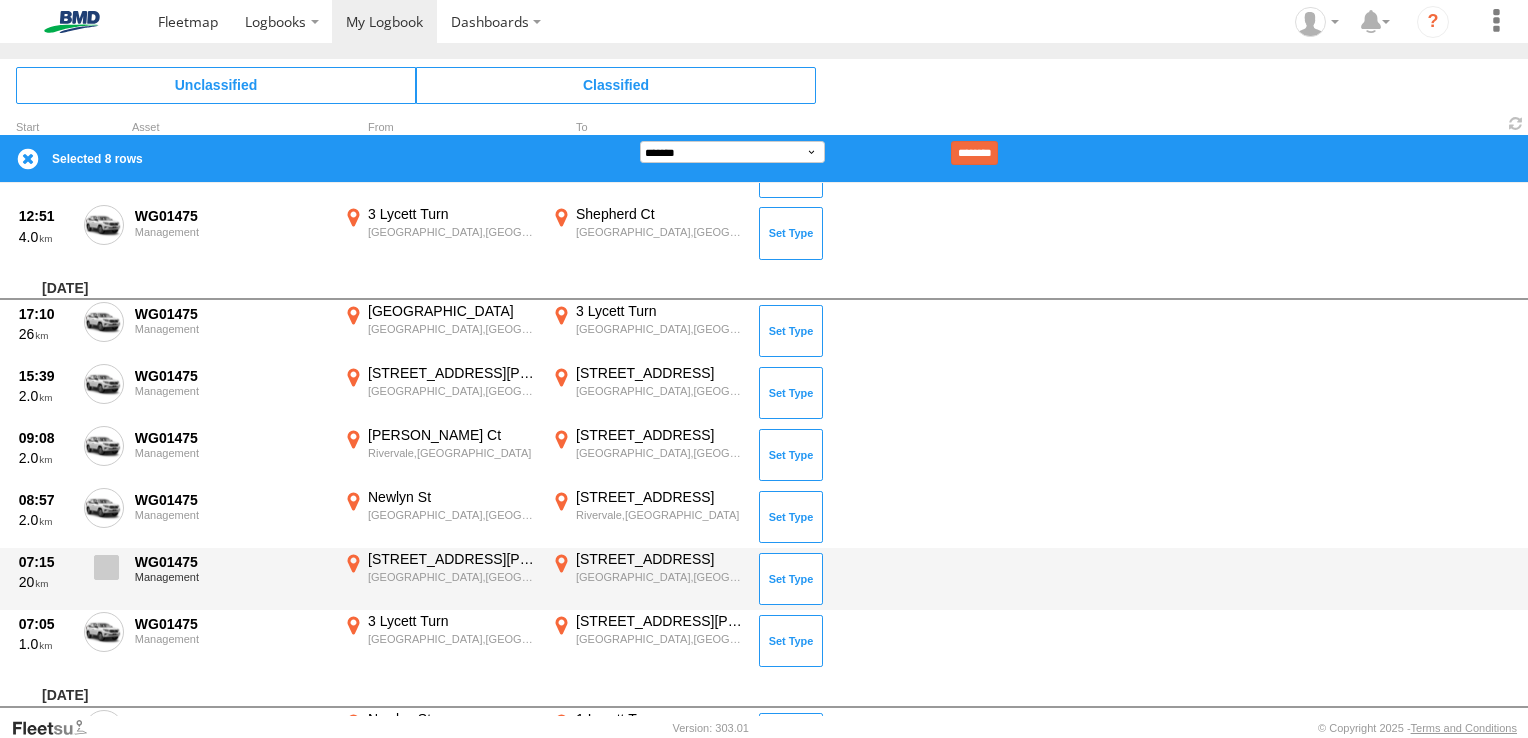 click at bounding box center [106, 567] 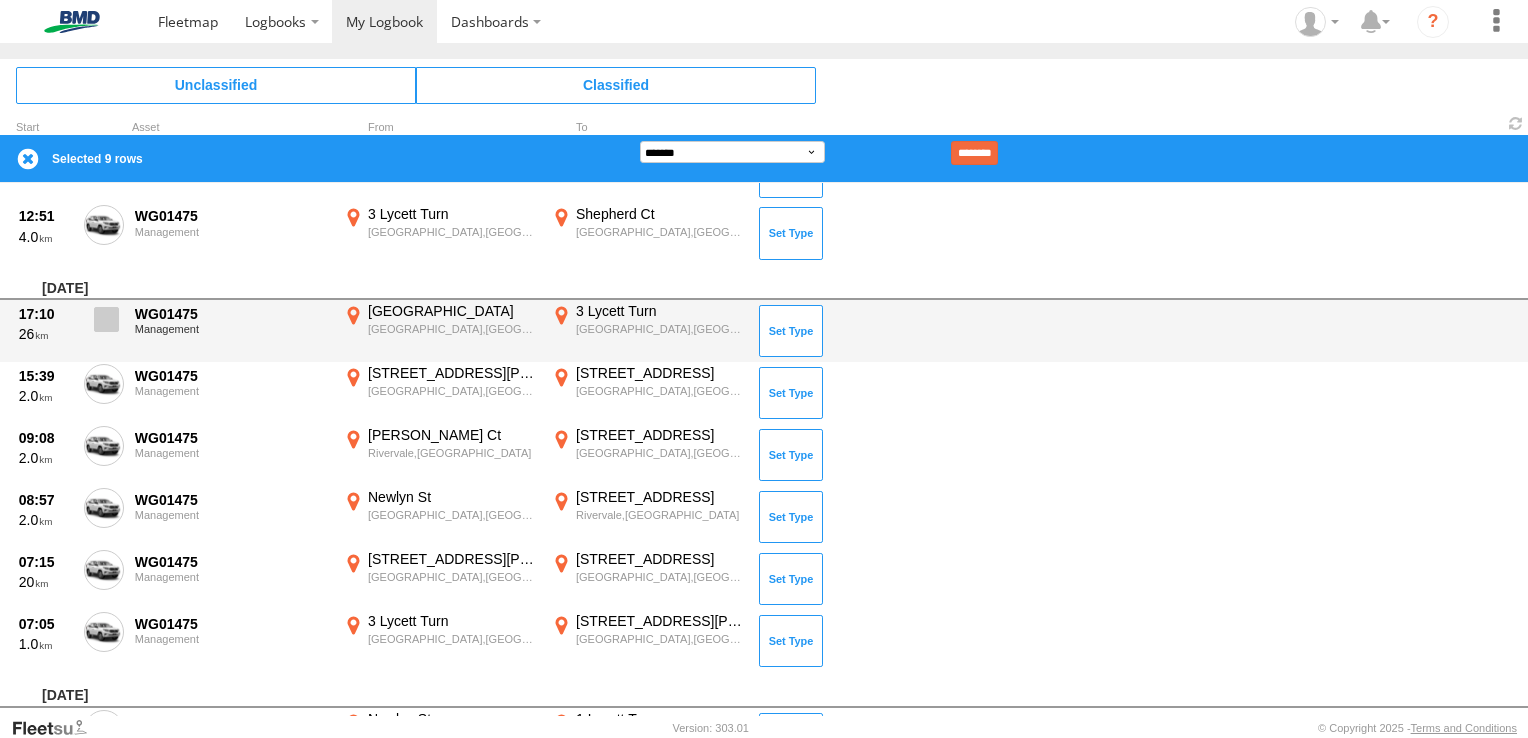 click at bounding box center (106, 319) 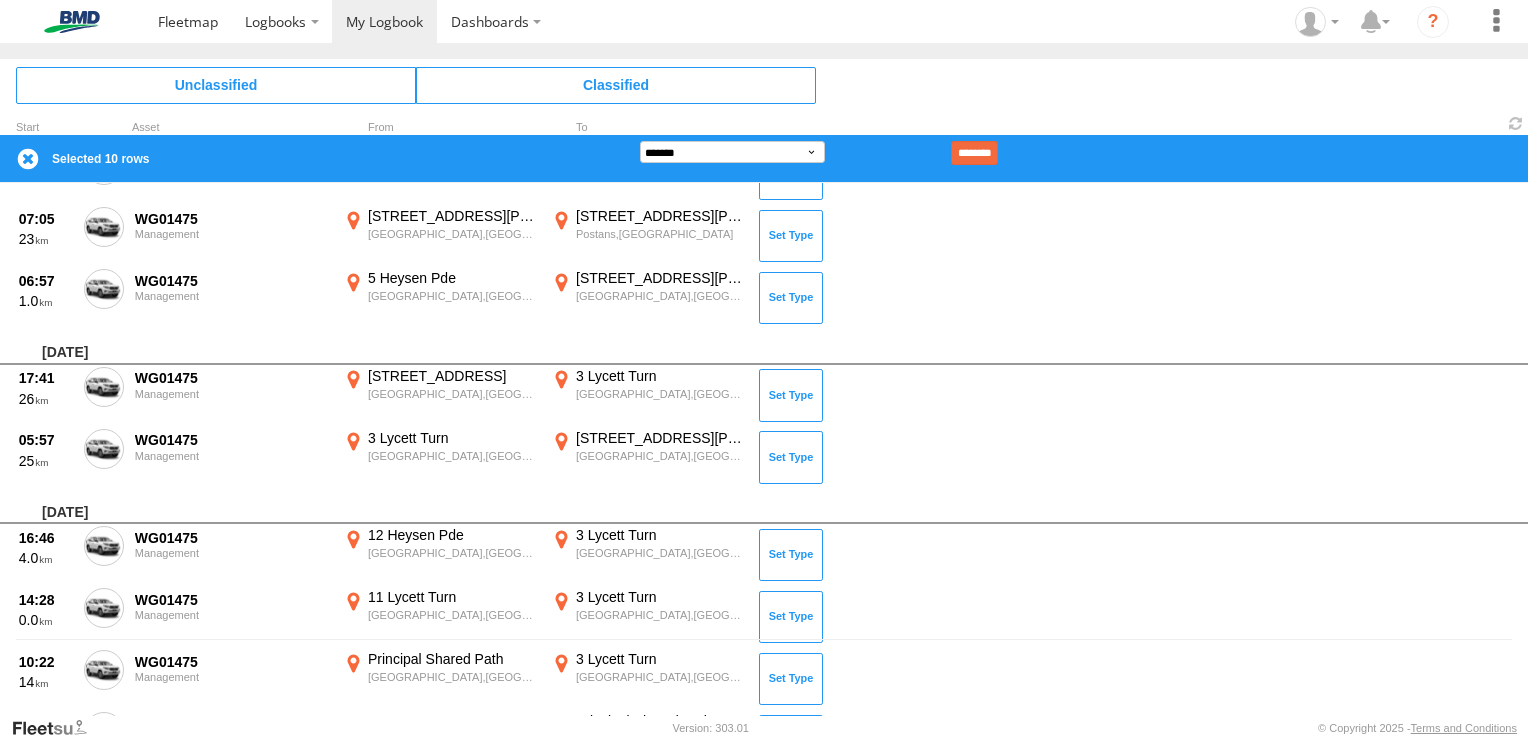 scroll, scrollTop: 0, scrollLeft: 0, axis: both 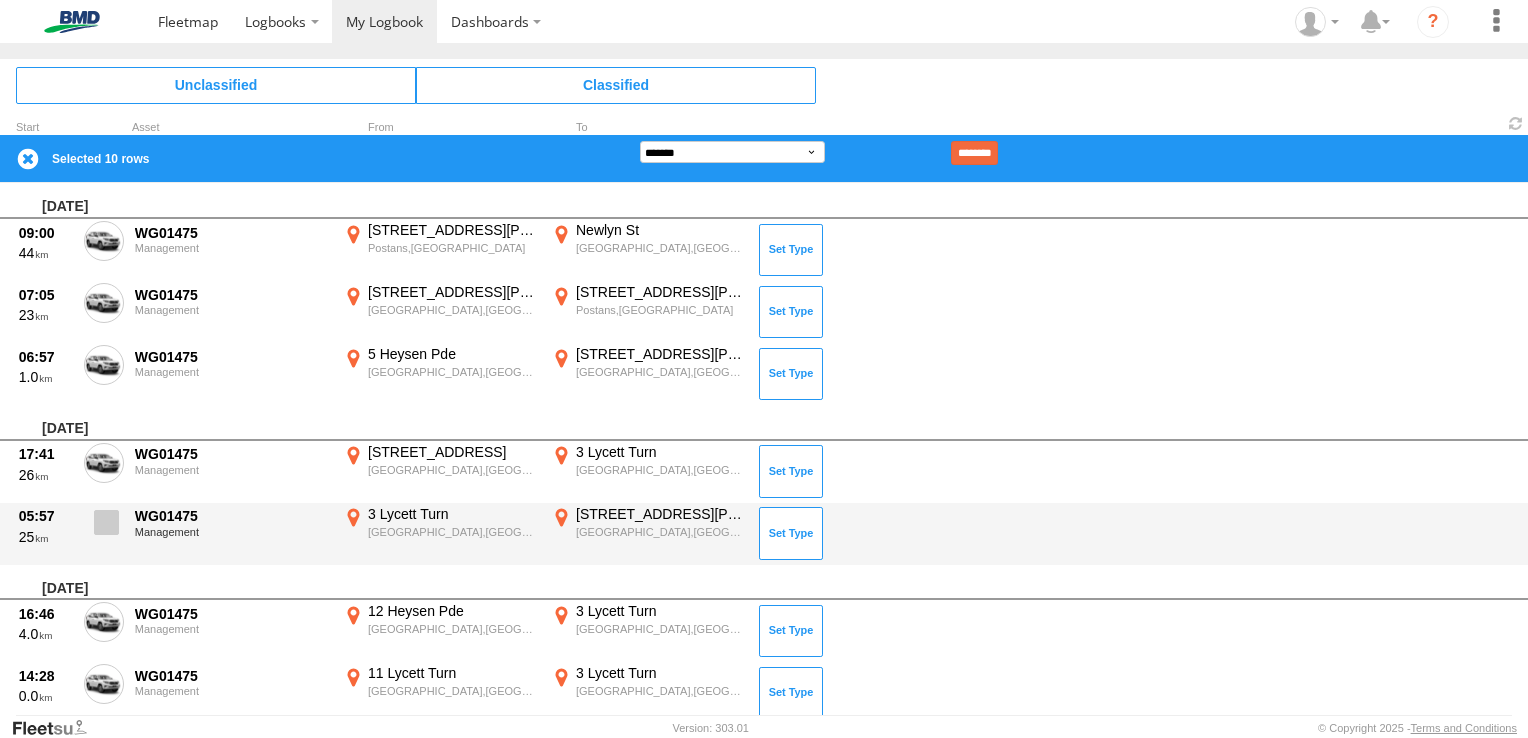 click at bounding box center [106, 522] 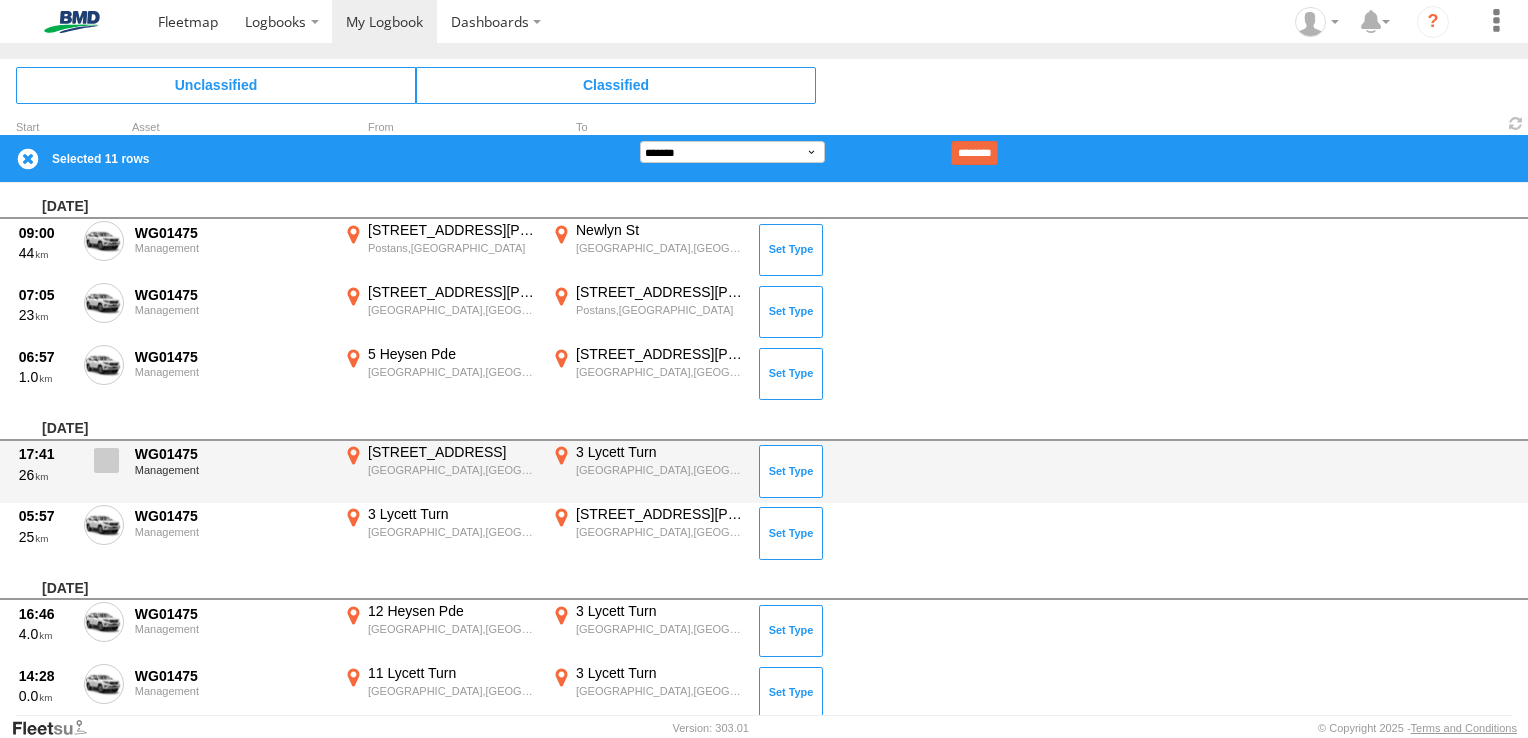click at bounding box center [106, 460] 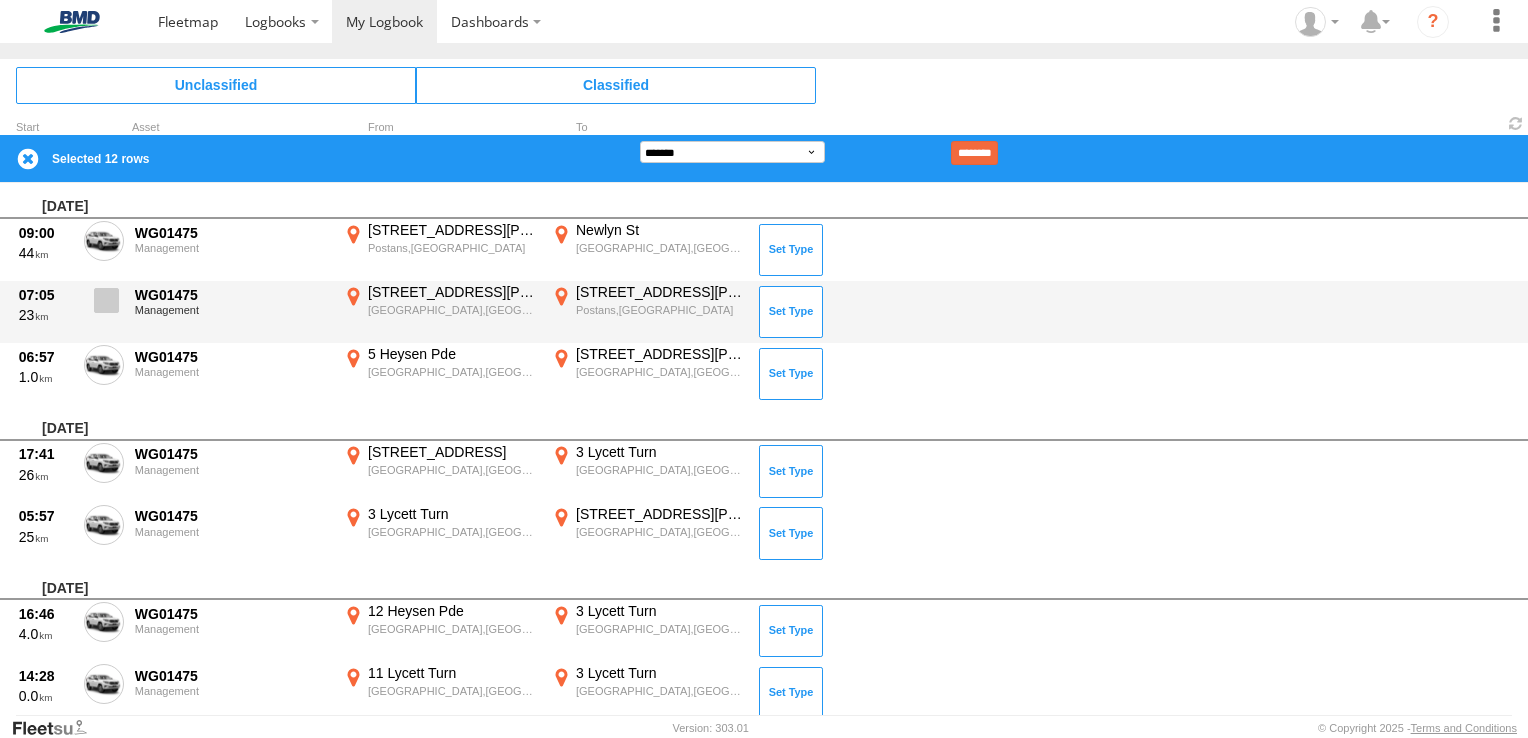 click at bounding box center (106, 300) 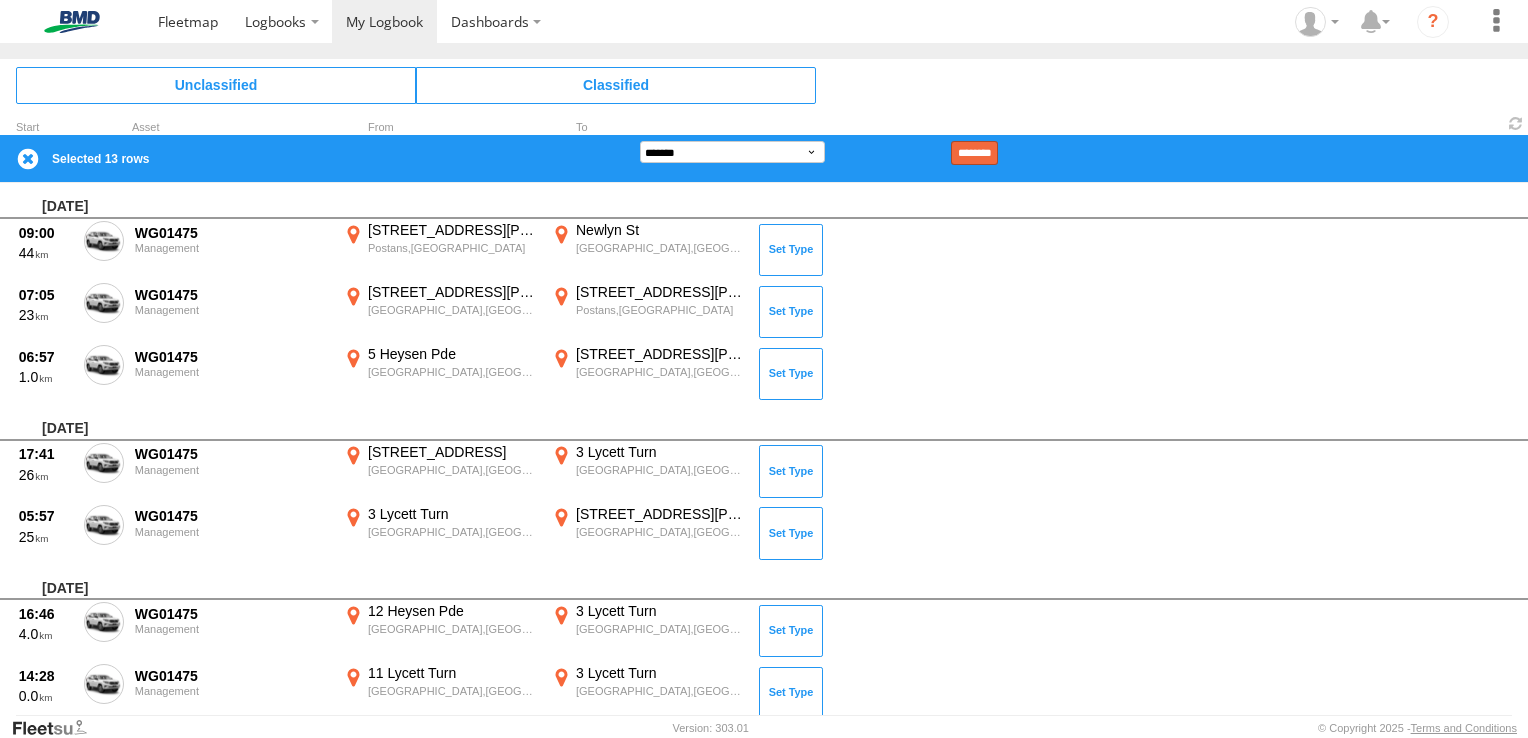 click on "********" at bounding box center [974, 153] 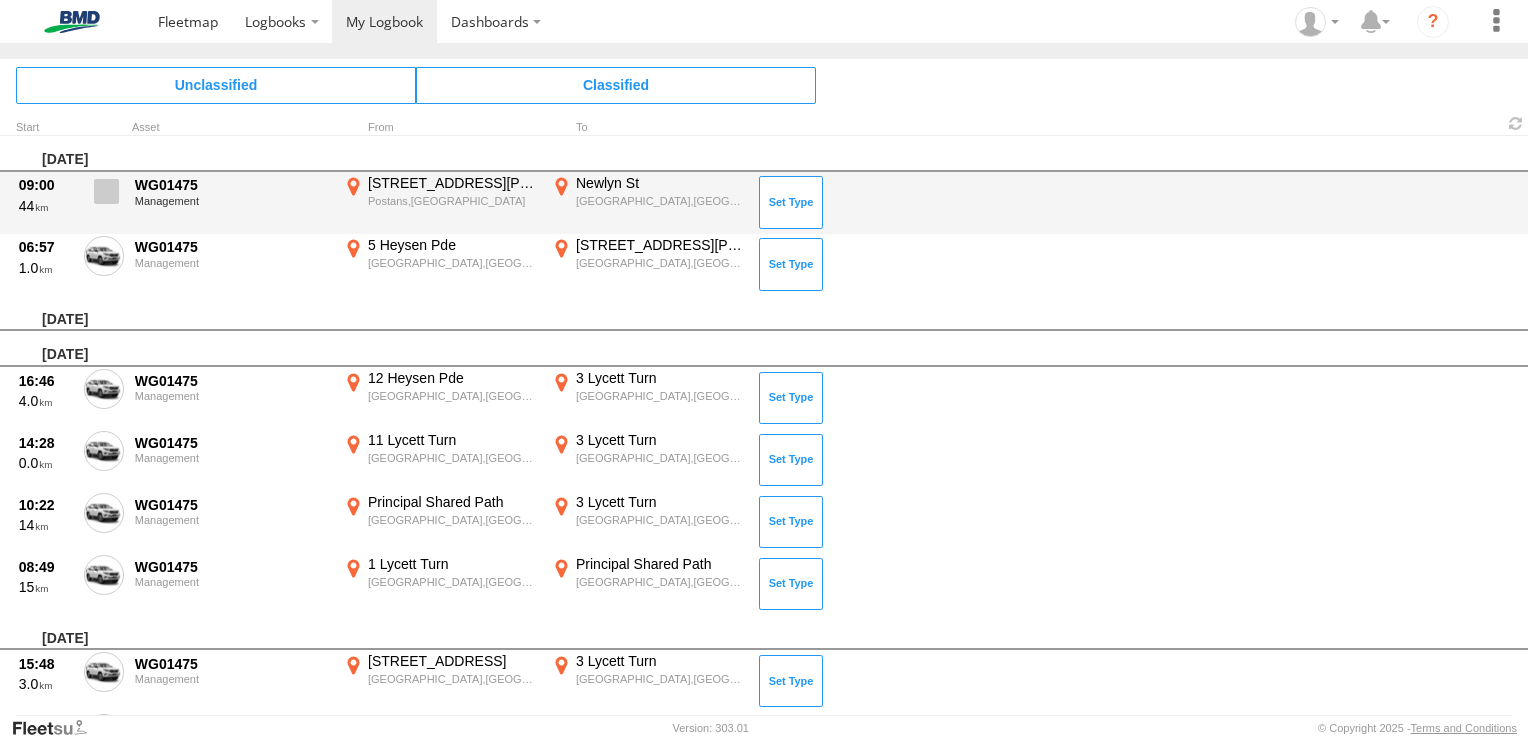 click at bounding box center (106, 191) 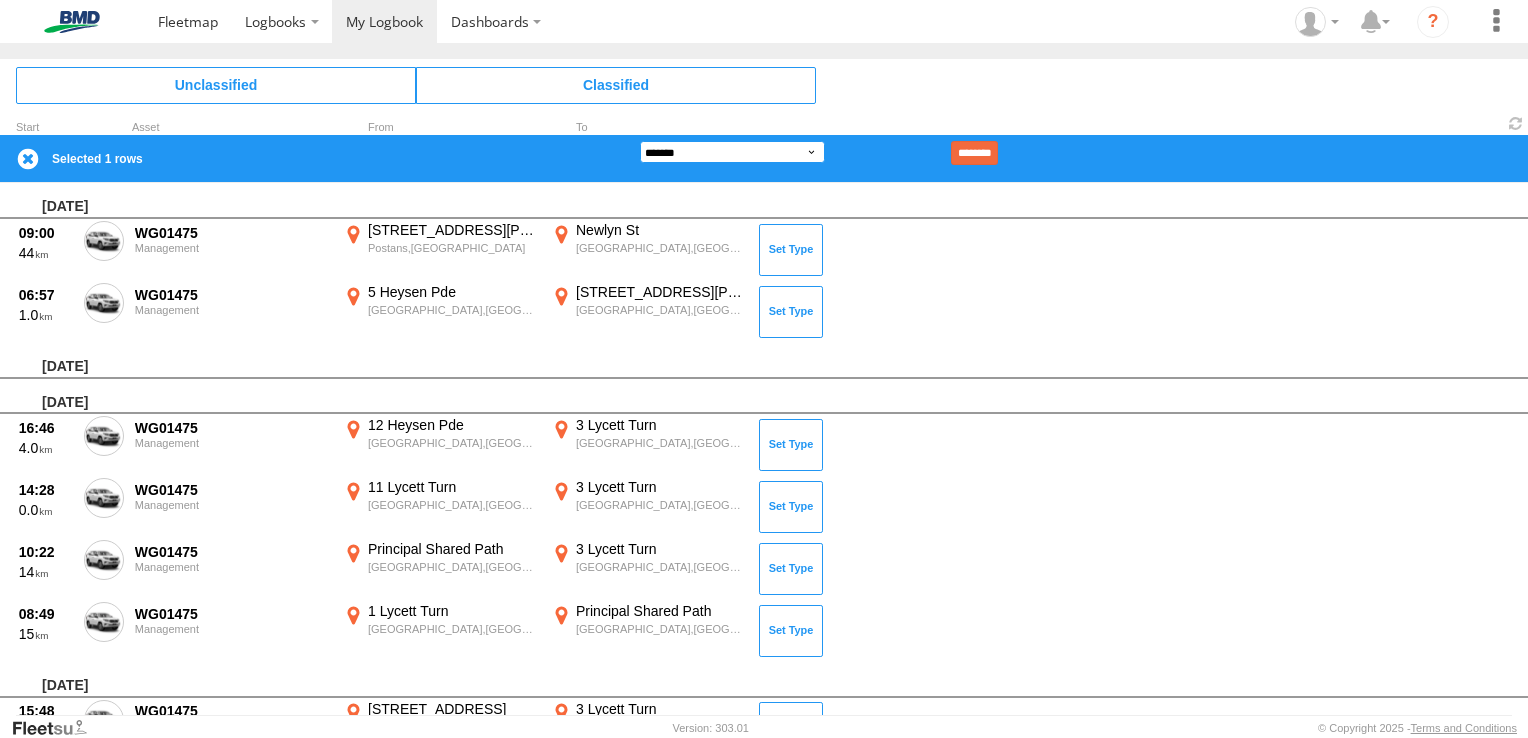 click on "**********" at bounding box center [732, 152] 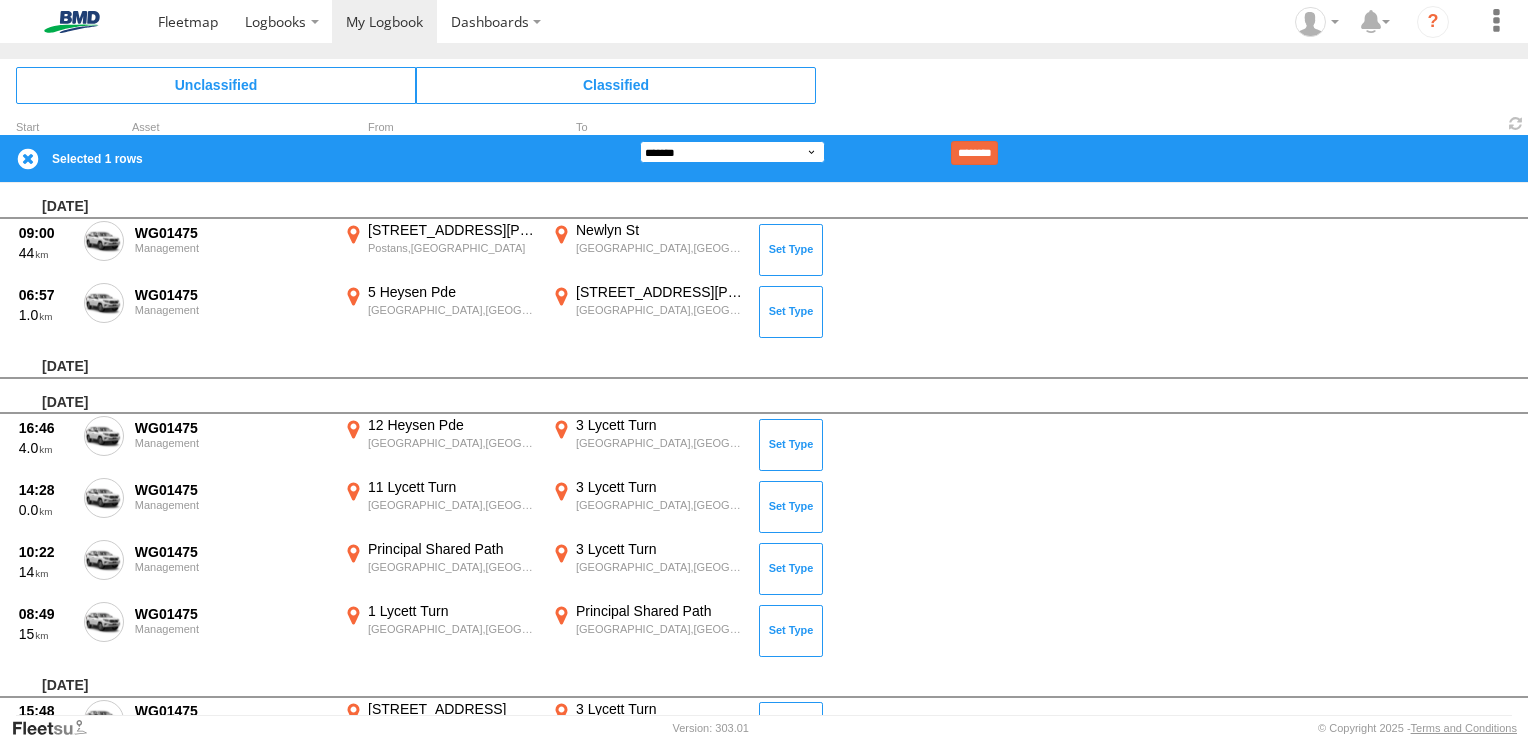 click on "**********" at bounding box center [732, 152] 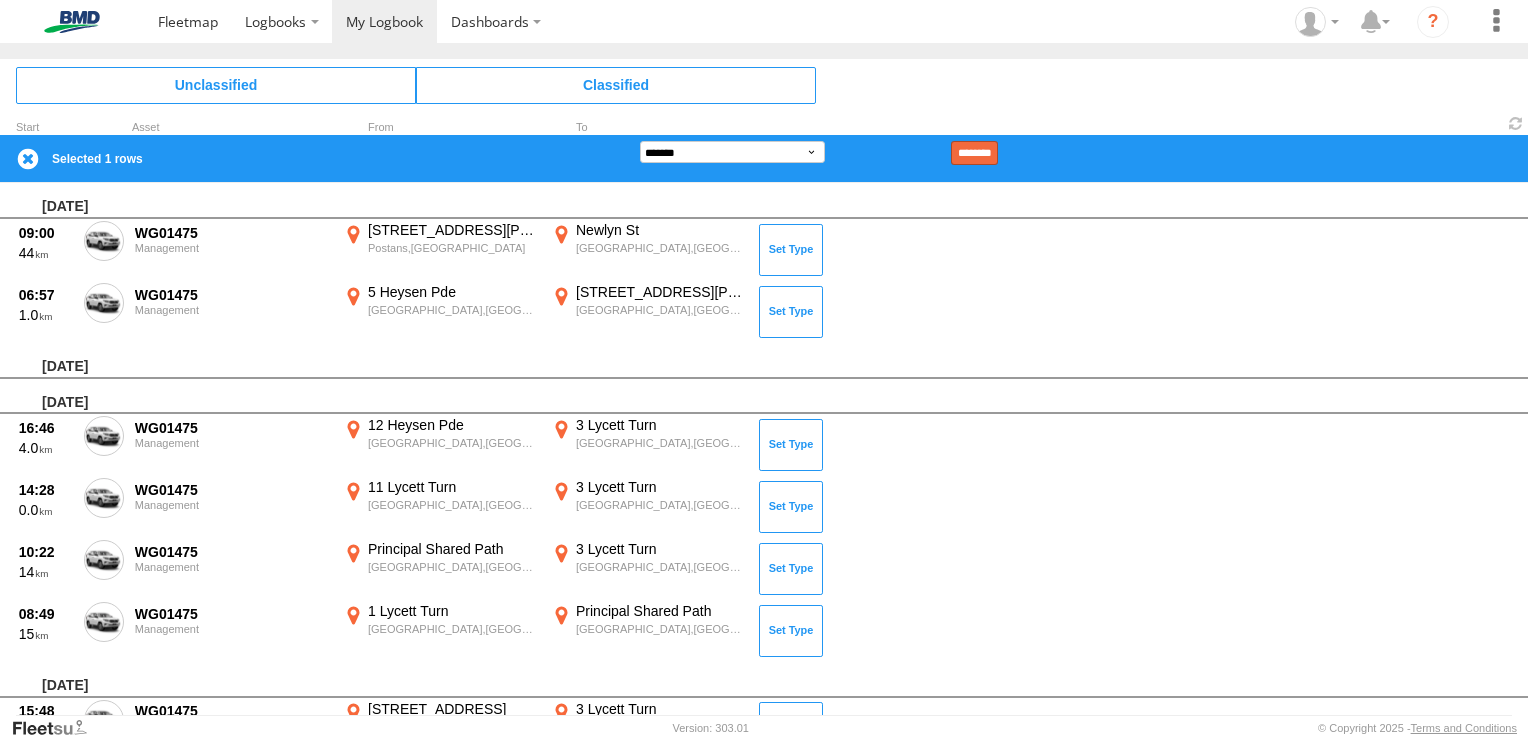 click on "********" at bounding box center [974, 153] 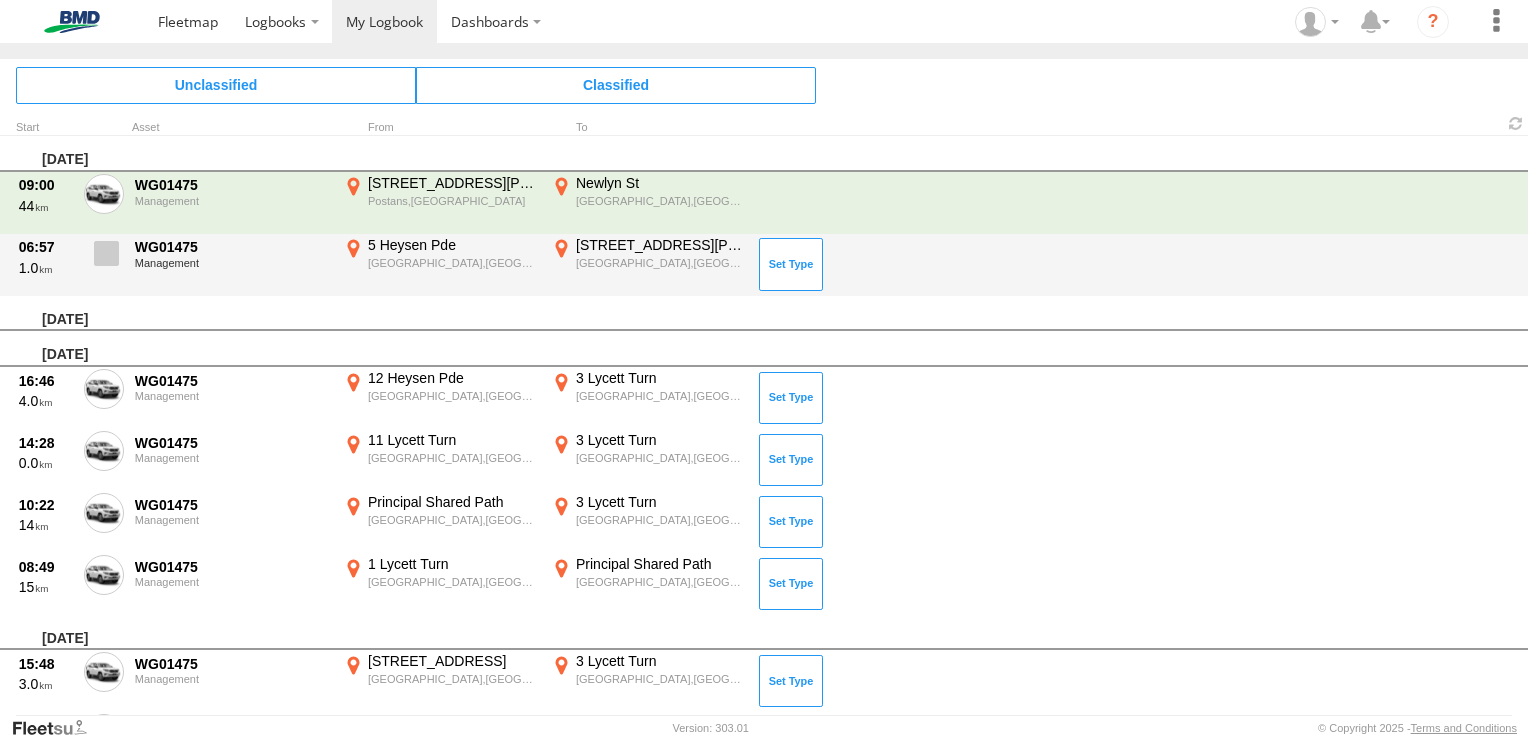 click at bounding box center (106, 253) 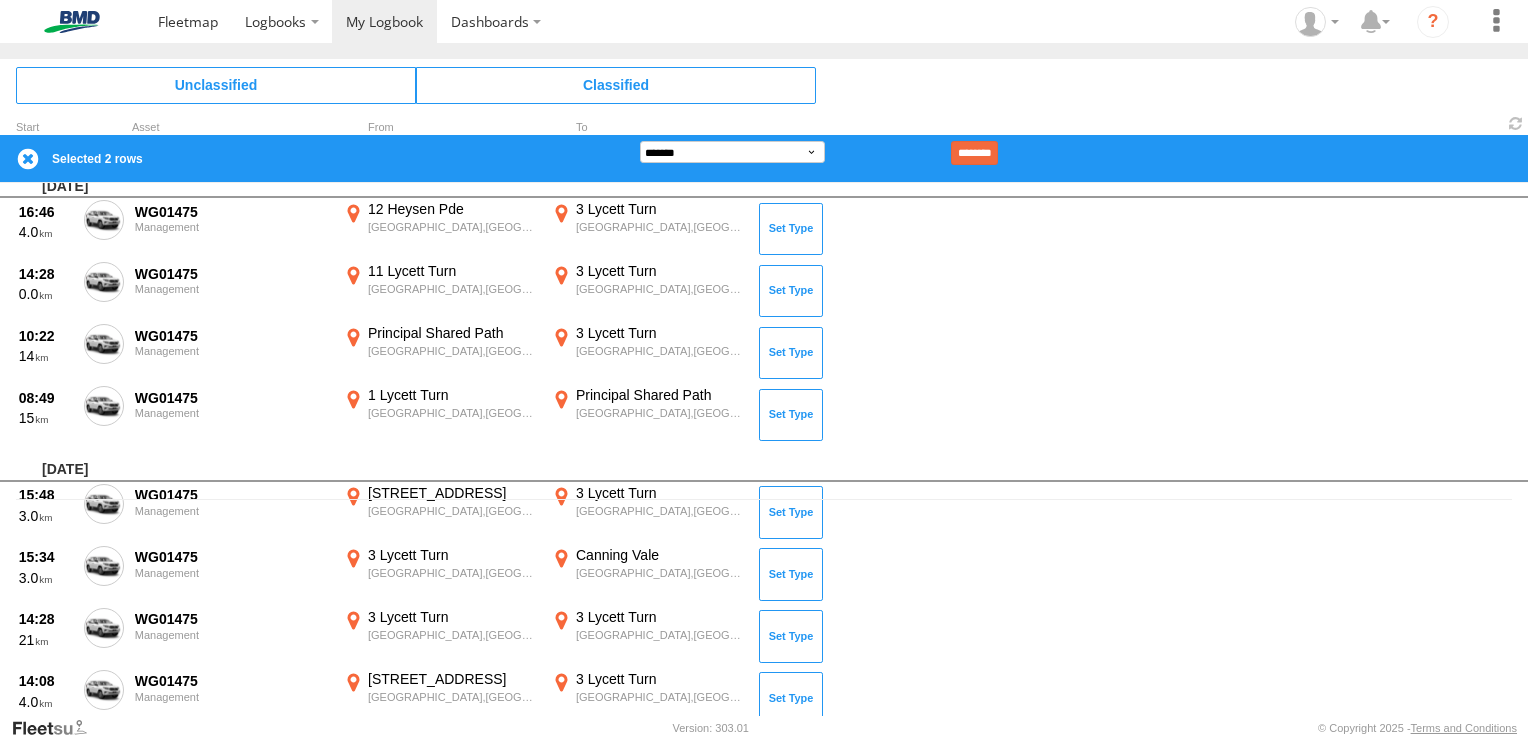 scroll, scrollTop: 0, scrollLeft: 0, axis: both 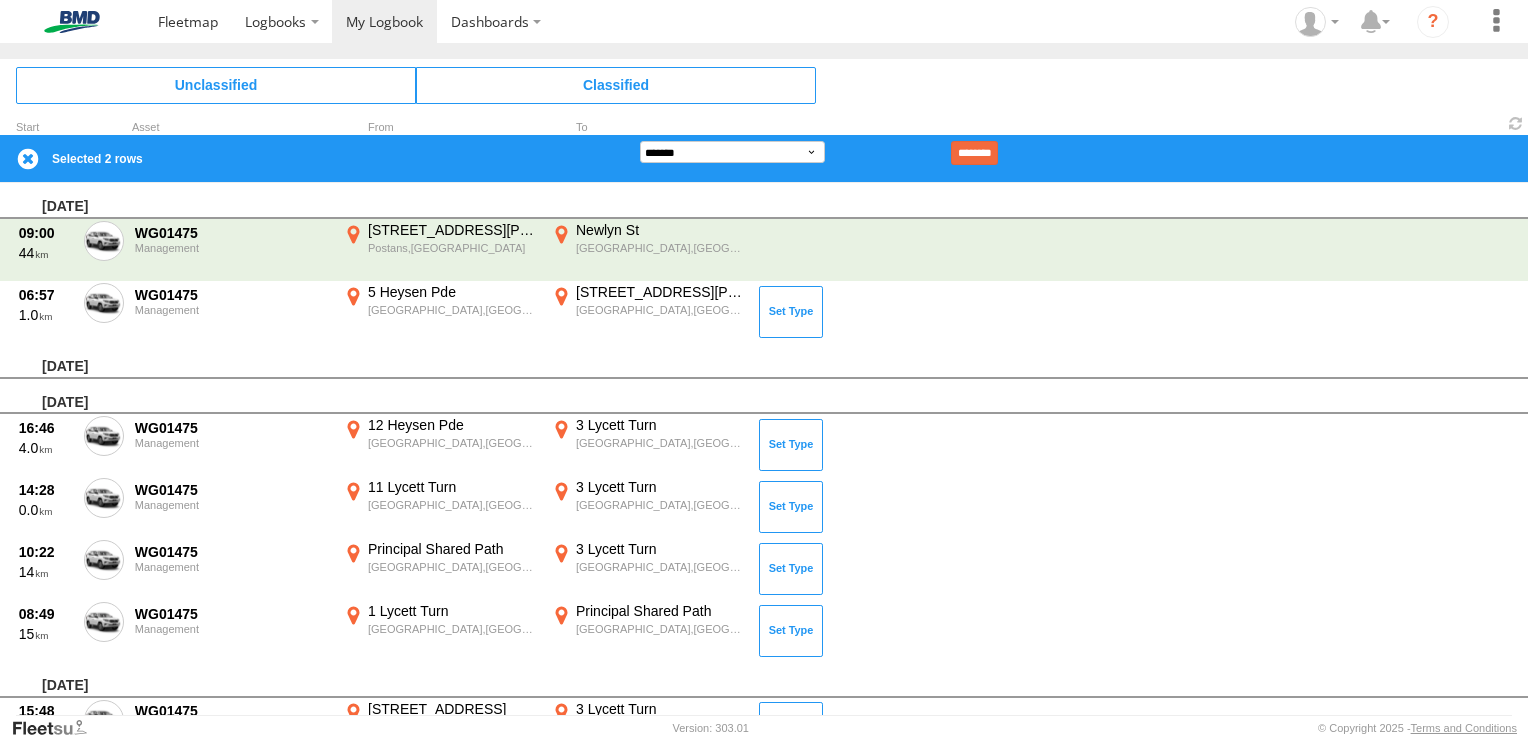 click at bounding box center [28, 159] 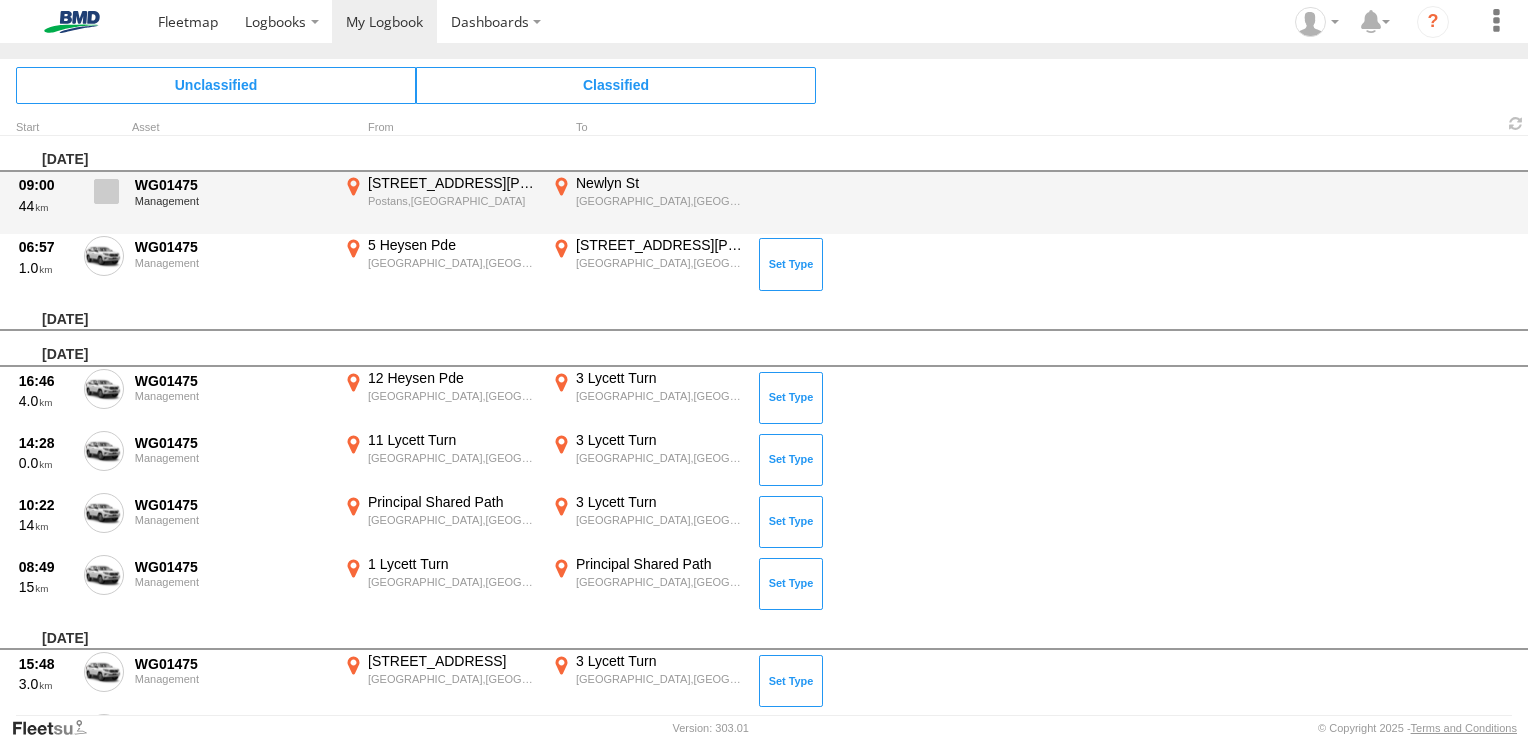 click at bounding box center [0, 0] 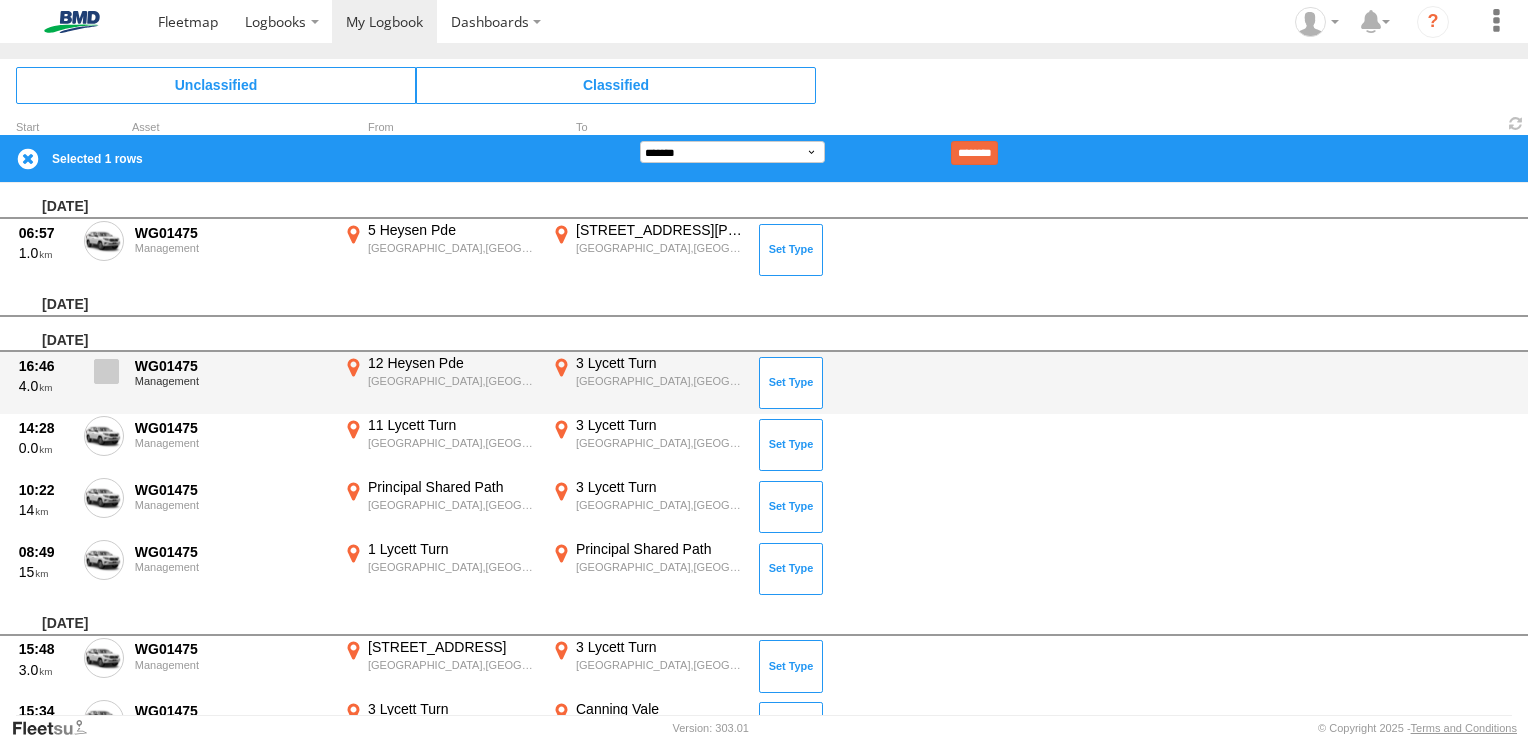 click at bounding box center (106, 371) 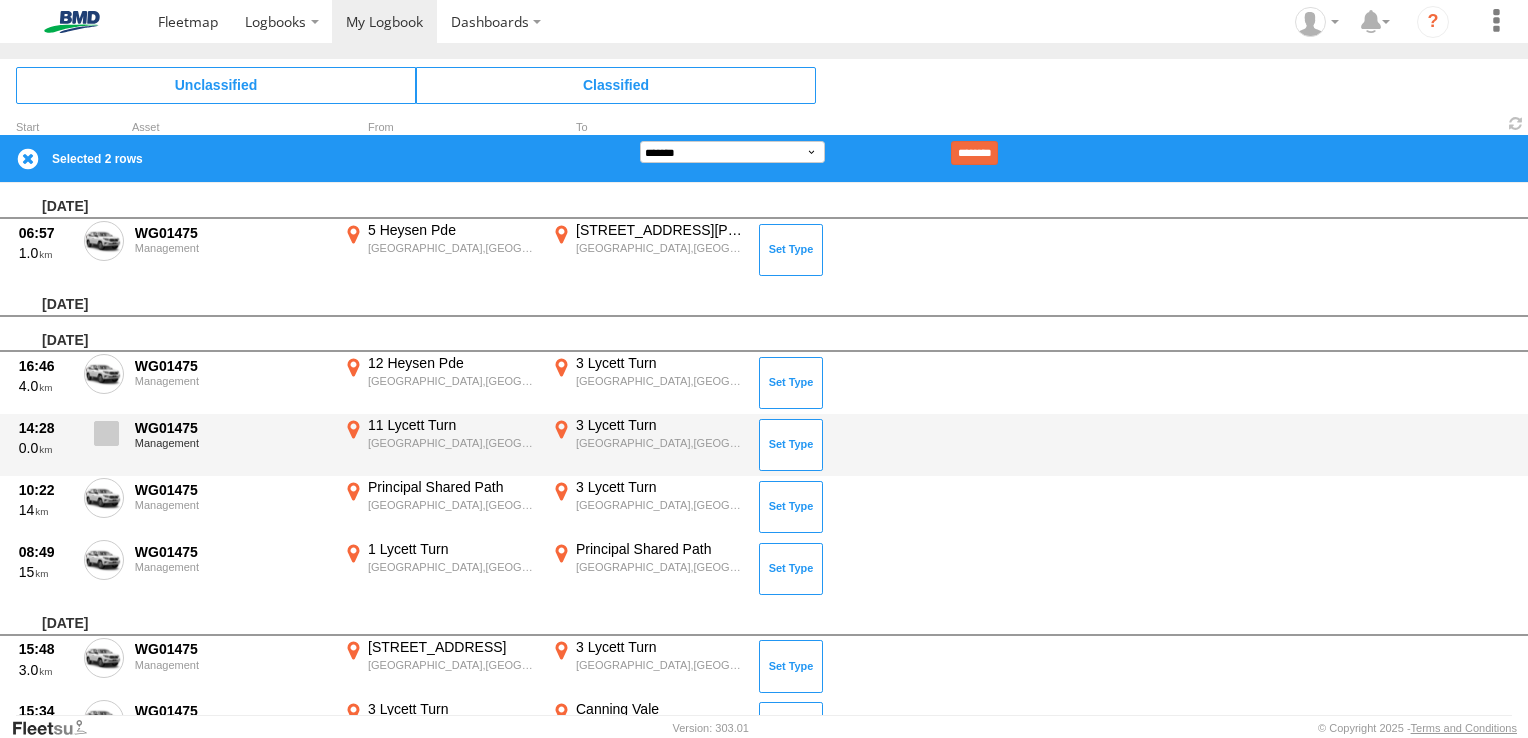 click at bounding box center [106, 433] 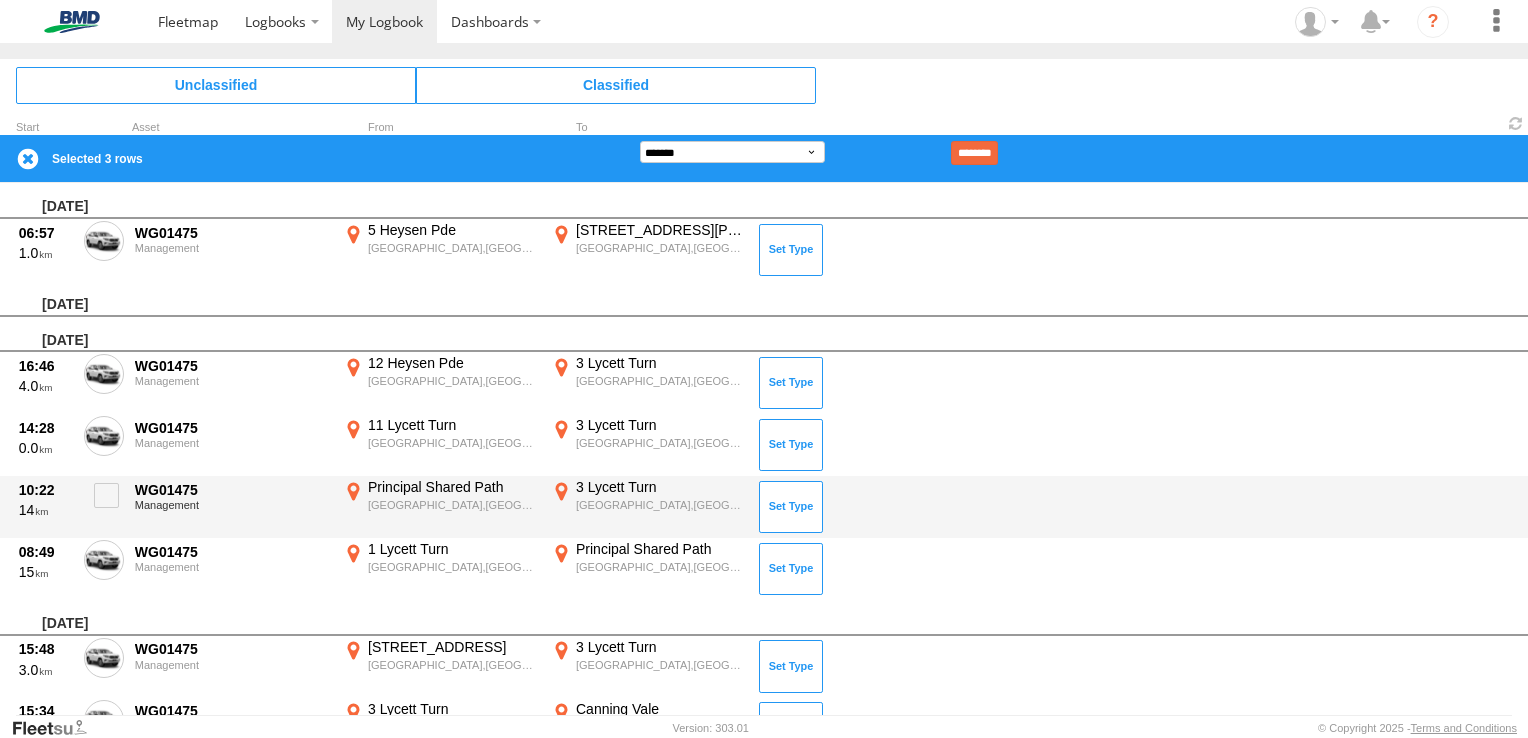 drag, startPoint x: 115, startPoint y: 504, endPoint x: 114, endPoint y: 529, distance: 25.019993 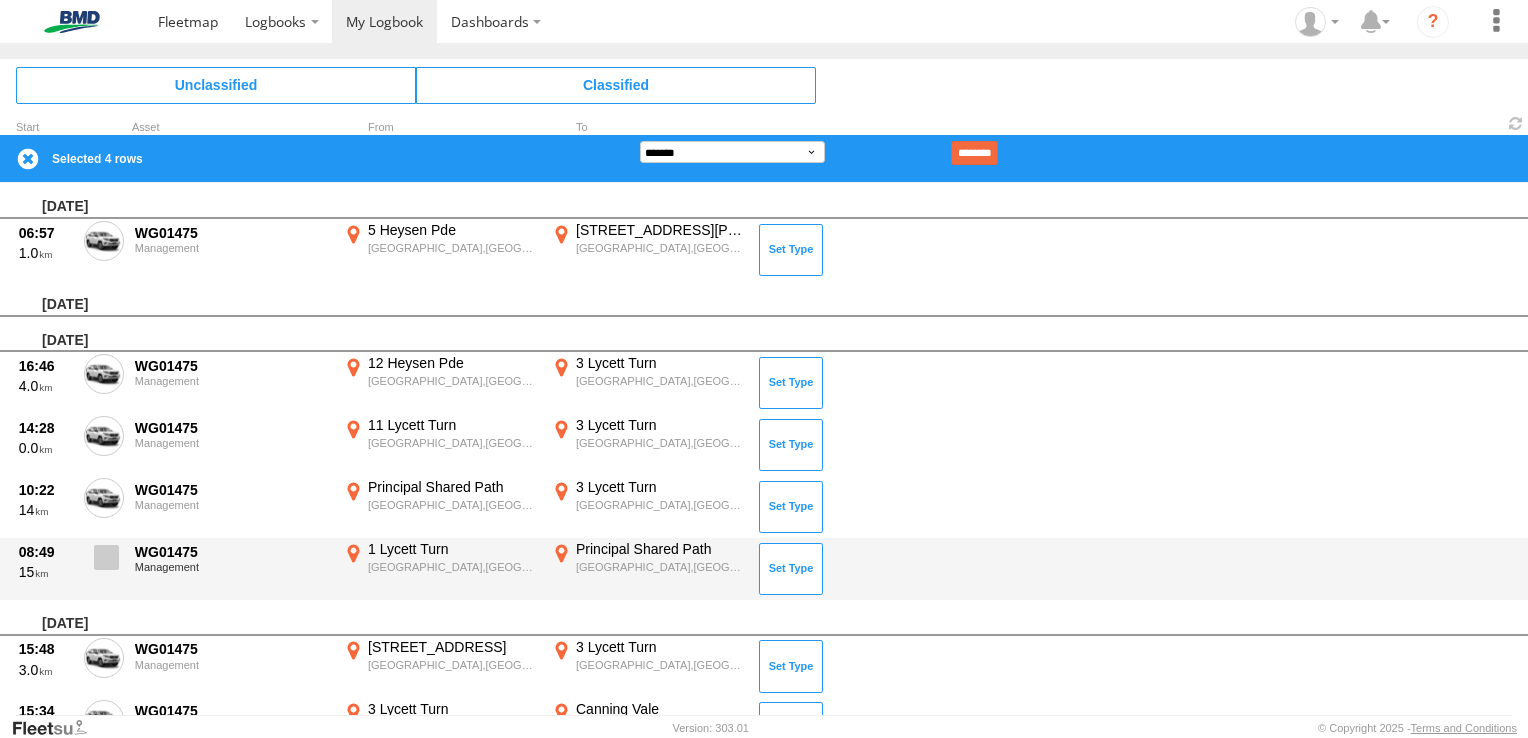 click at bounding box center [106, 557] 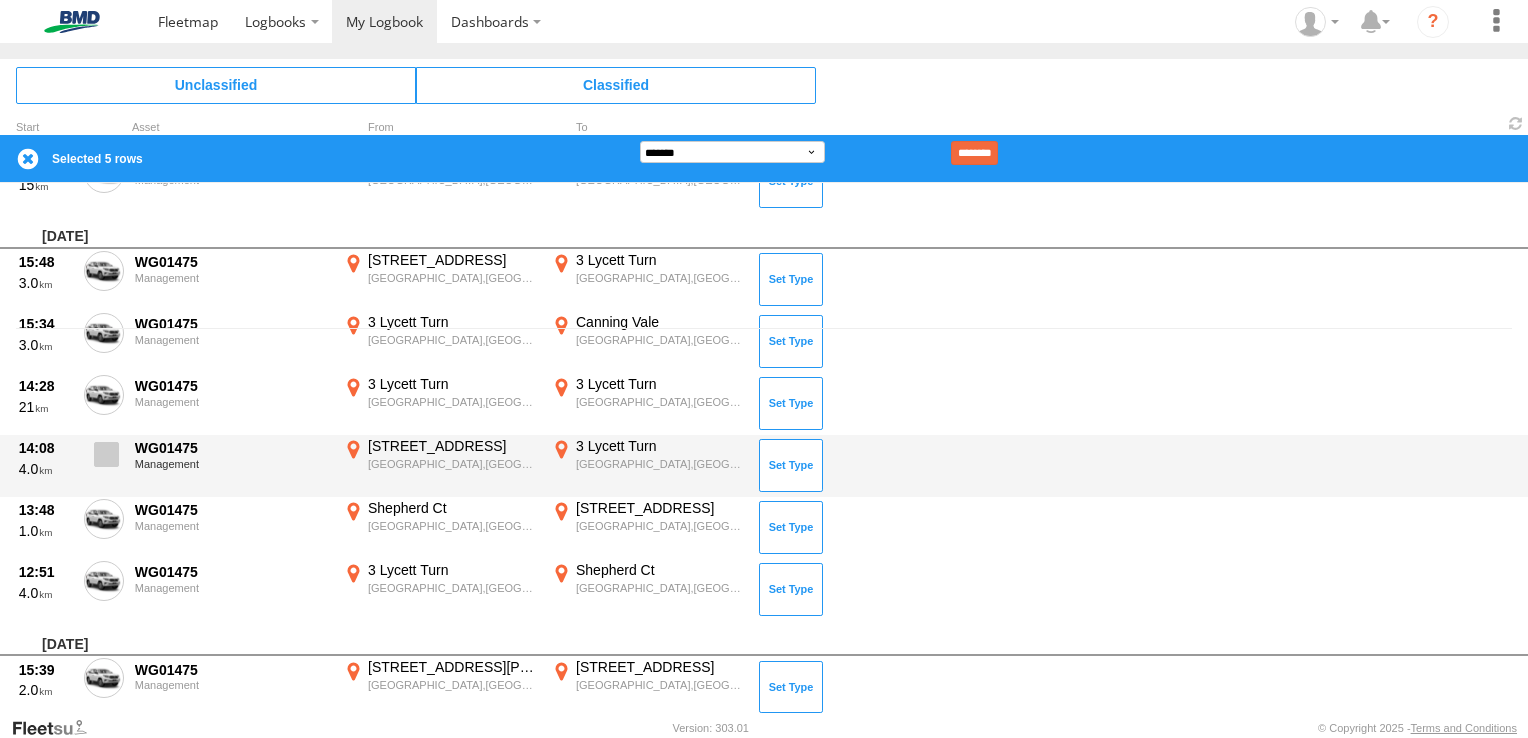 scroll, scrollTop: 400, scrollLeft: 0, axis: vertical 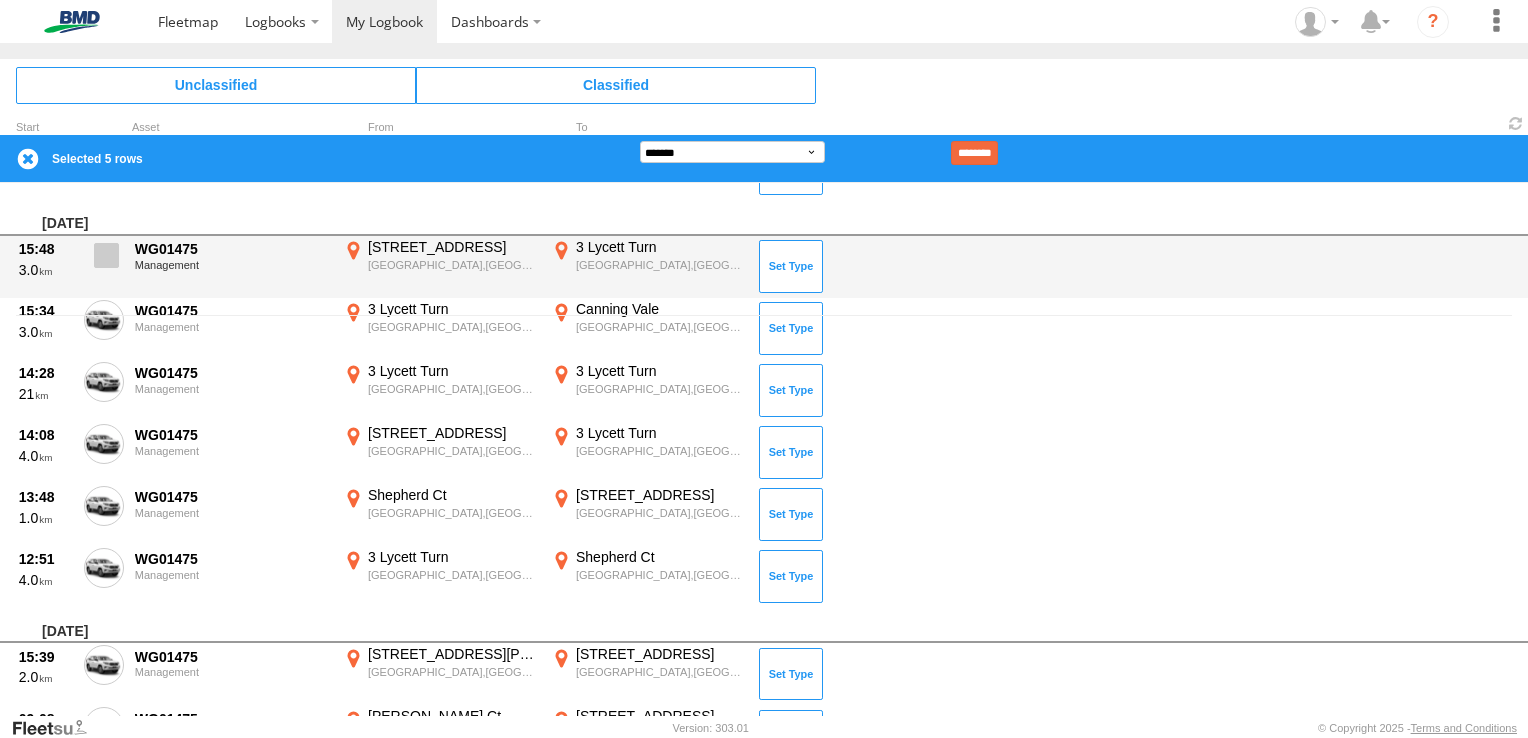 click at bounding box center [106, 255] 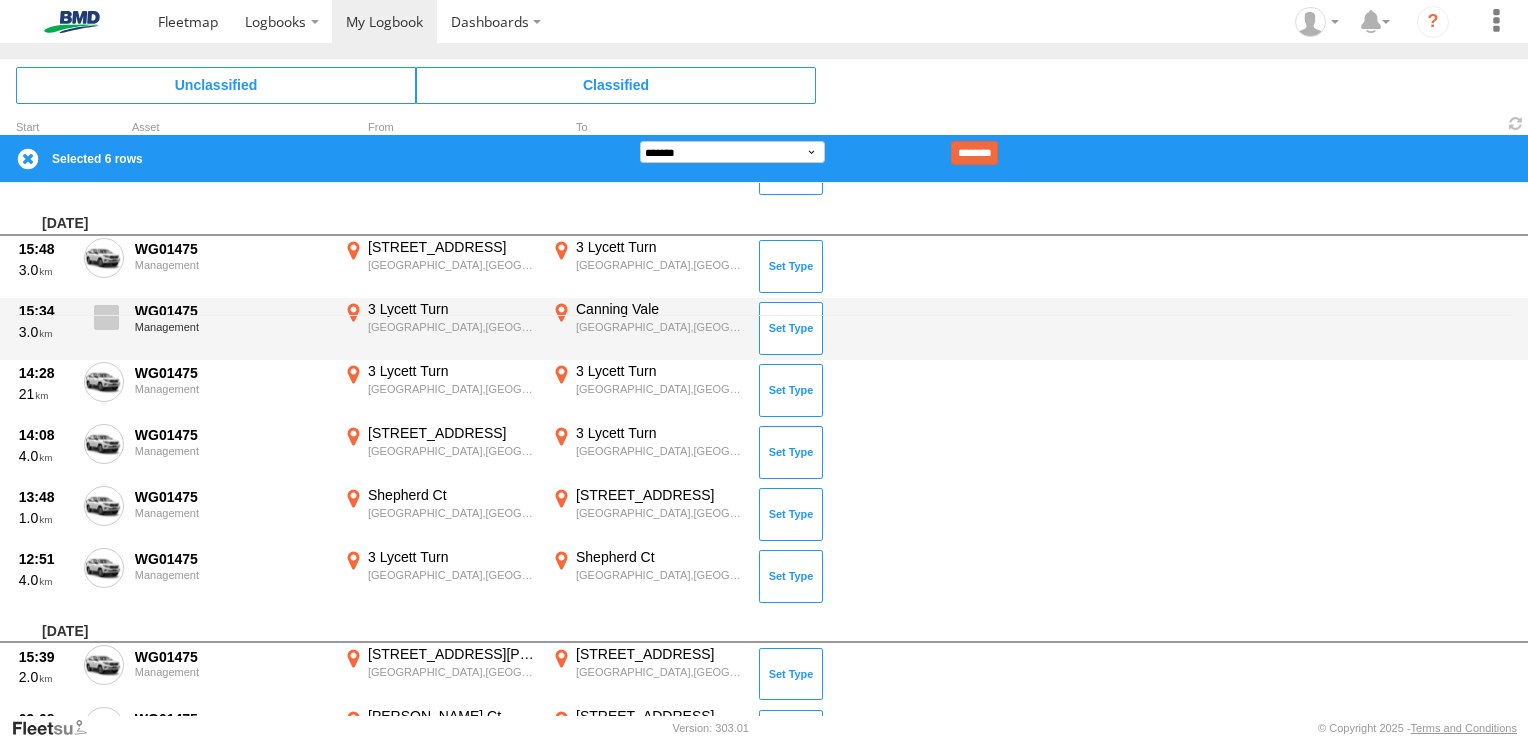 click at bounding box center (104, 323) 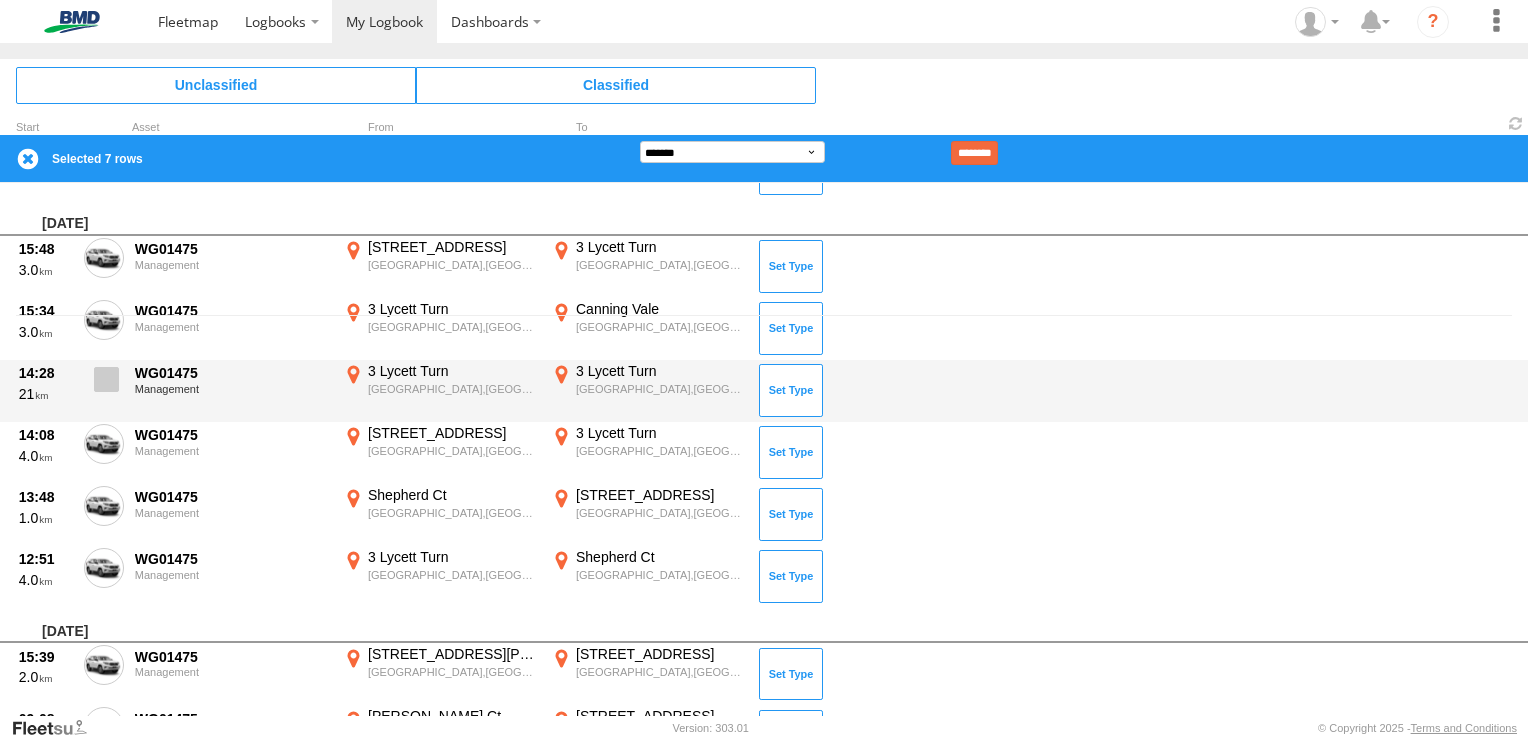 click at bounding box center [106, 379] 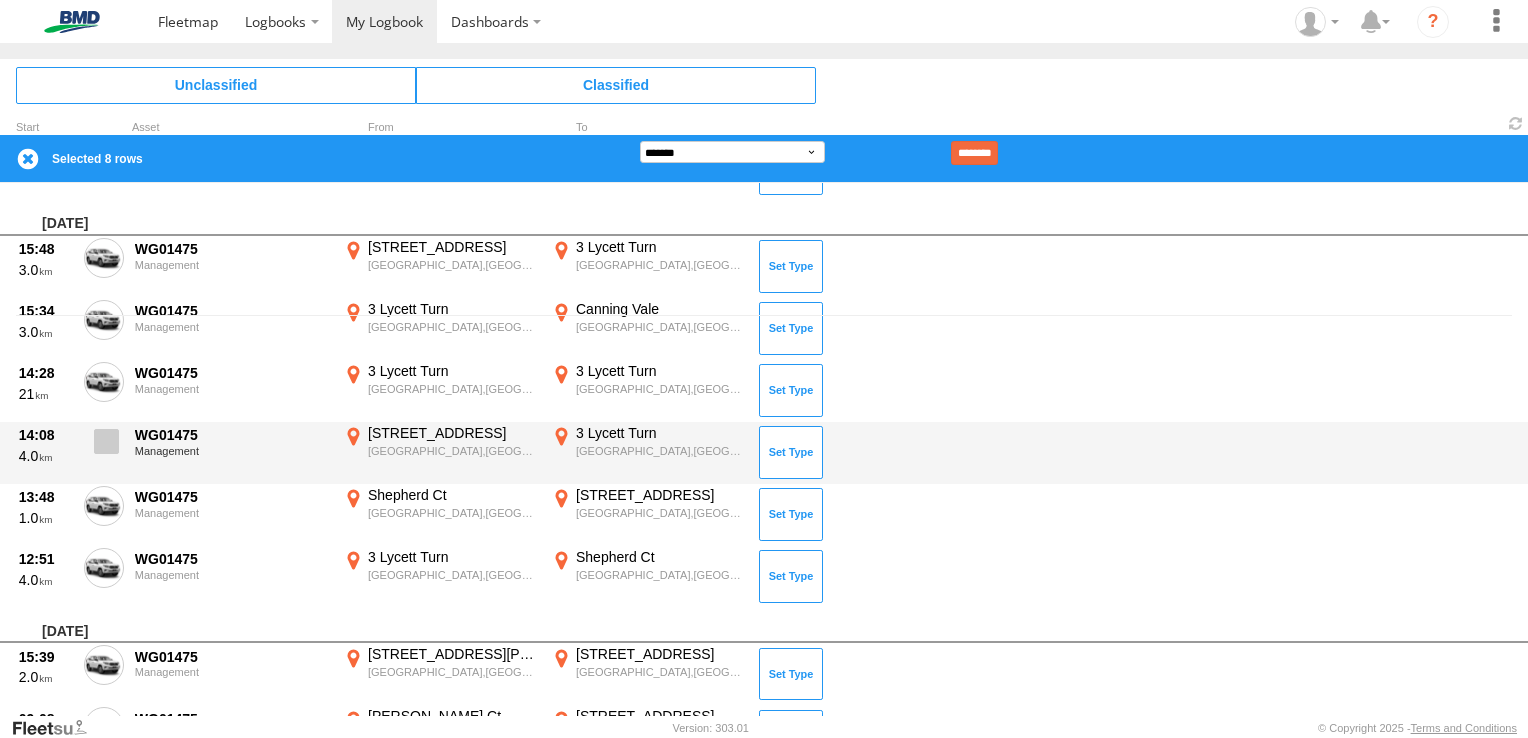 click at bounding box center [106, 441] 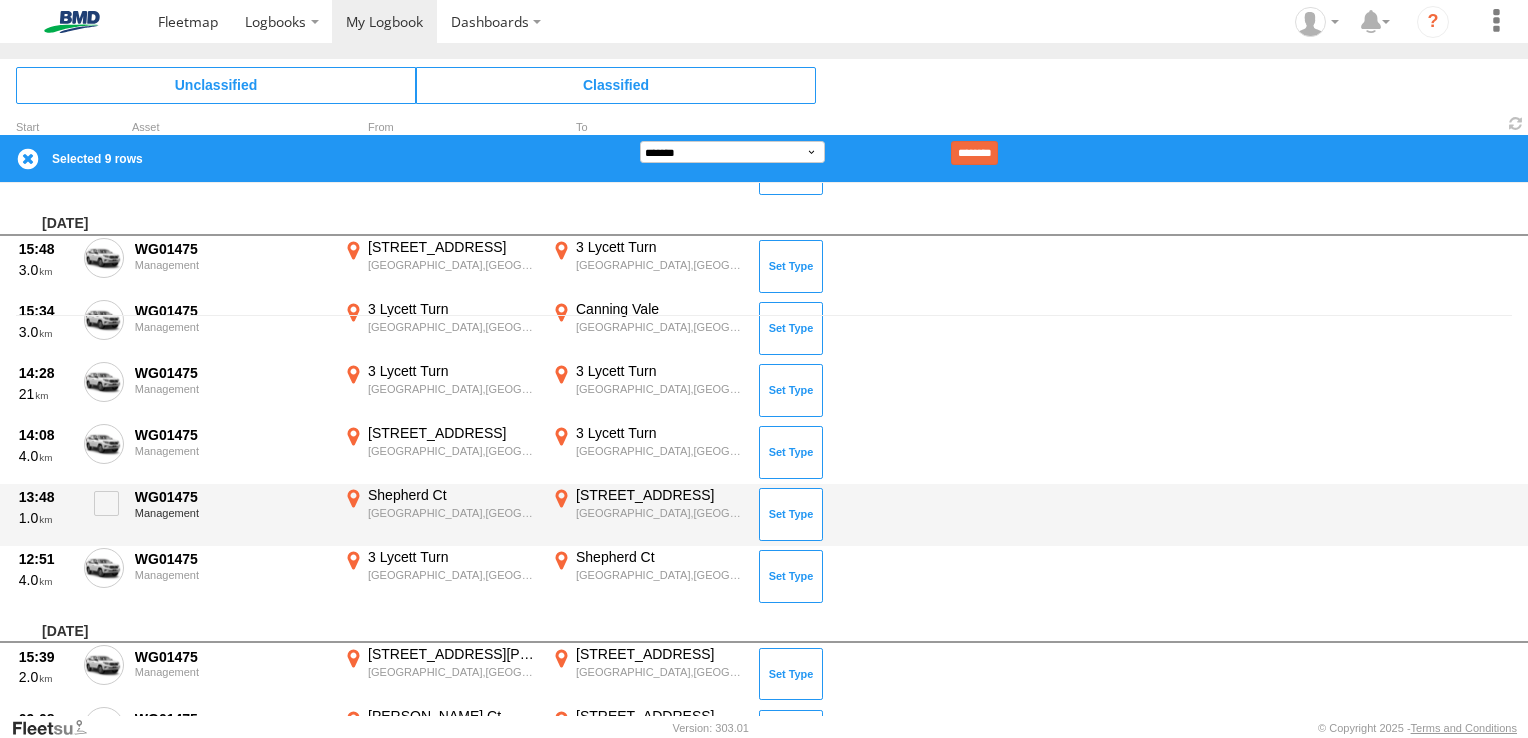 drag, startPoint x: 109, startPoint y: 502, endPoint x: 110, endPoint y: 538, distance: 36.013885 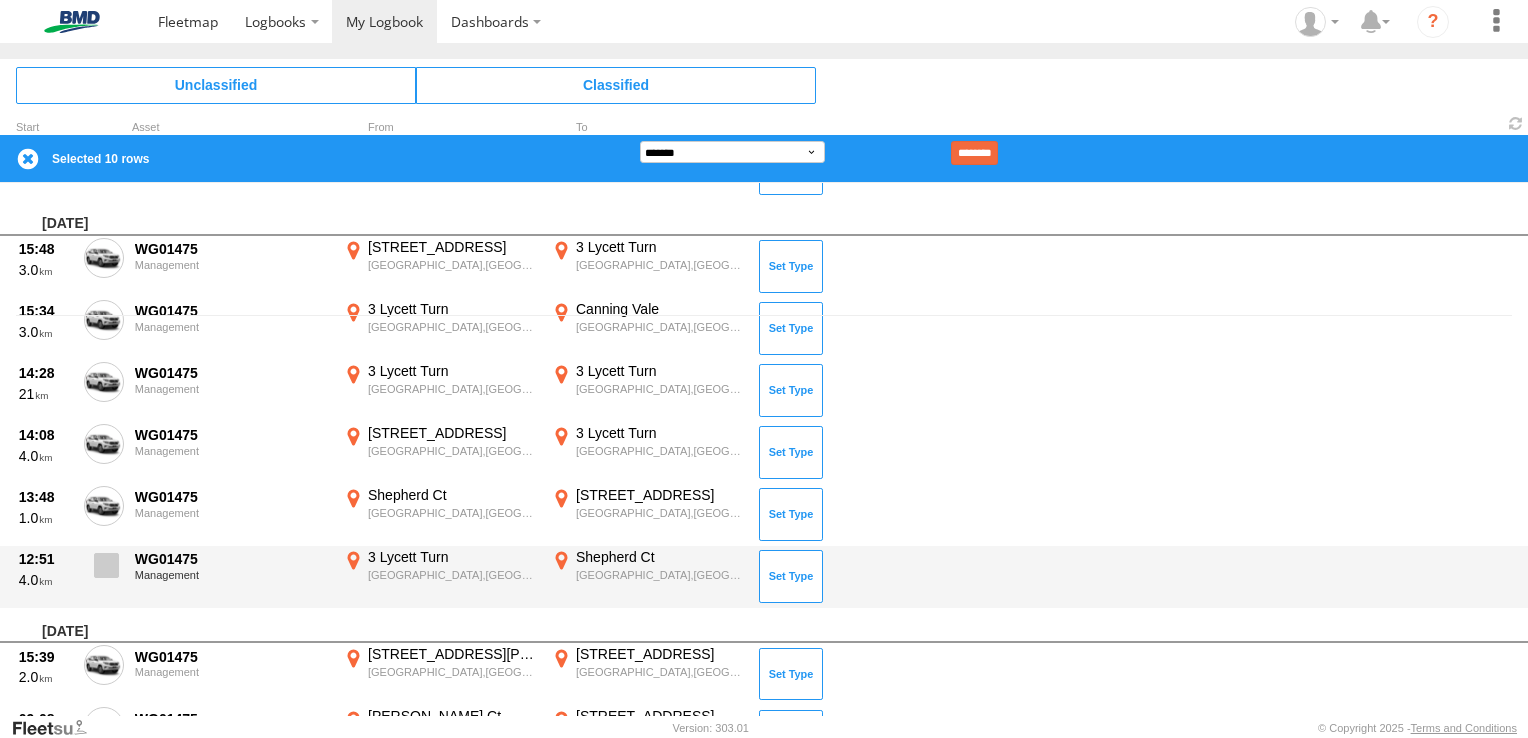 click at bounding box center [106, 565] 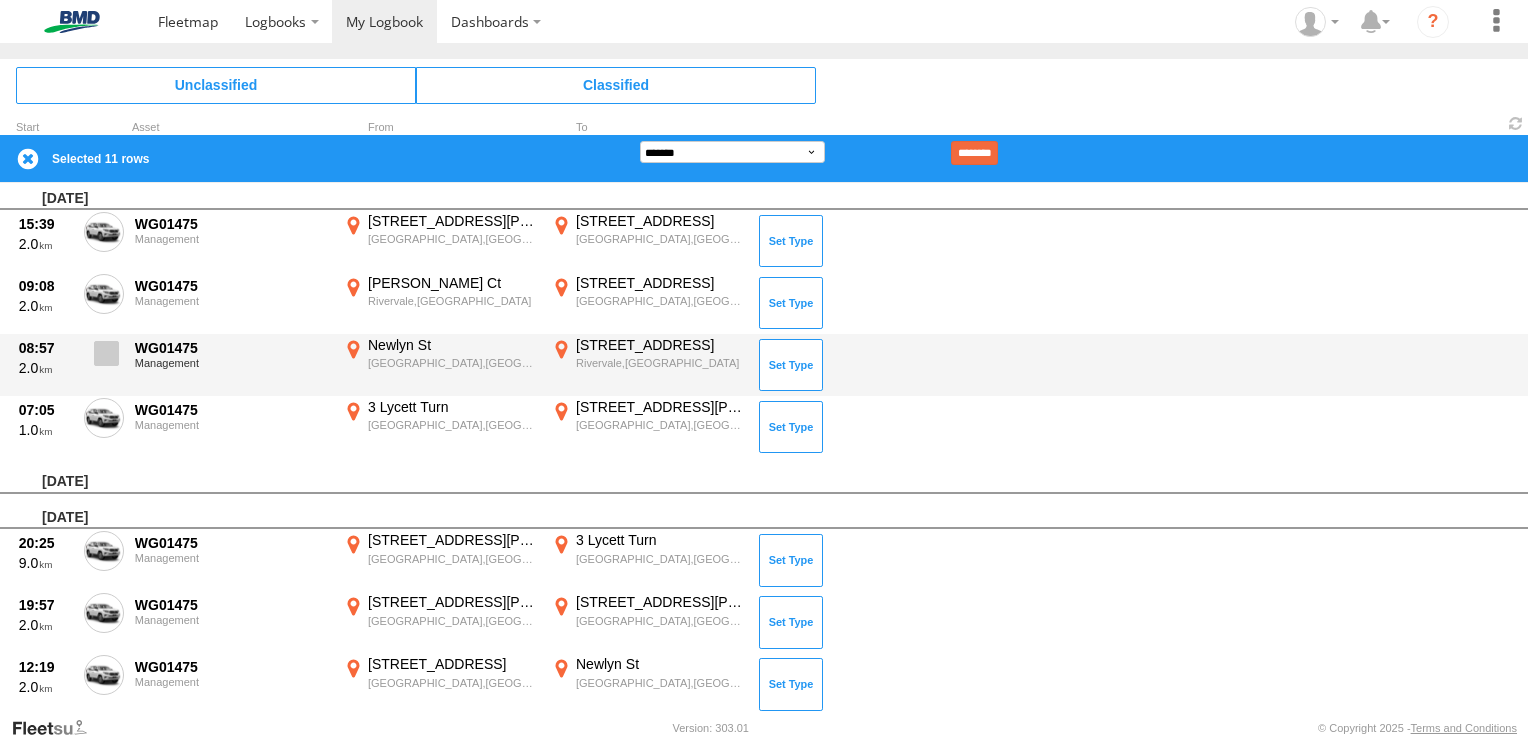 scroll, scrollTop: 800, scrollLeft: 0, axis: vertical 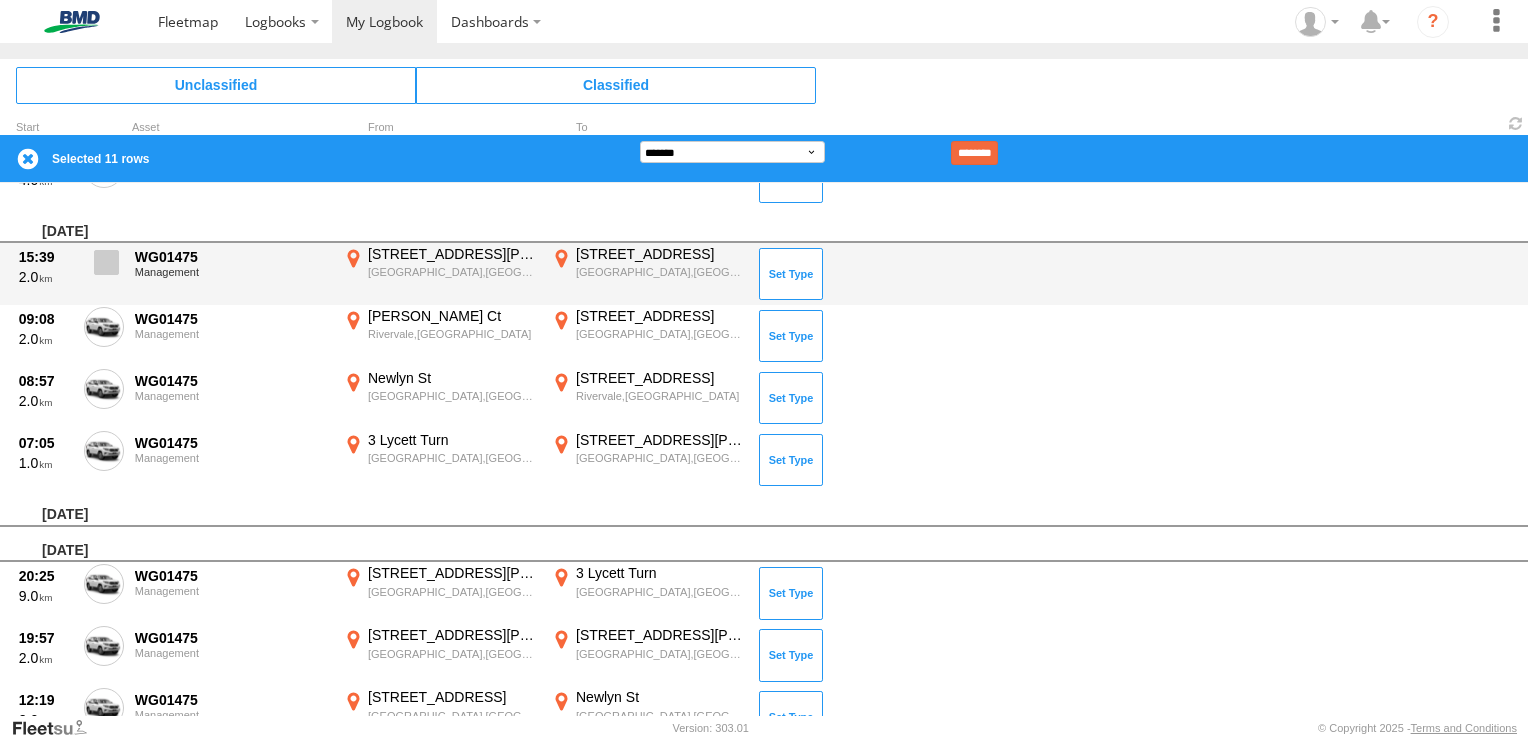 click at bounding box center [106, 262] 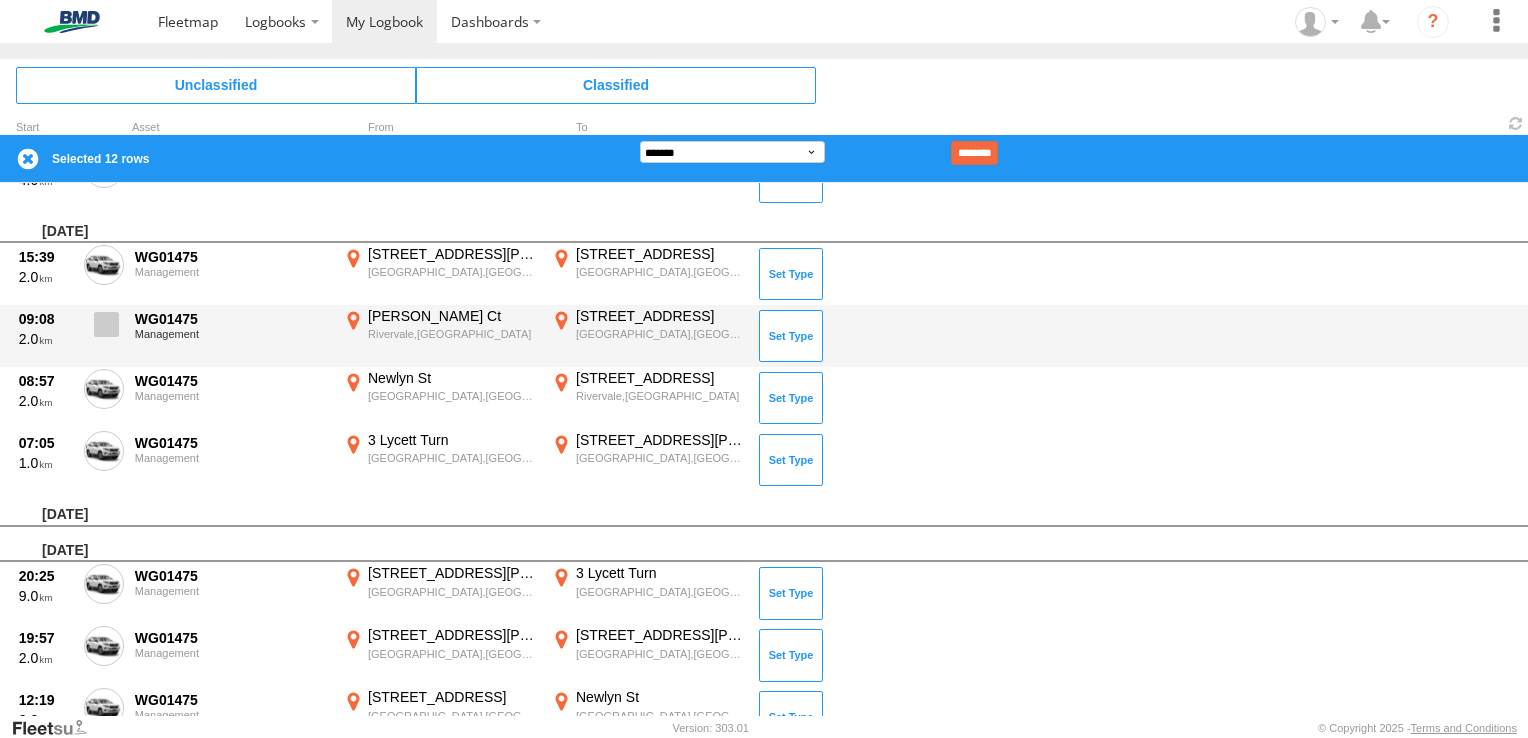 click at bounding box center [106, 324] 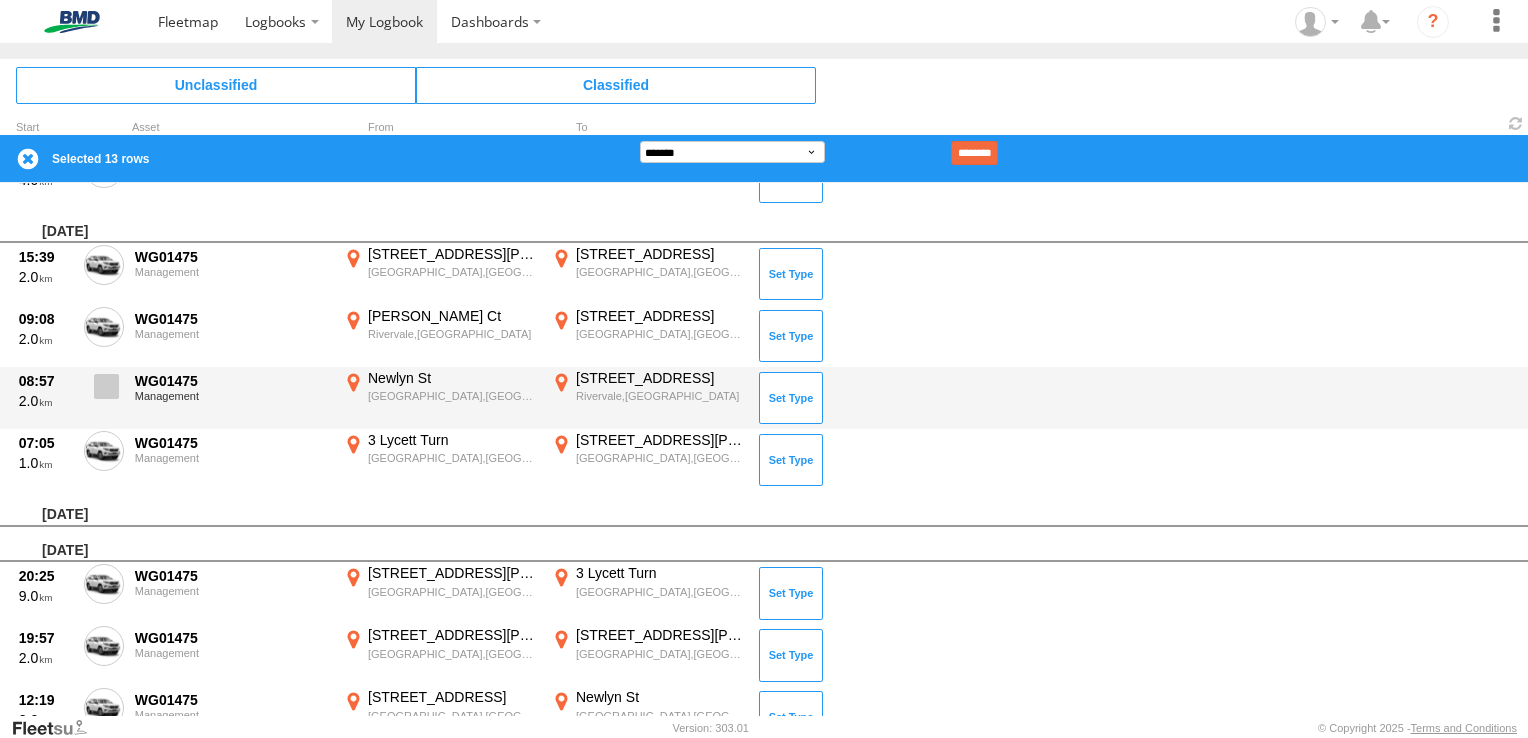 click at bounding box center [106, 386] 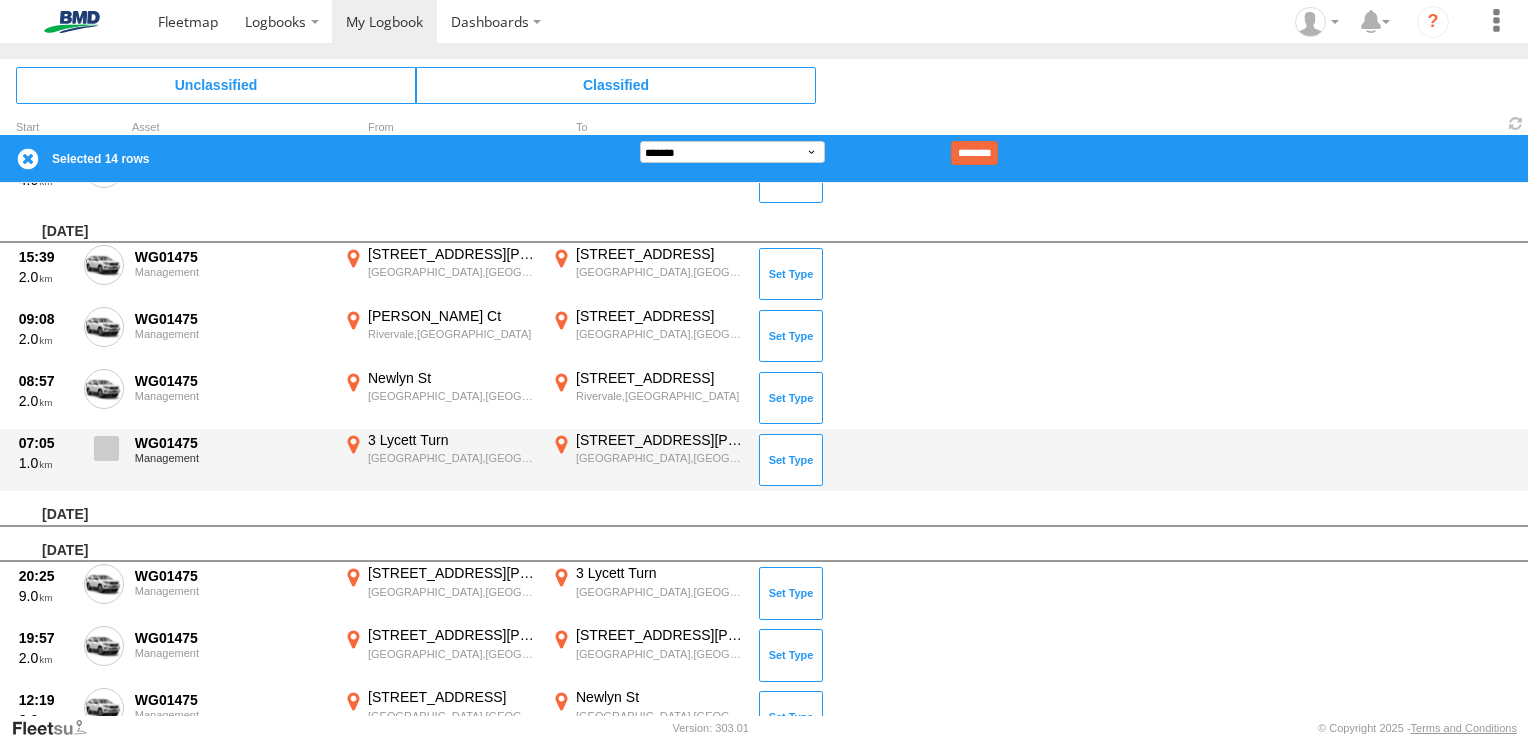 click at bounding box center [106, 448] 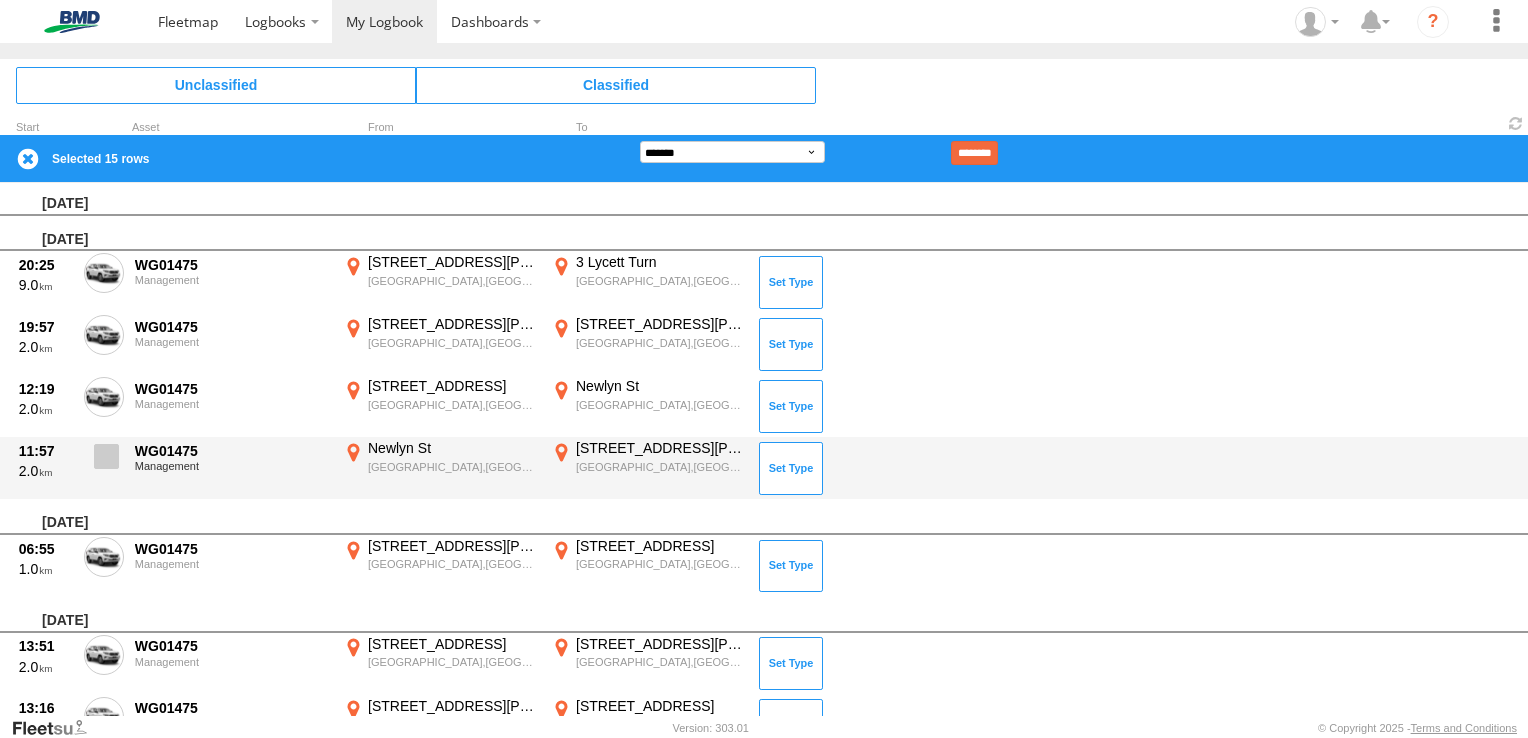 scroll, scrollTop: 1000, scrollLeft: 0, axis: vertical 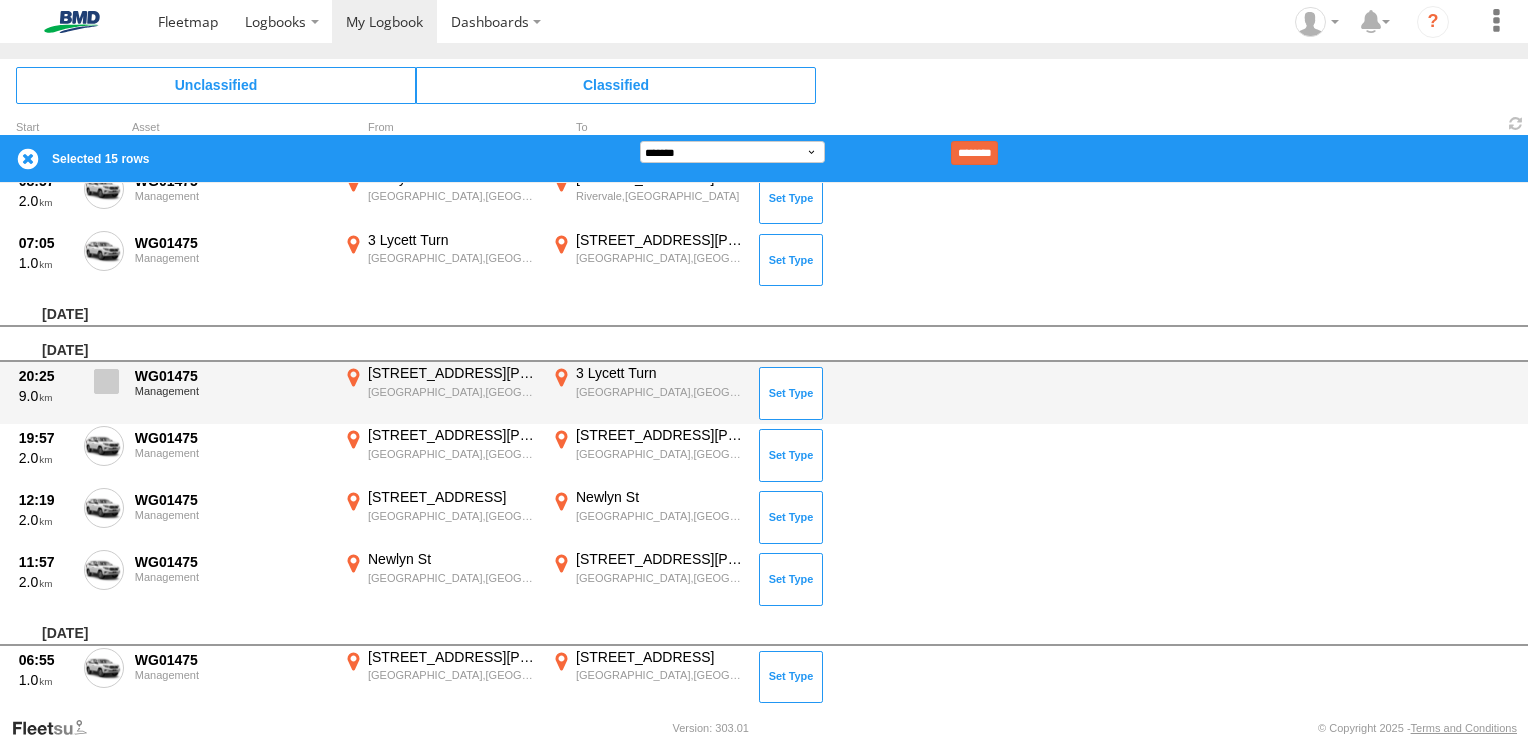 click at bounding box center [106, 381] 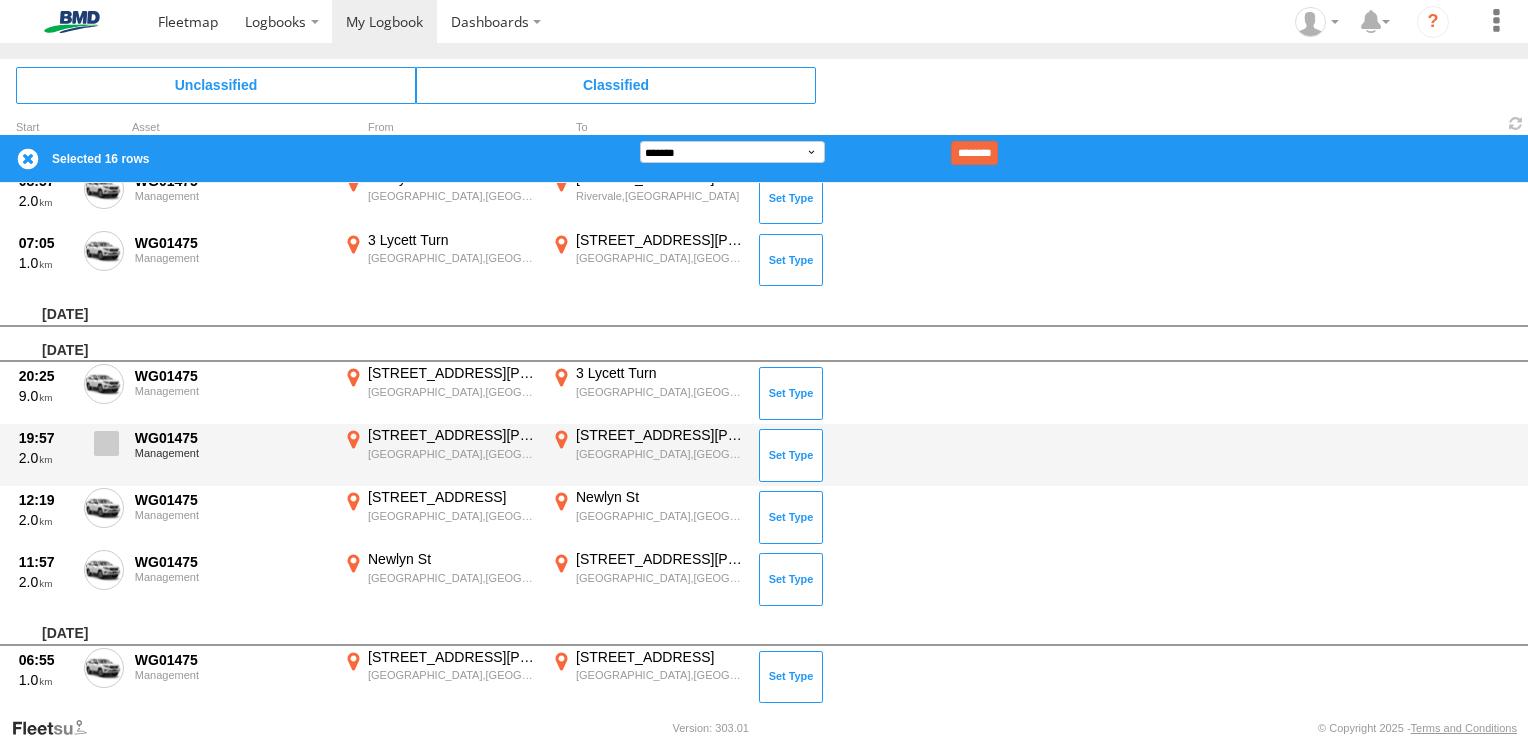 drag, startPoint x: 112, startPoint y: 442, endPoint x: 111, endPoint y: 453, distance: 11.045361 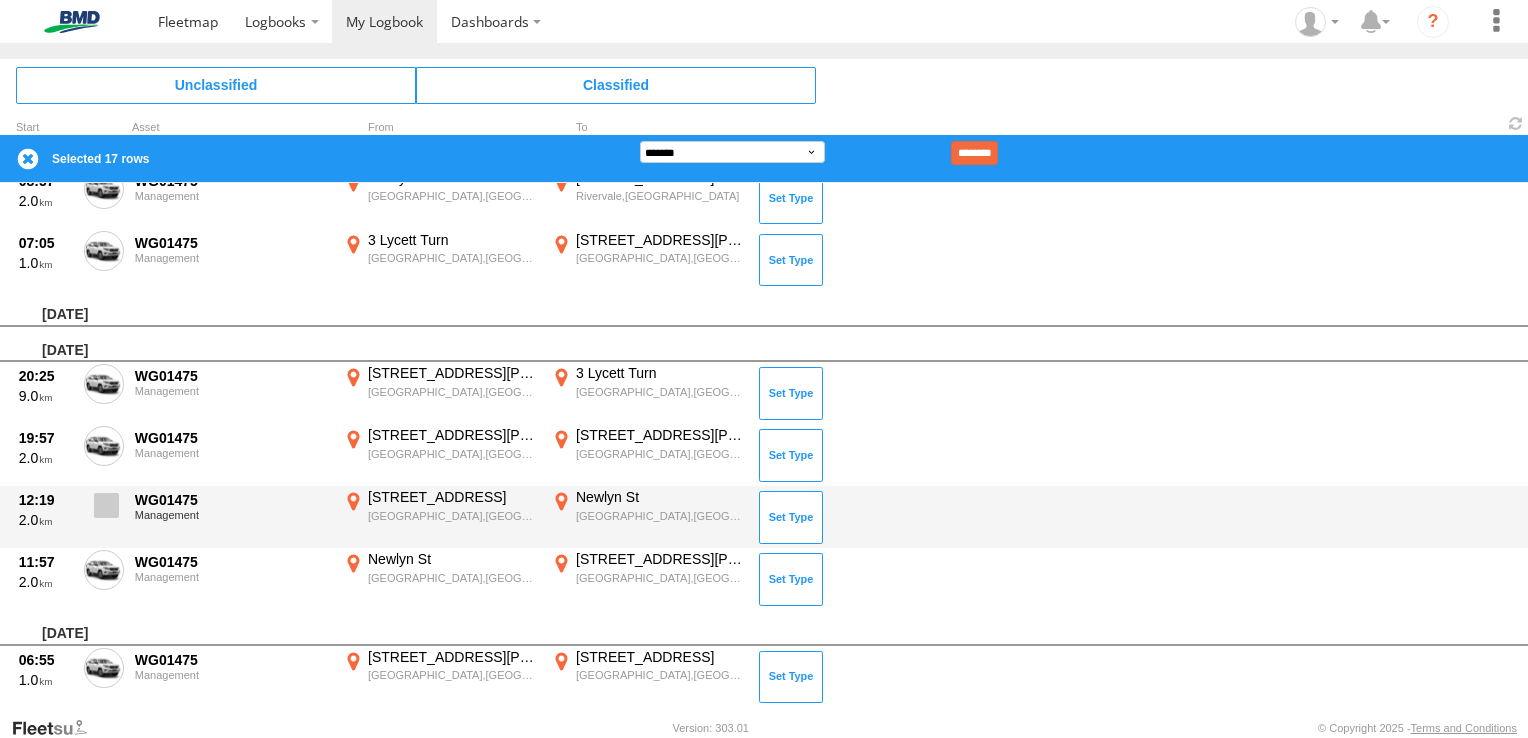 click at bounding box center (106, 505) 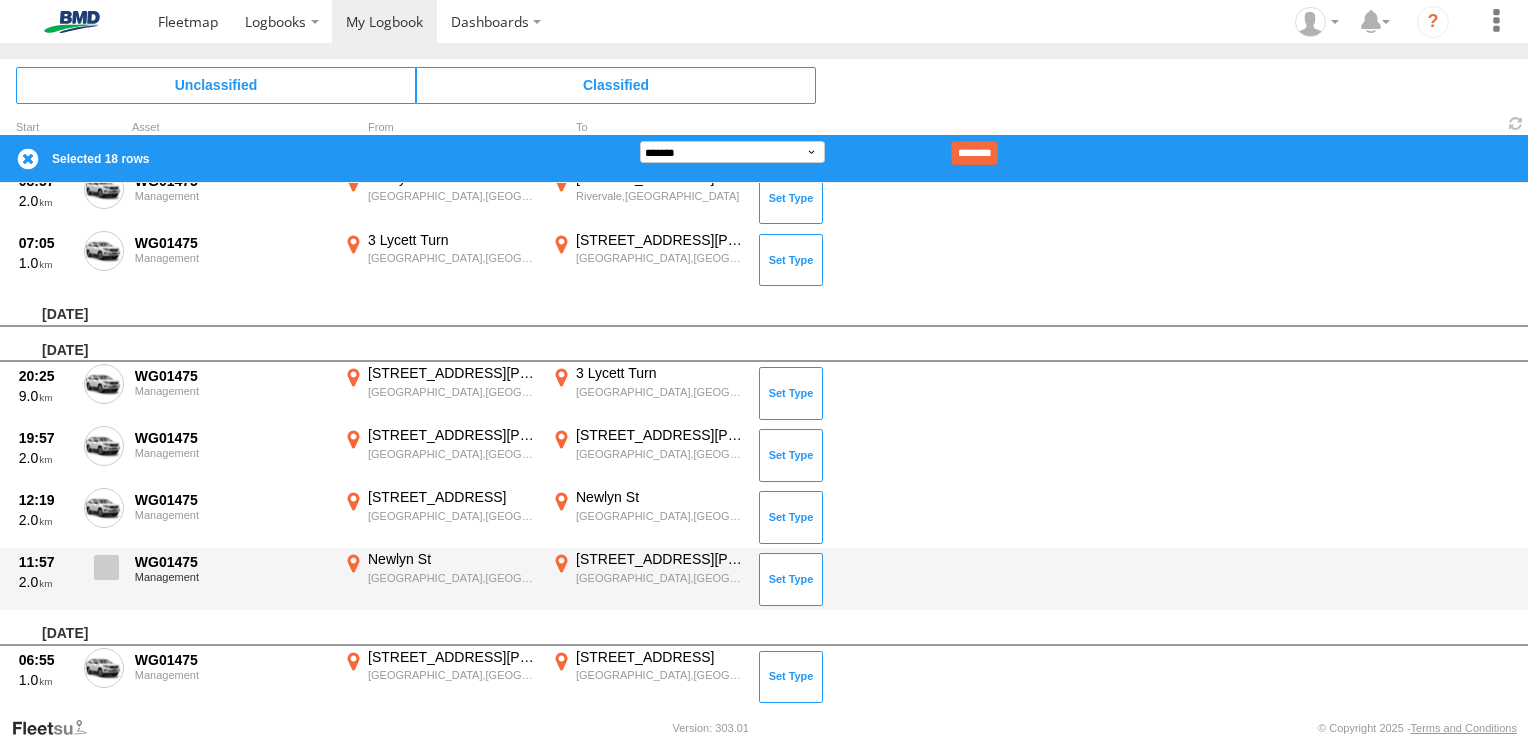 click at bounding box center [106, 567] 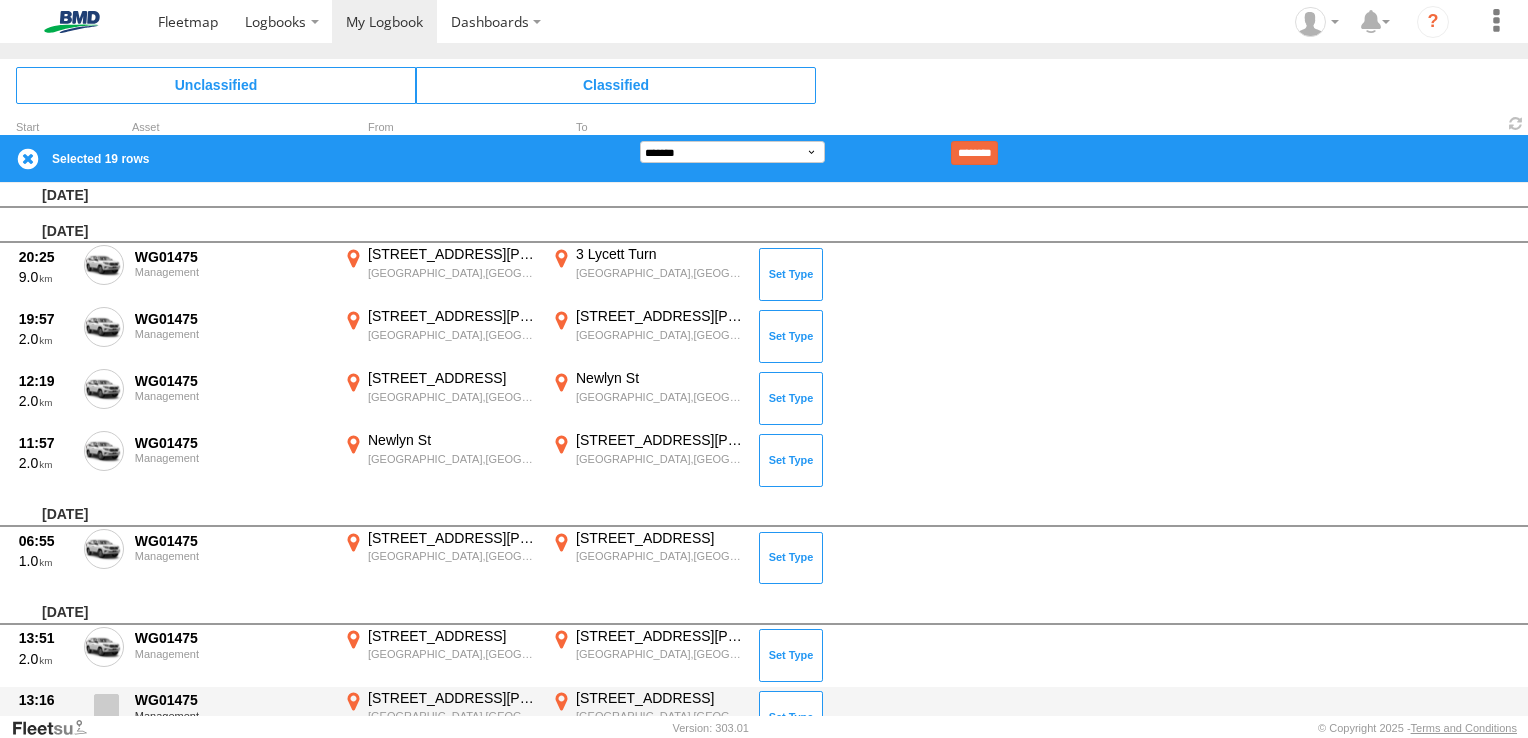 scroll, scrollTop: 1300, scrollLeft: 0, axis: vertical 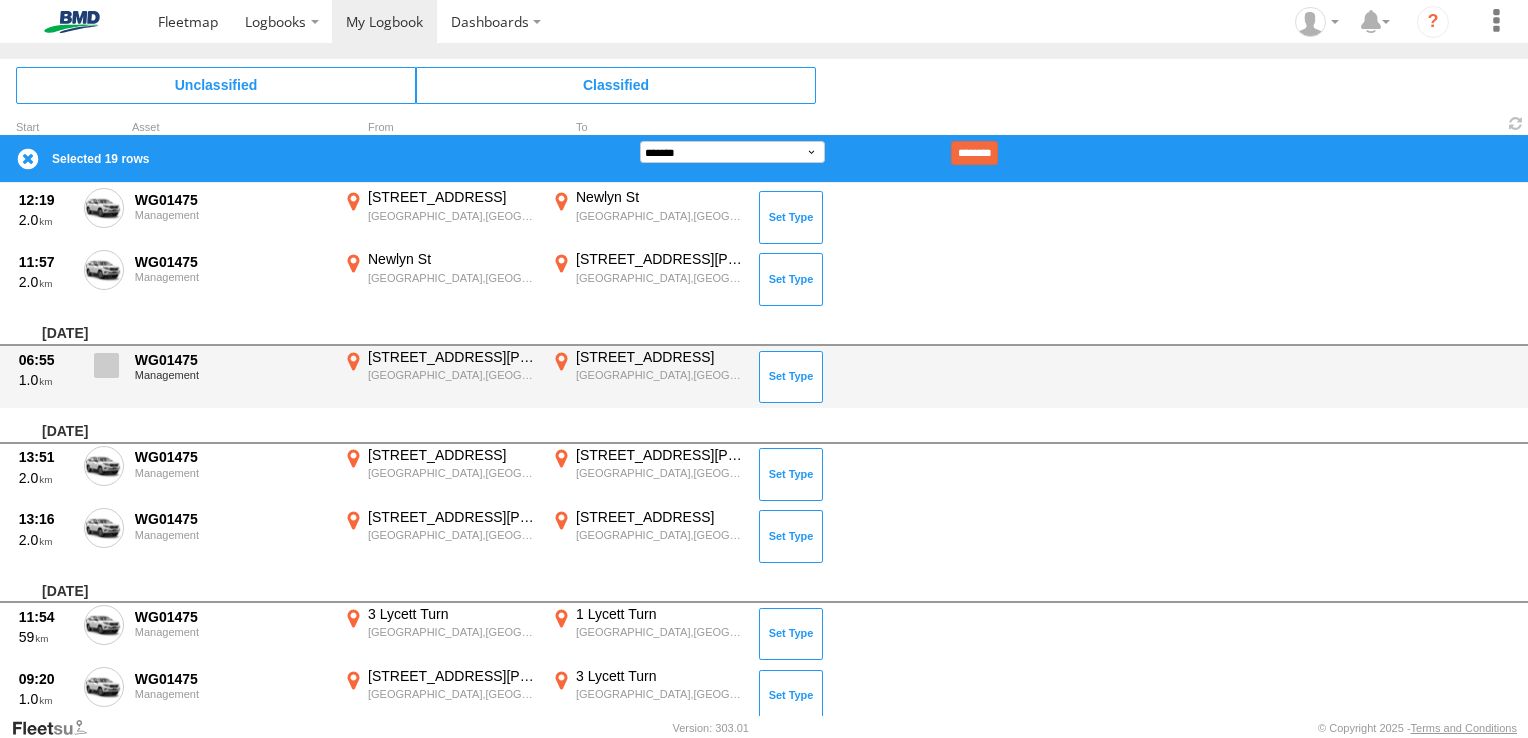 click at bounding box center [106, 365] 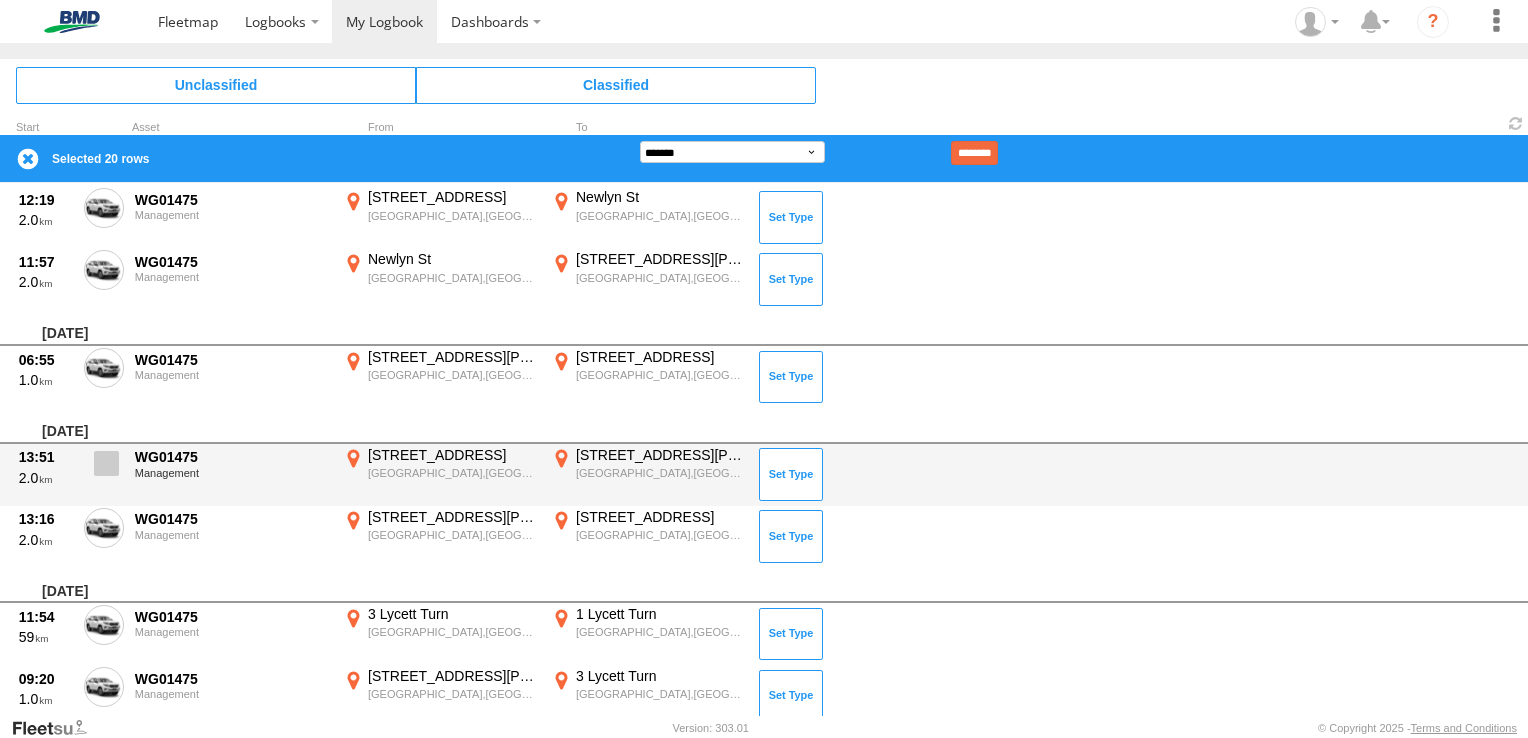 click at bounding box center [106, 463] 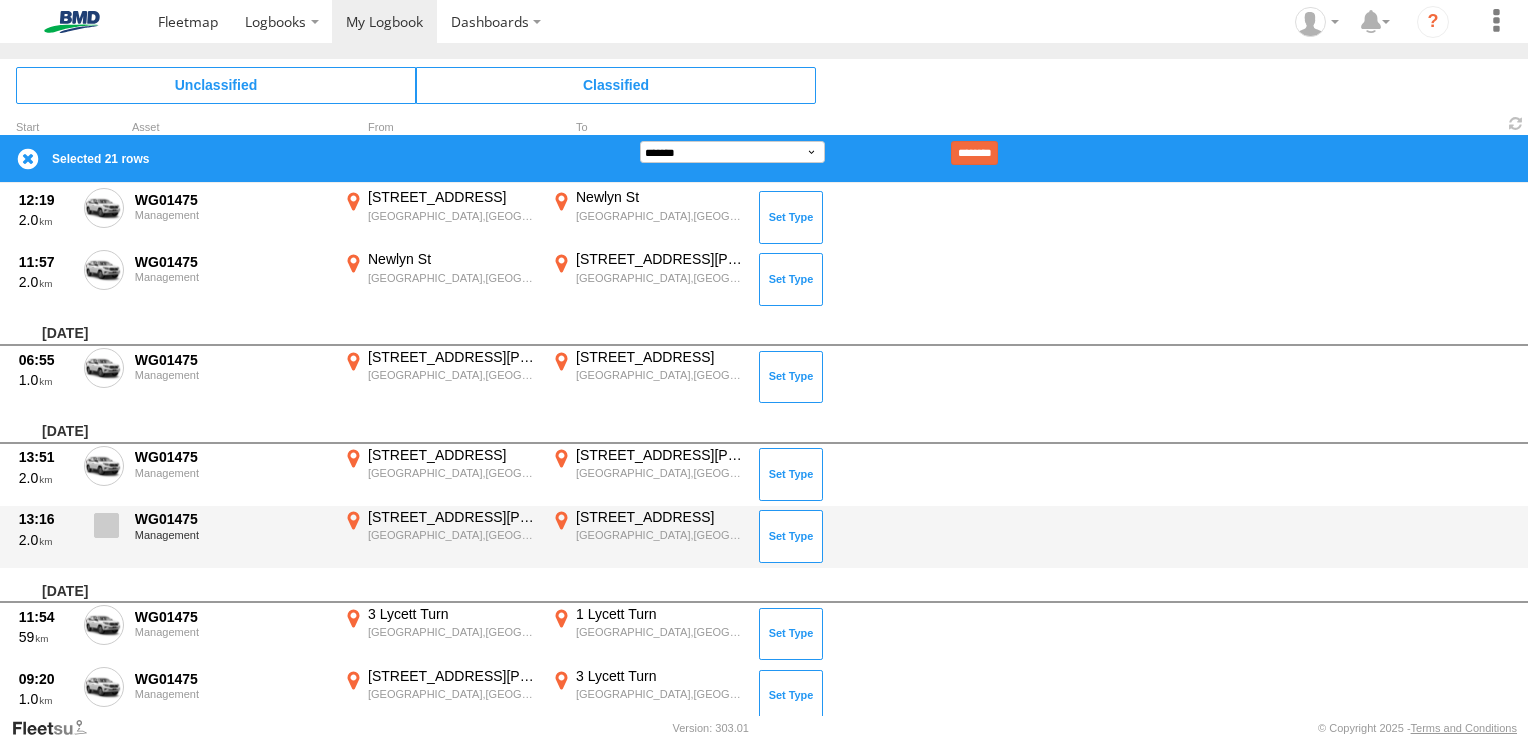 click at bounding box center (106, 525) 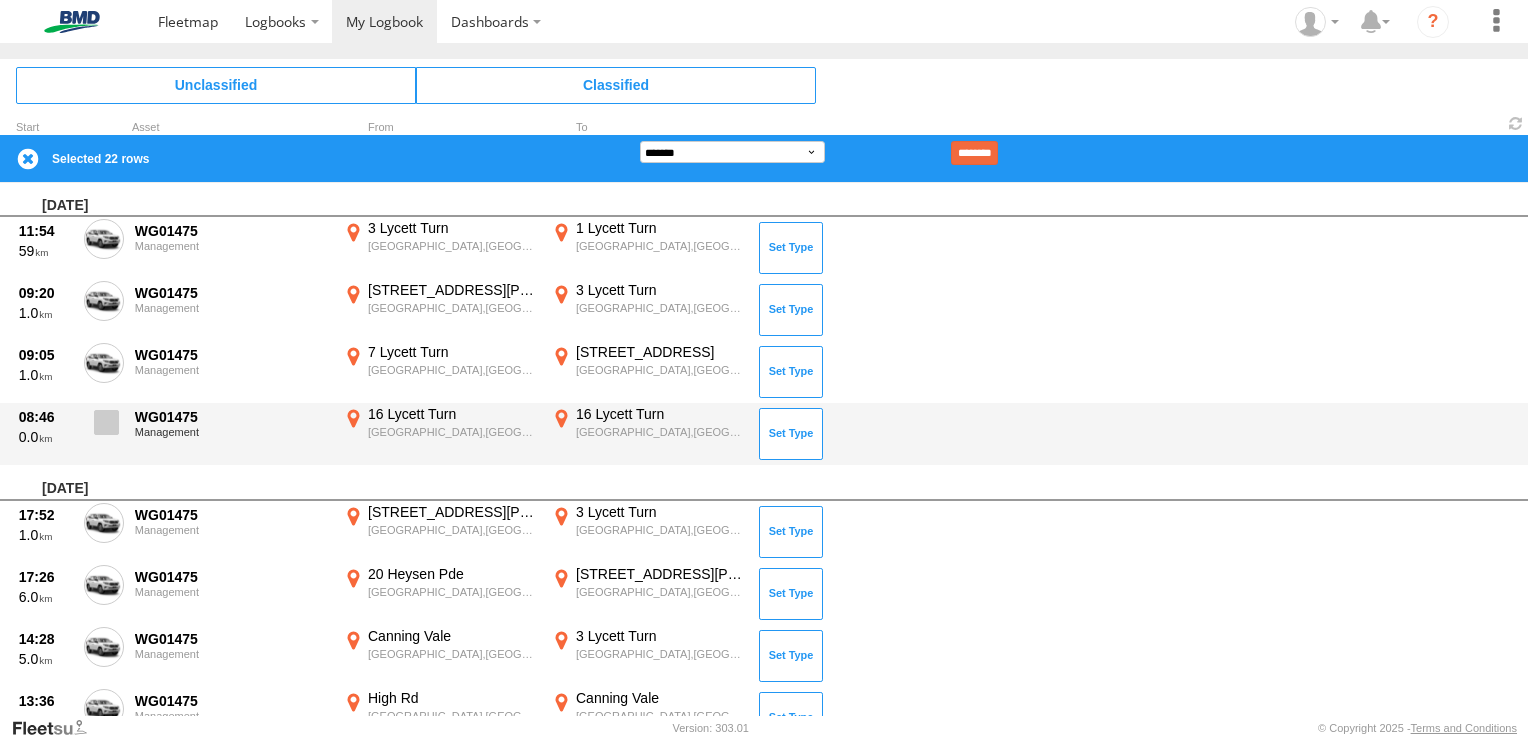 scroll, scrollTop: 1700, scrollLeft: 0, axis: vertical 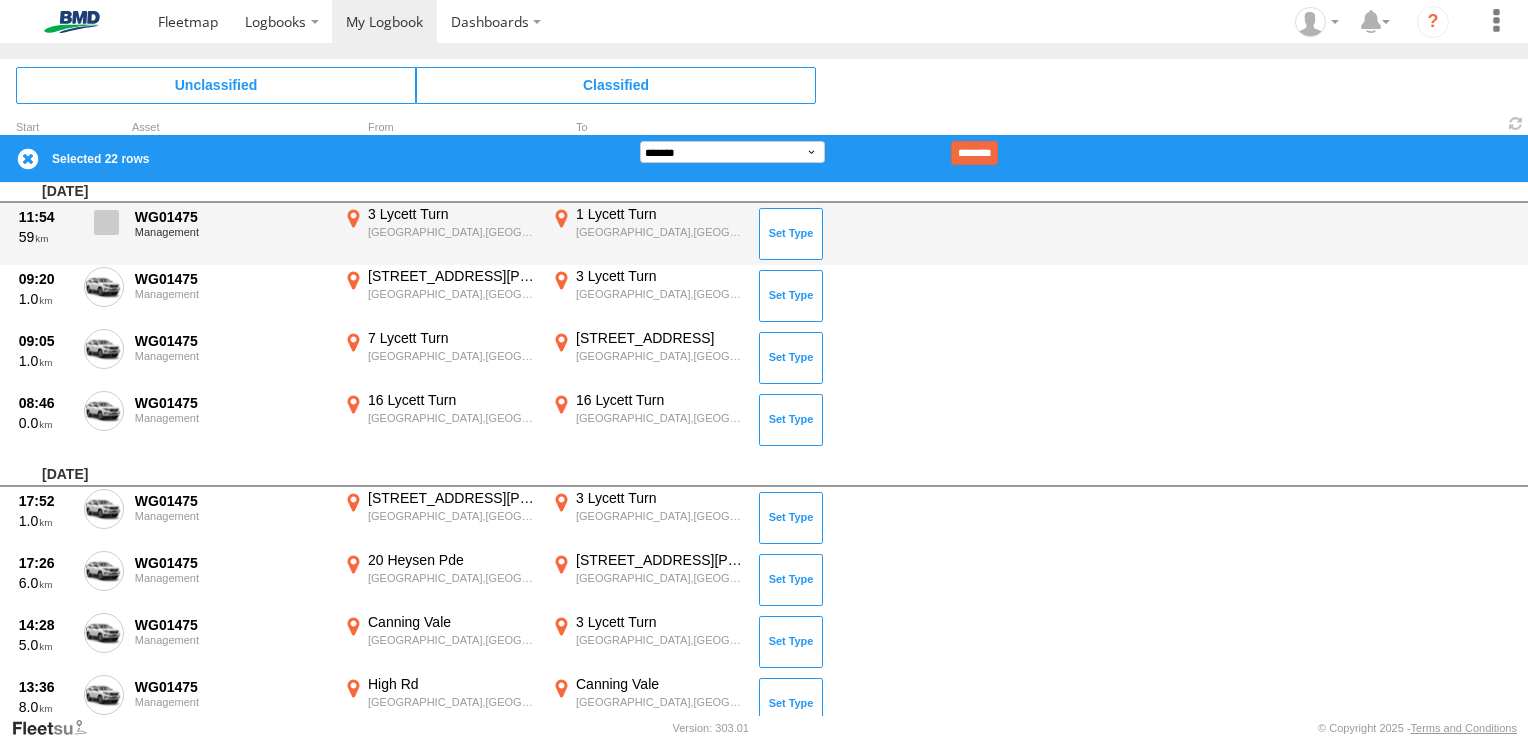 click at bounding box center [106, 222] 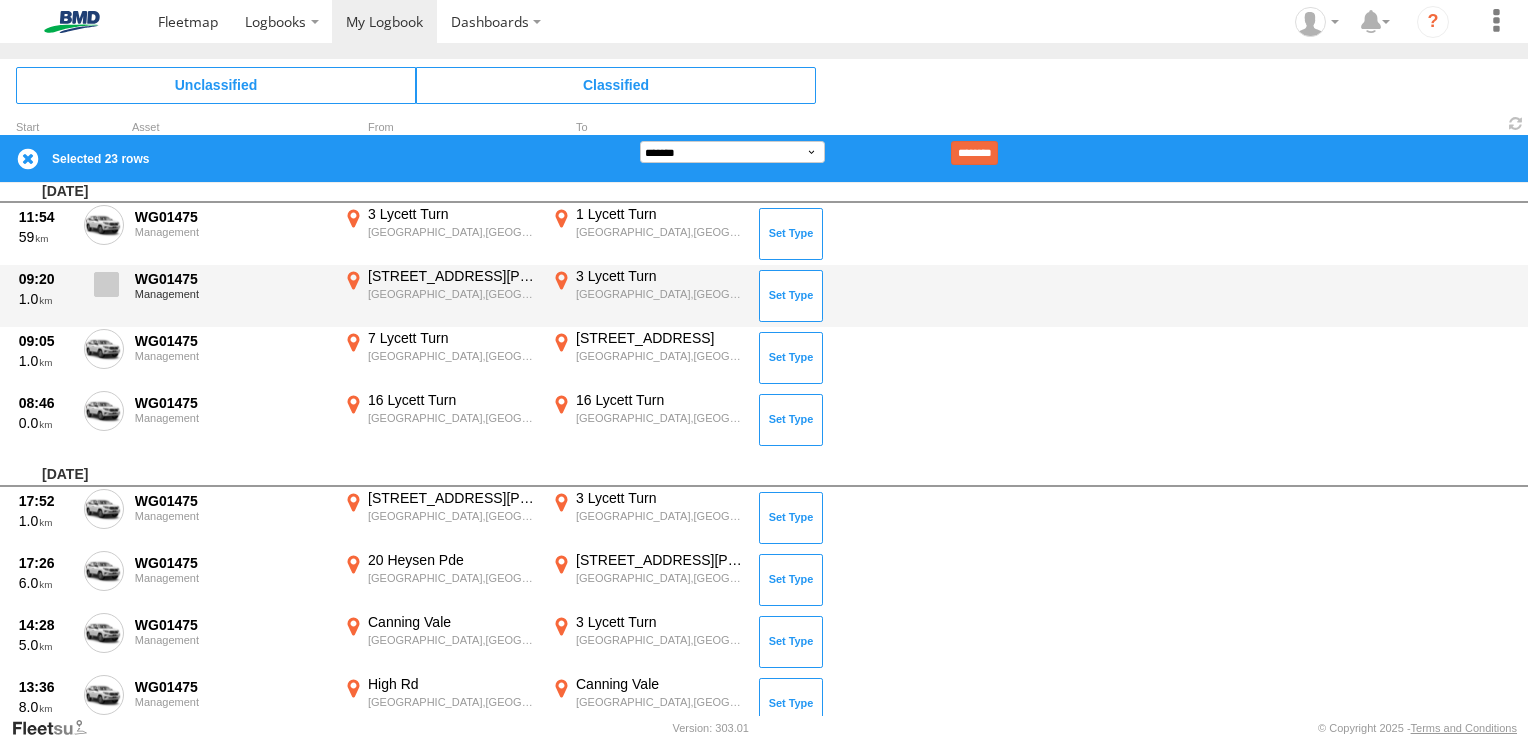 click at bounding box center [106, 284] 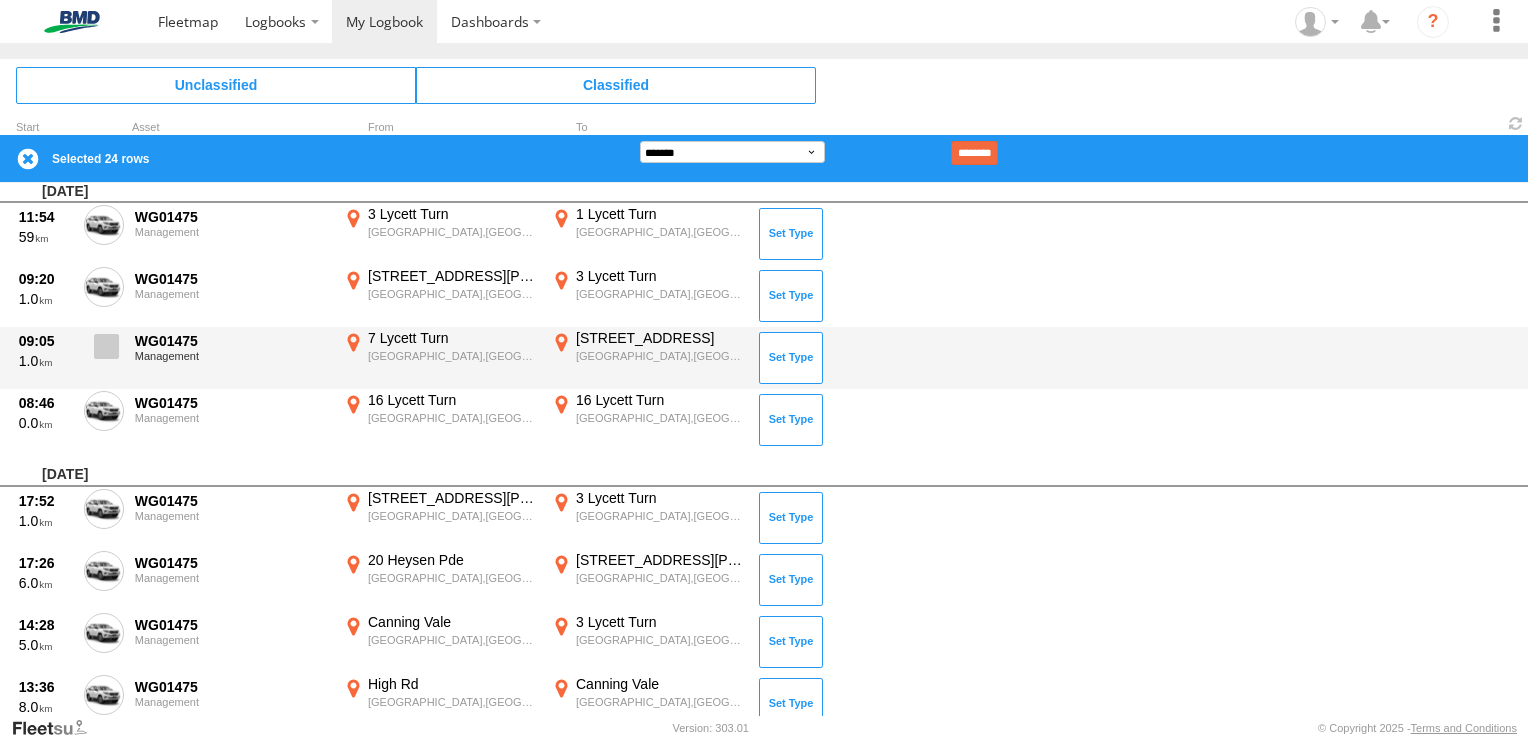 click at bounding box center (106, 346) 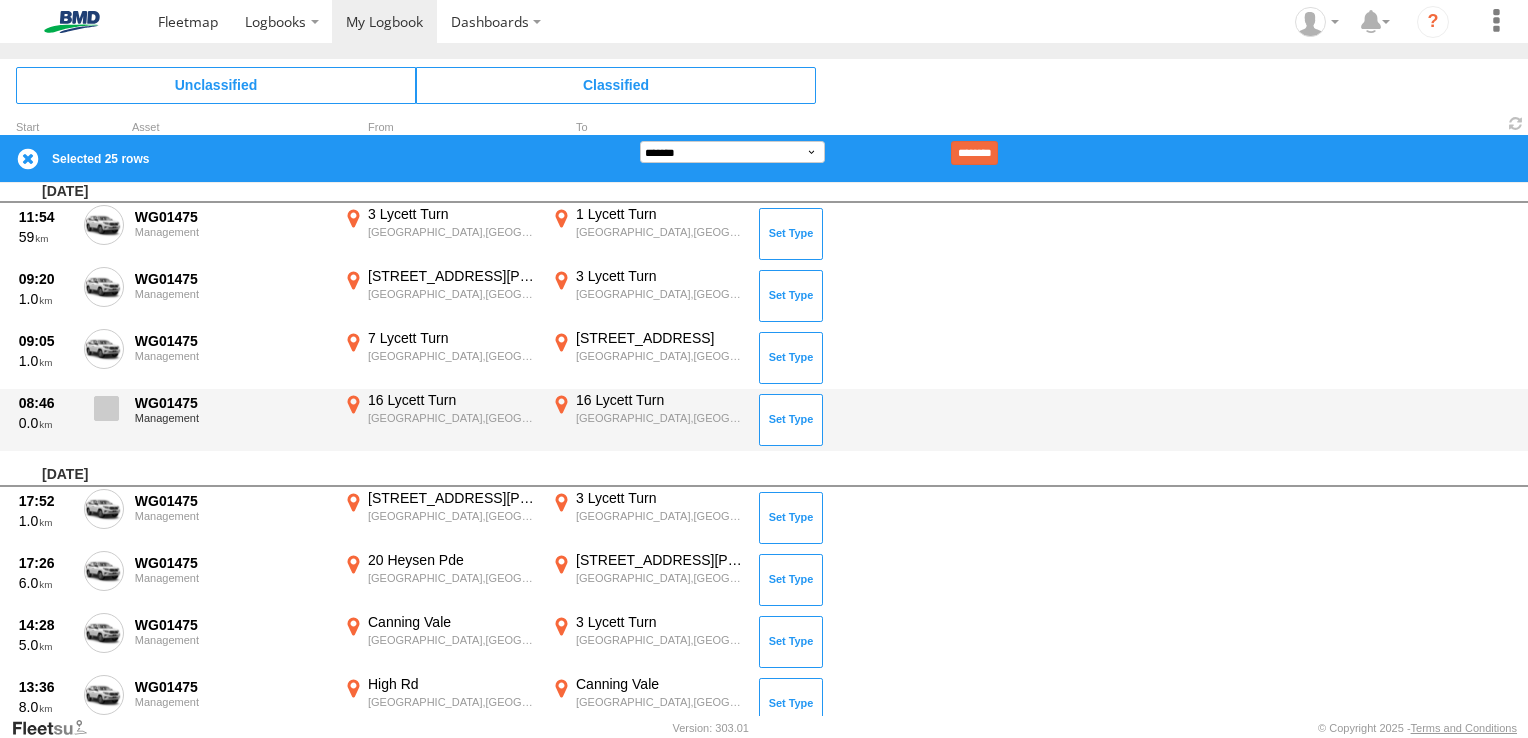 click at bounding box center (106, 408) 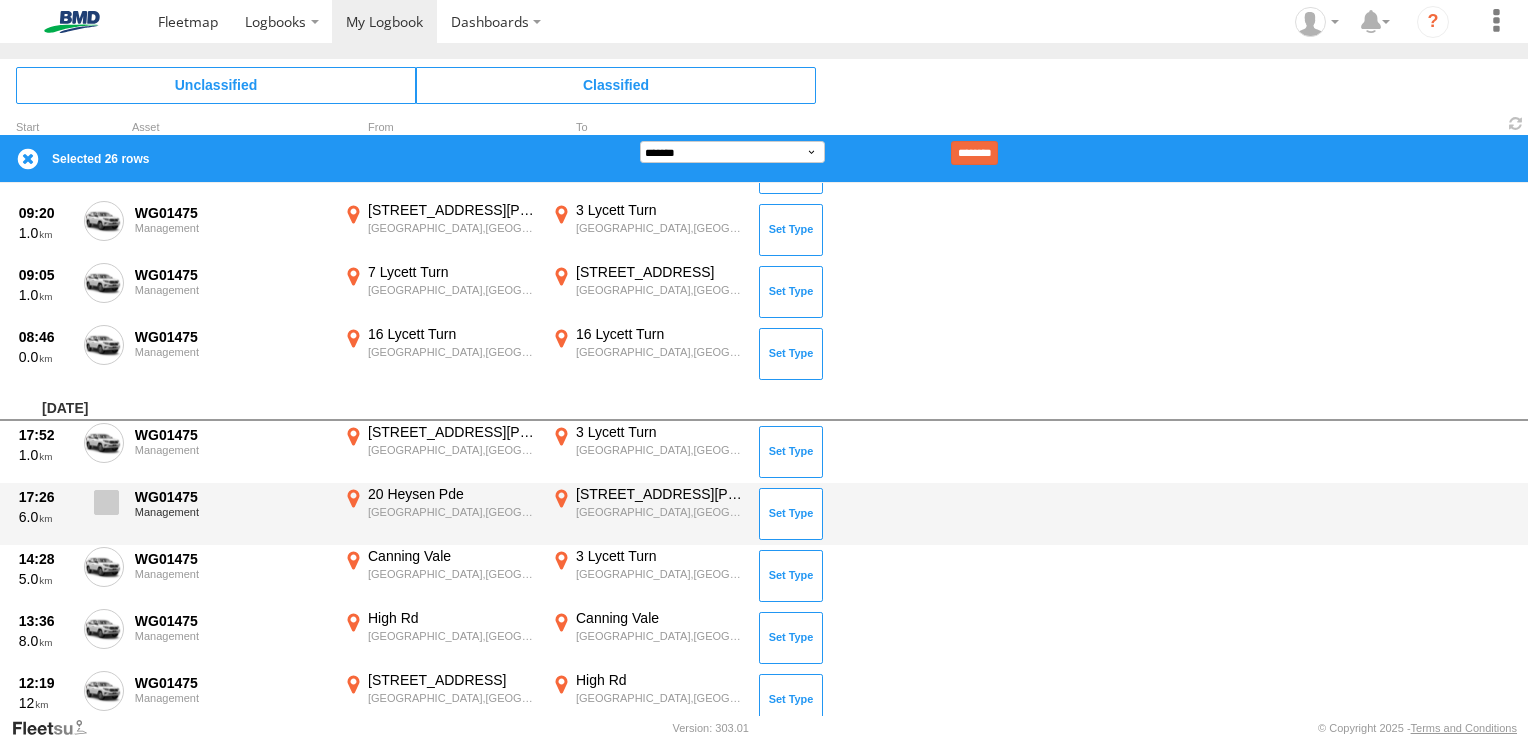 scroll, scrollTop: 1900, scrollLeft: 0, axis: vertical 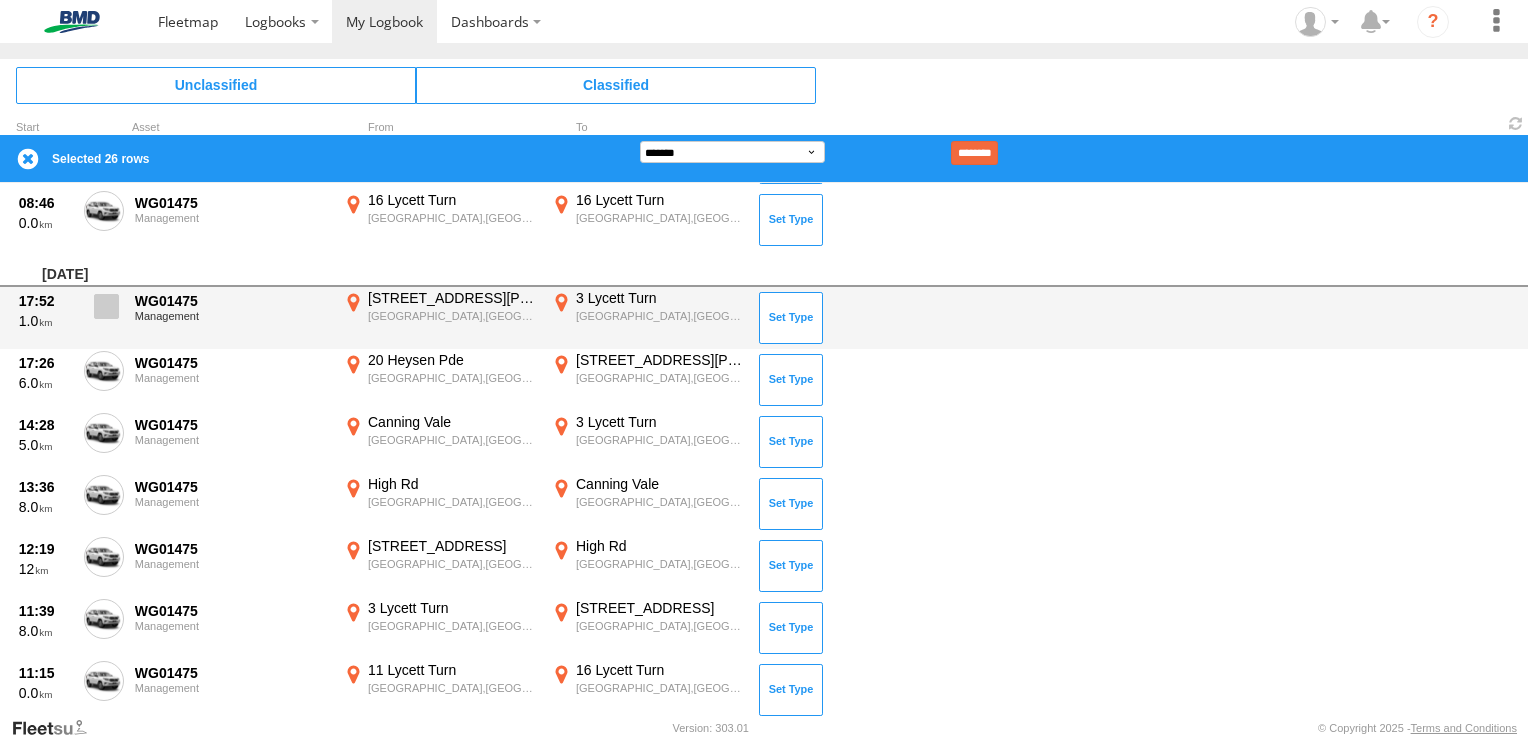 click at bounding box center [106, 306] 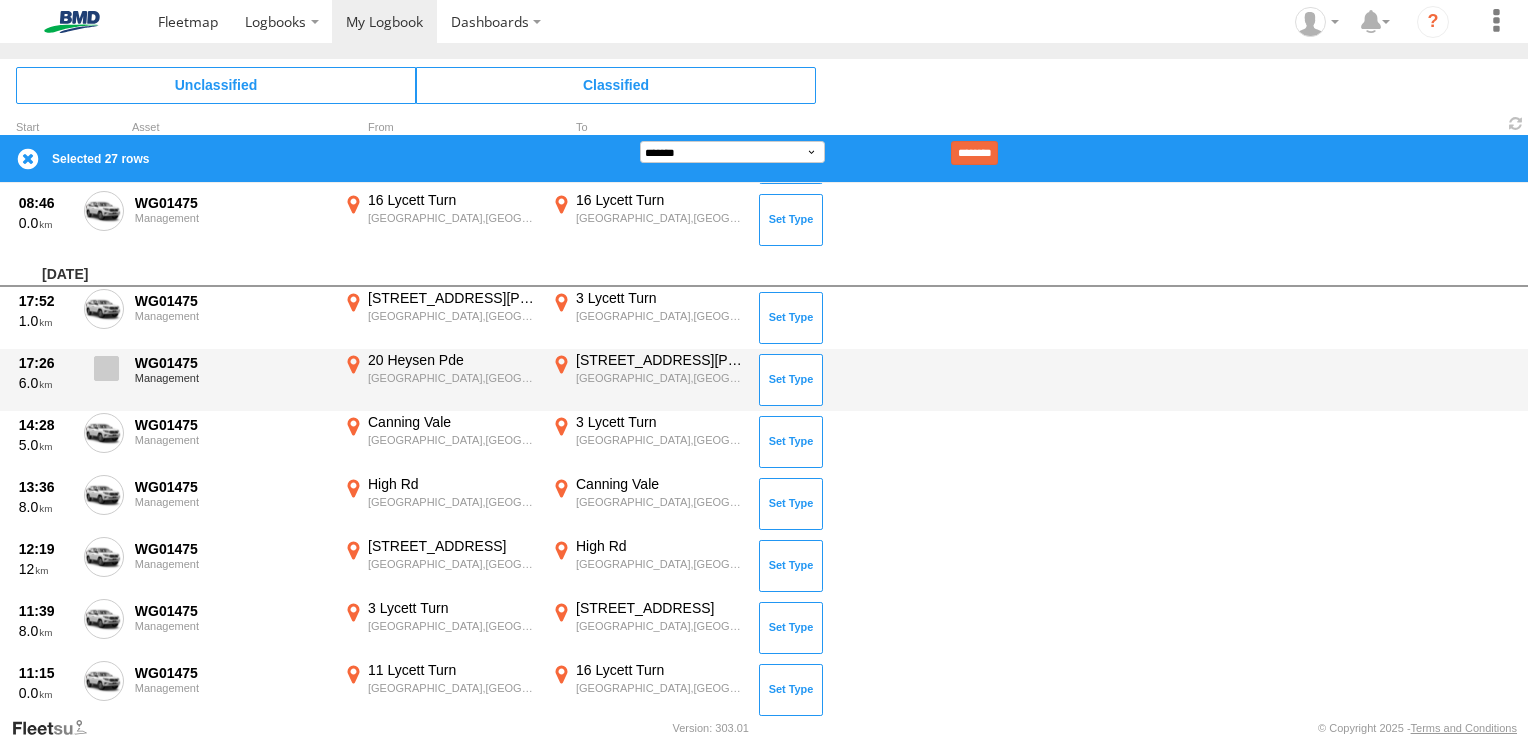 click at bounding box center [106, 368] 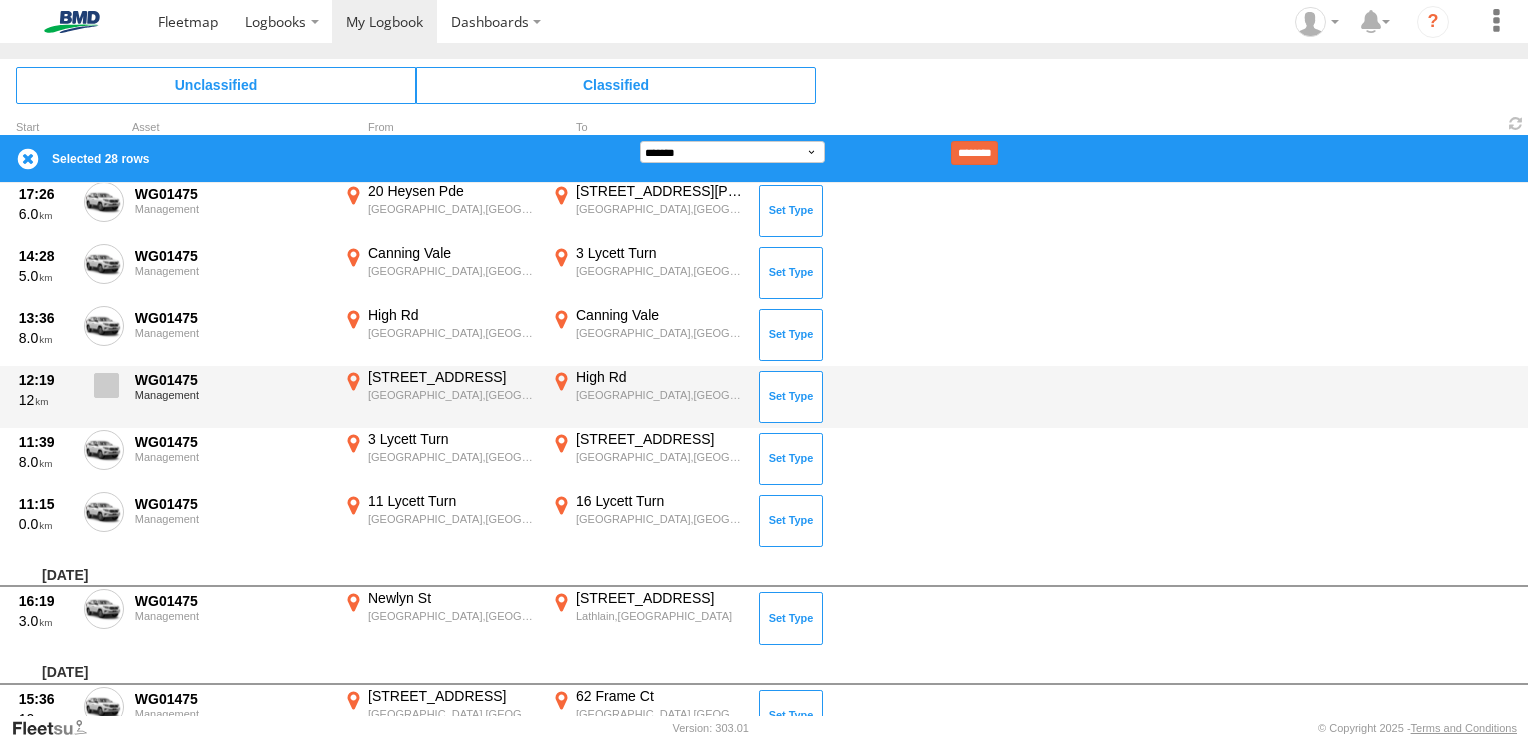 scroll, scrollTop: 2100, scrollLeft: 0, axis: vertical 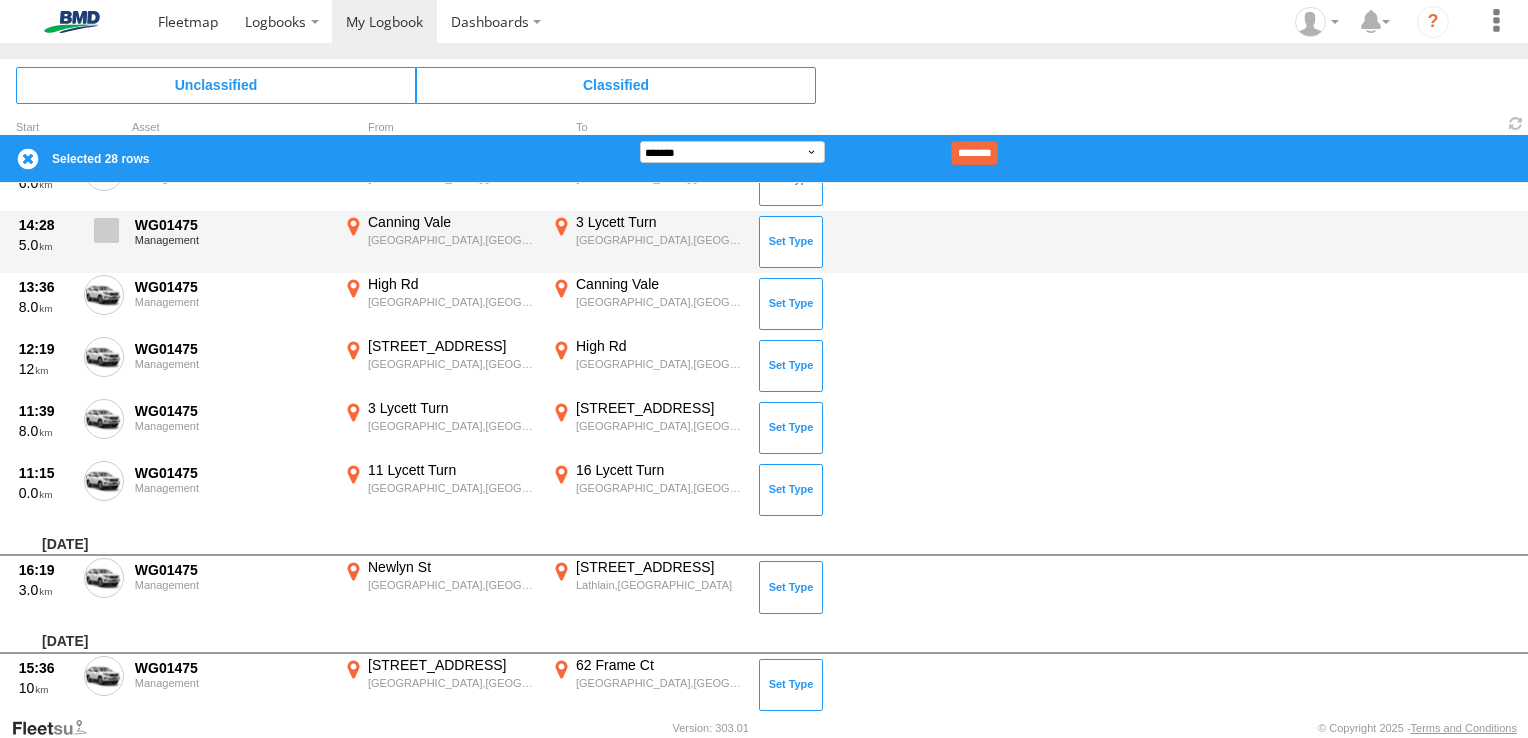 click at bounding box center (106, 230) 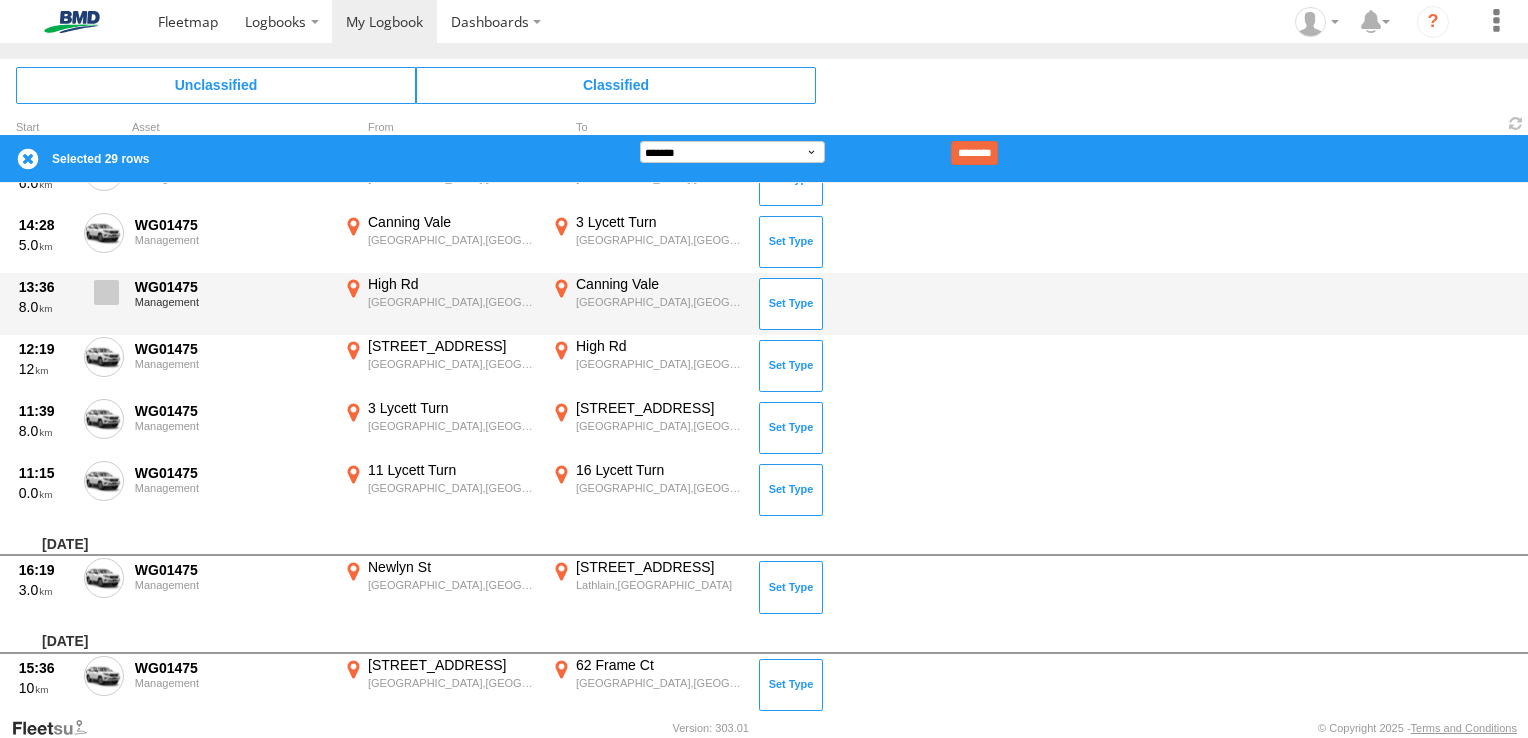 click at bounding box center (106, 292) 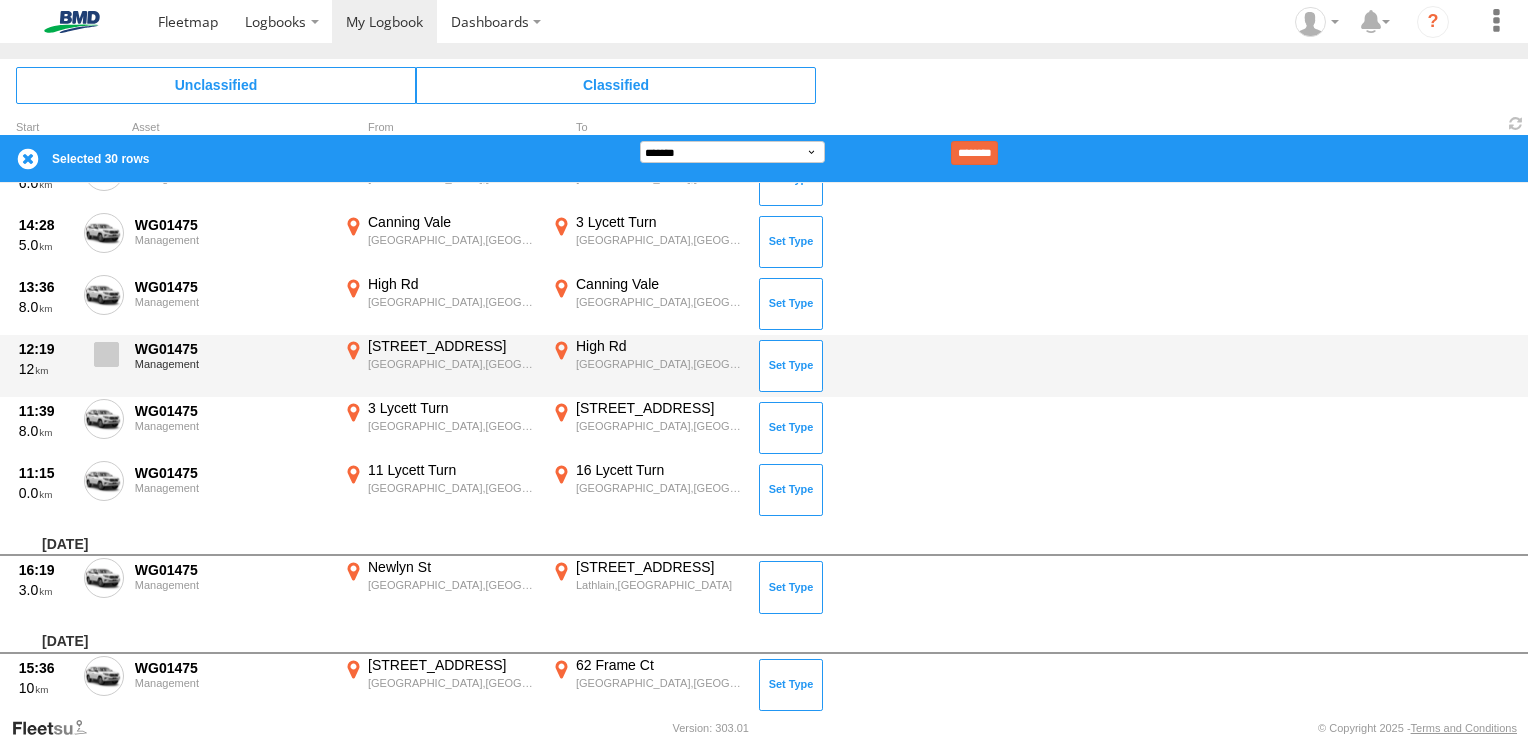 click at bounding box center (106, 354) 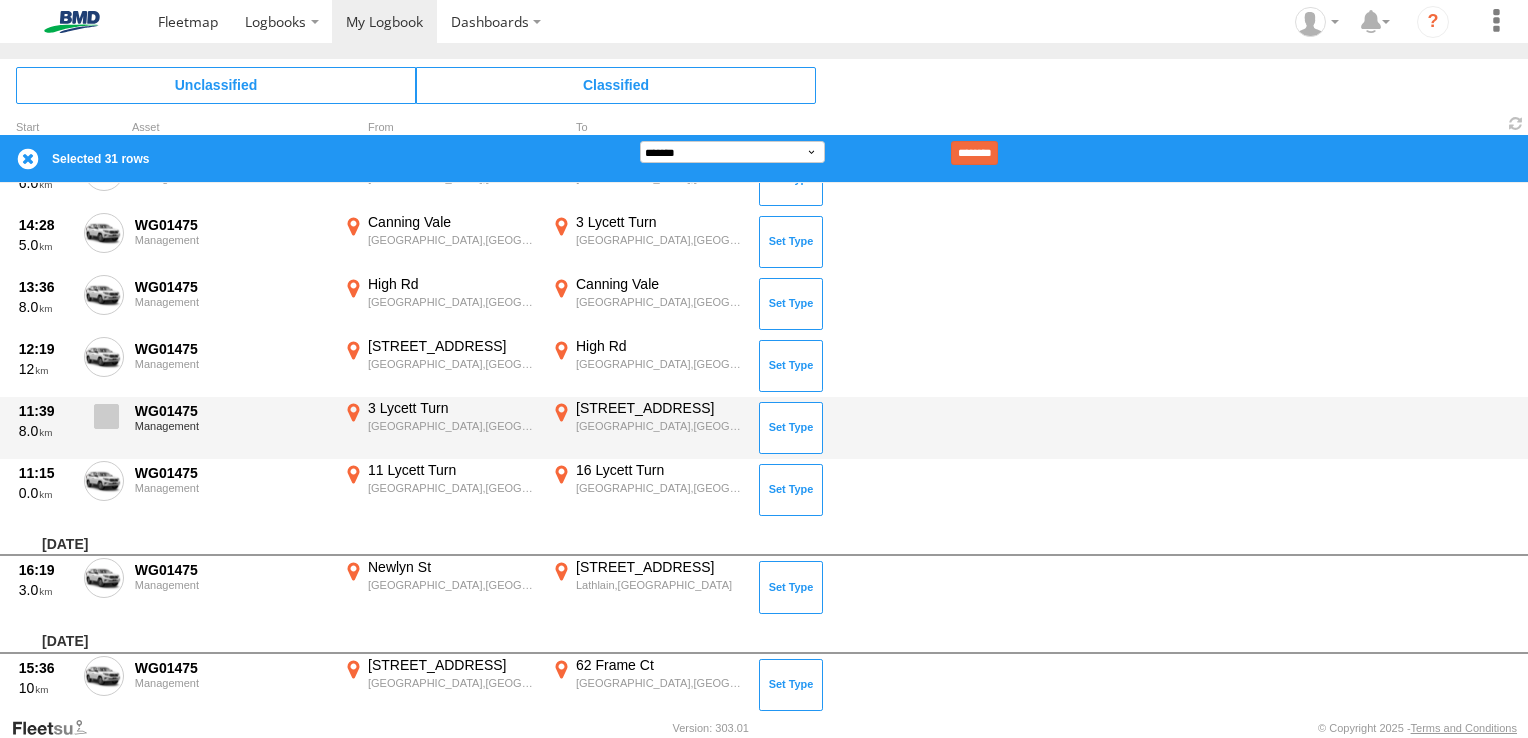 click at bounding box center (106, 416) 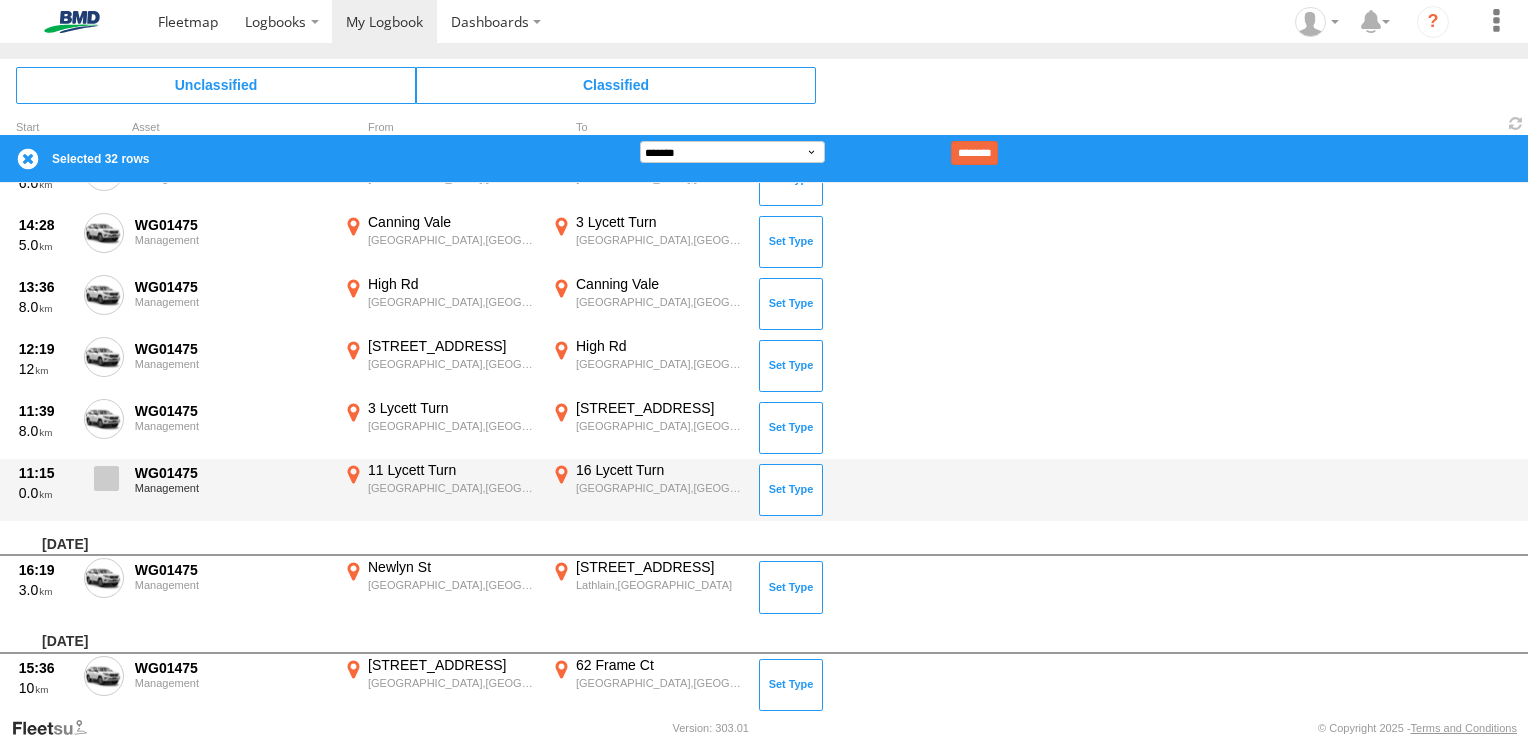 click at bounding box center [106, 478] 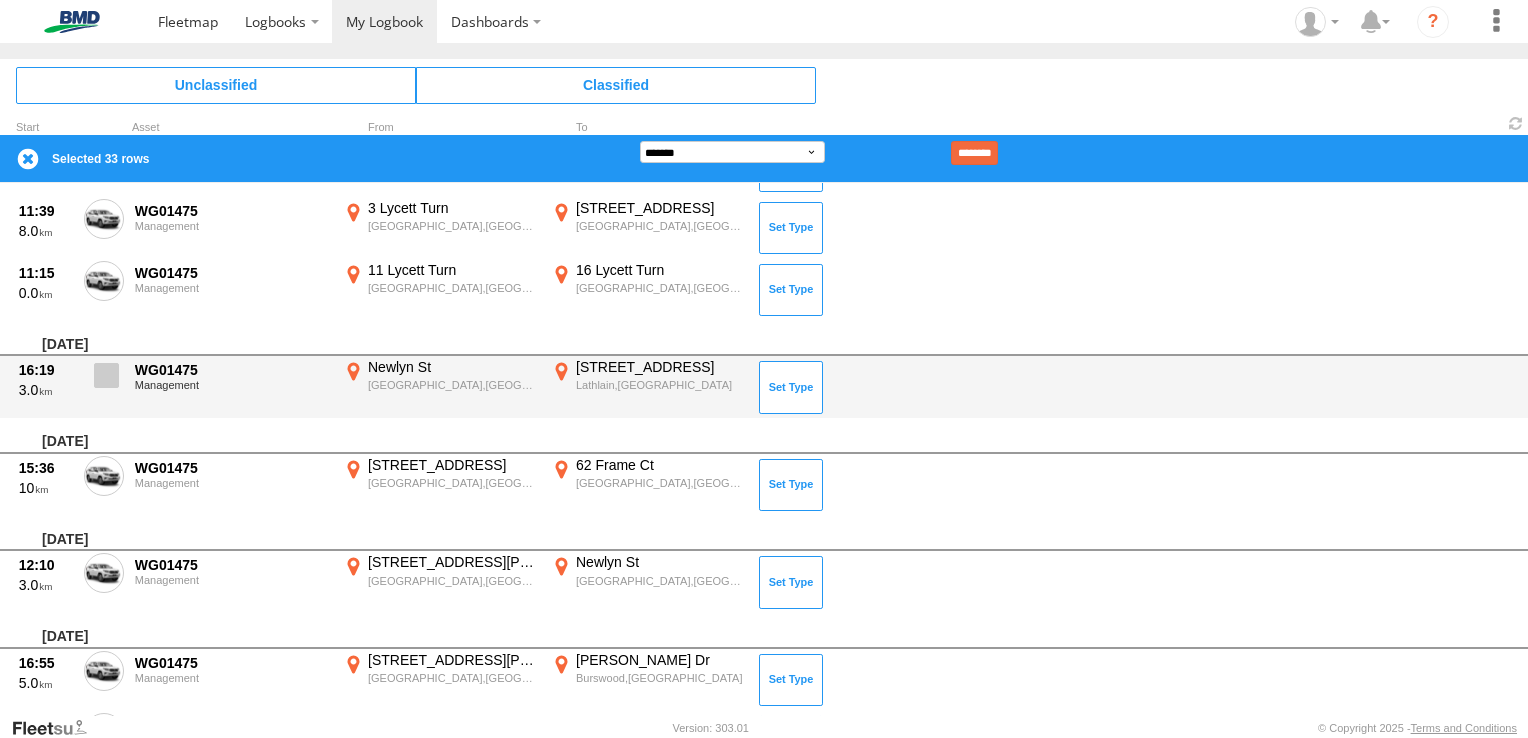 click at bounding box center [106, 375] 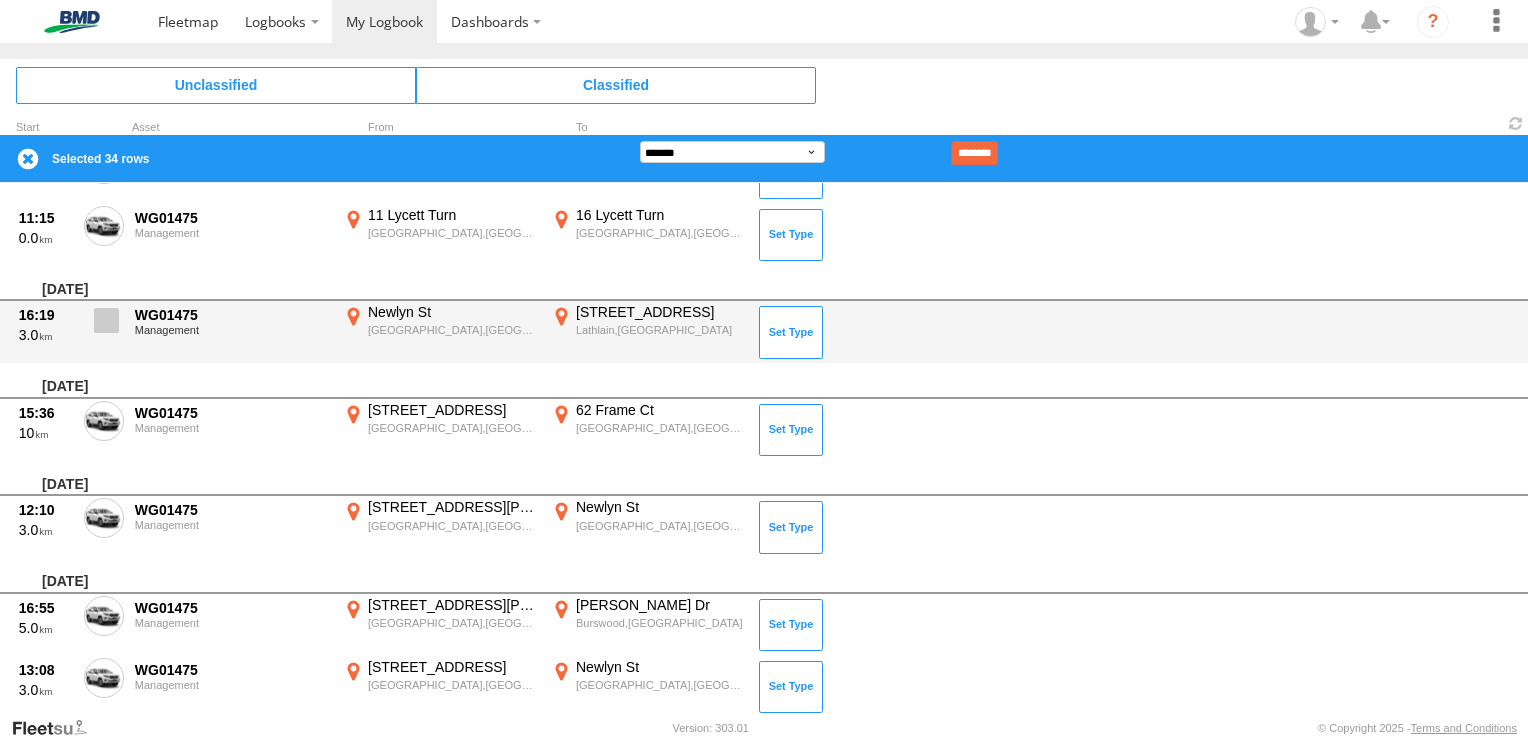 scroll, scrollTop: 2500, scrollLeft: 0, axis: vertical 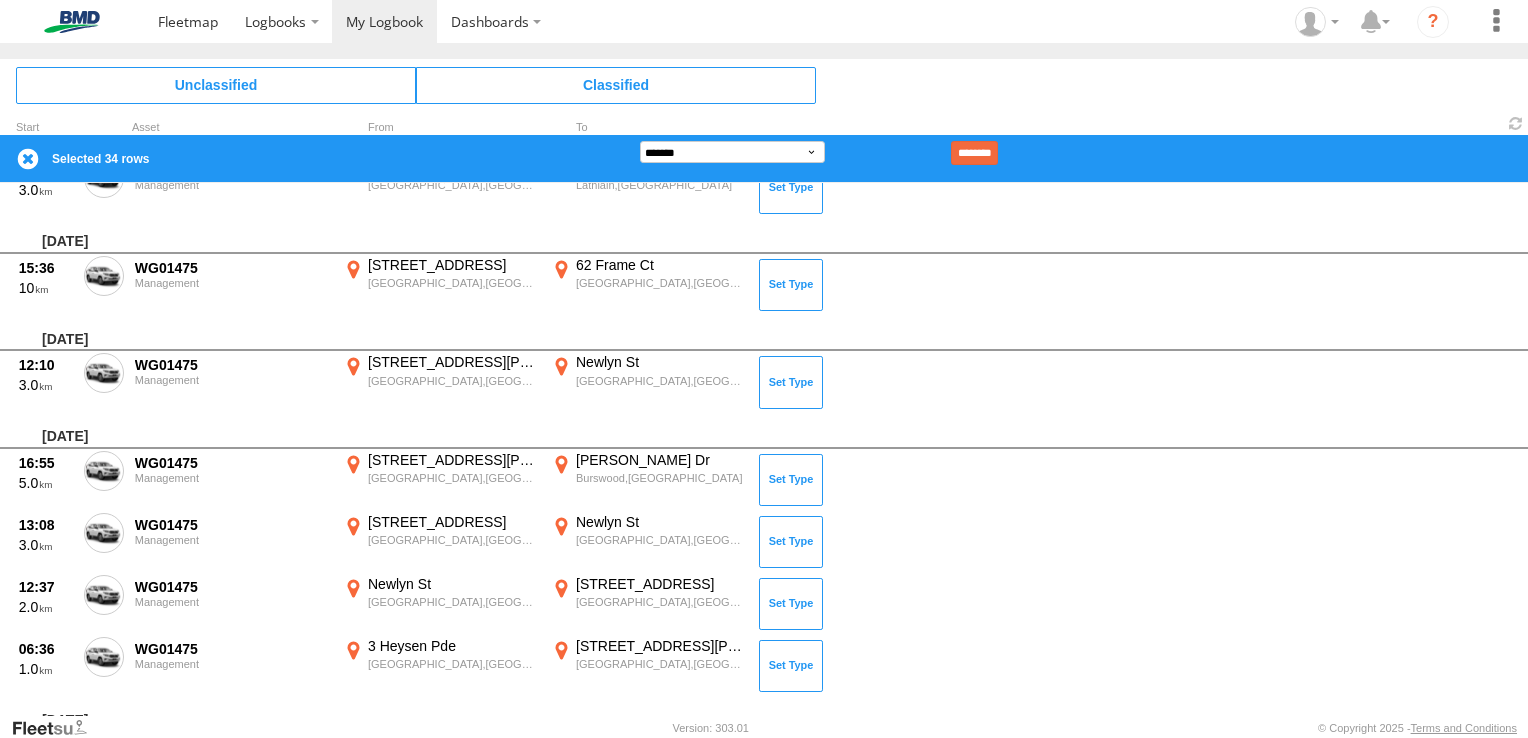 drag, startPoint x: 108, startPoint y: 272, endPoint x: 108, endPoint y: 329, distance: 57 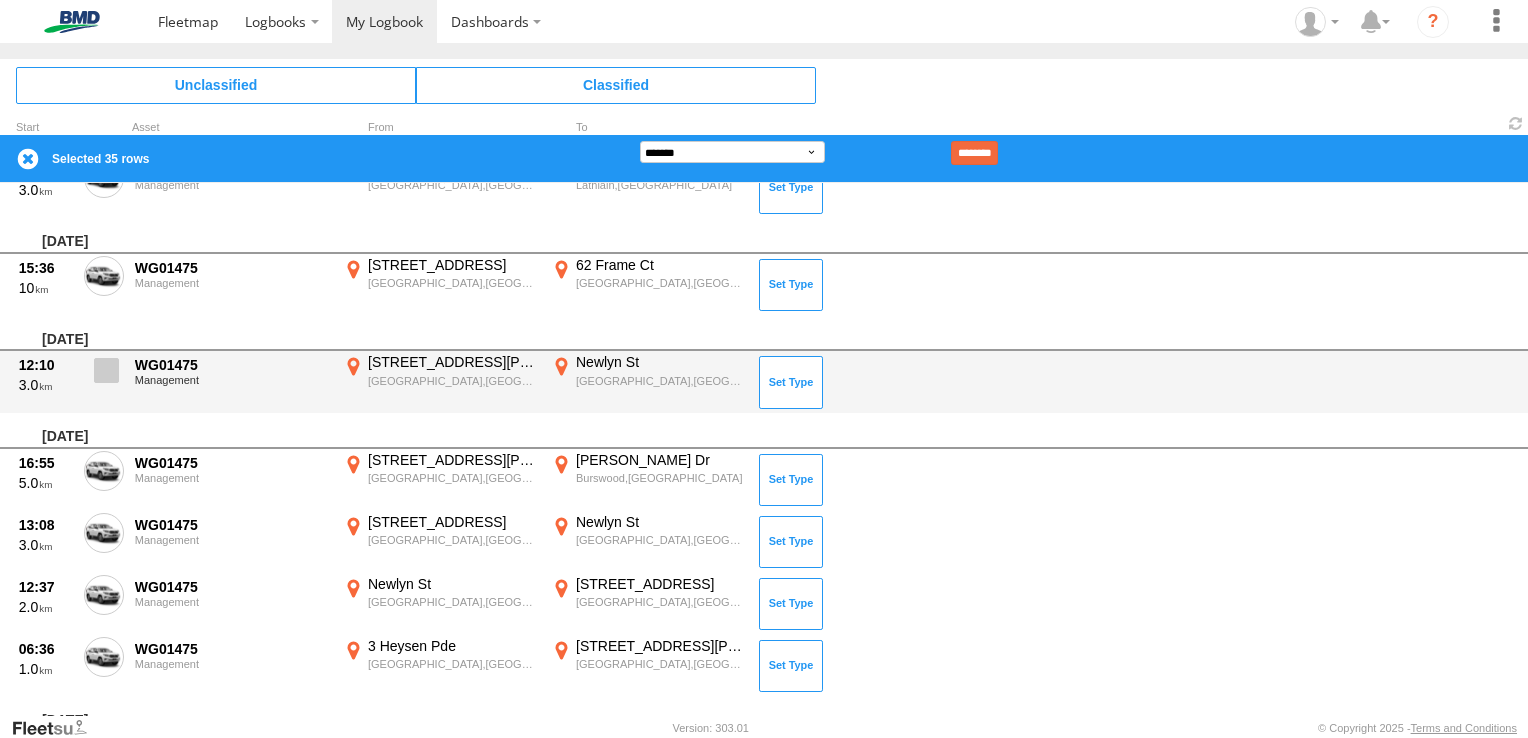 click at bounding box center [106, 370] 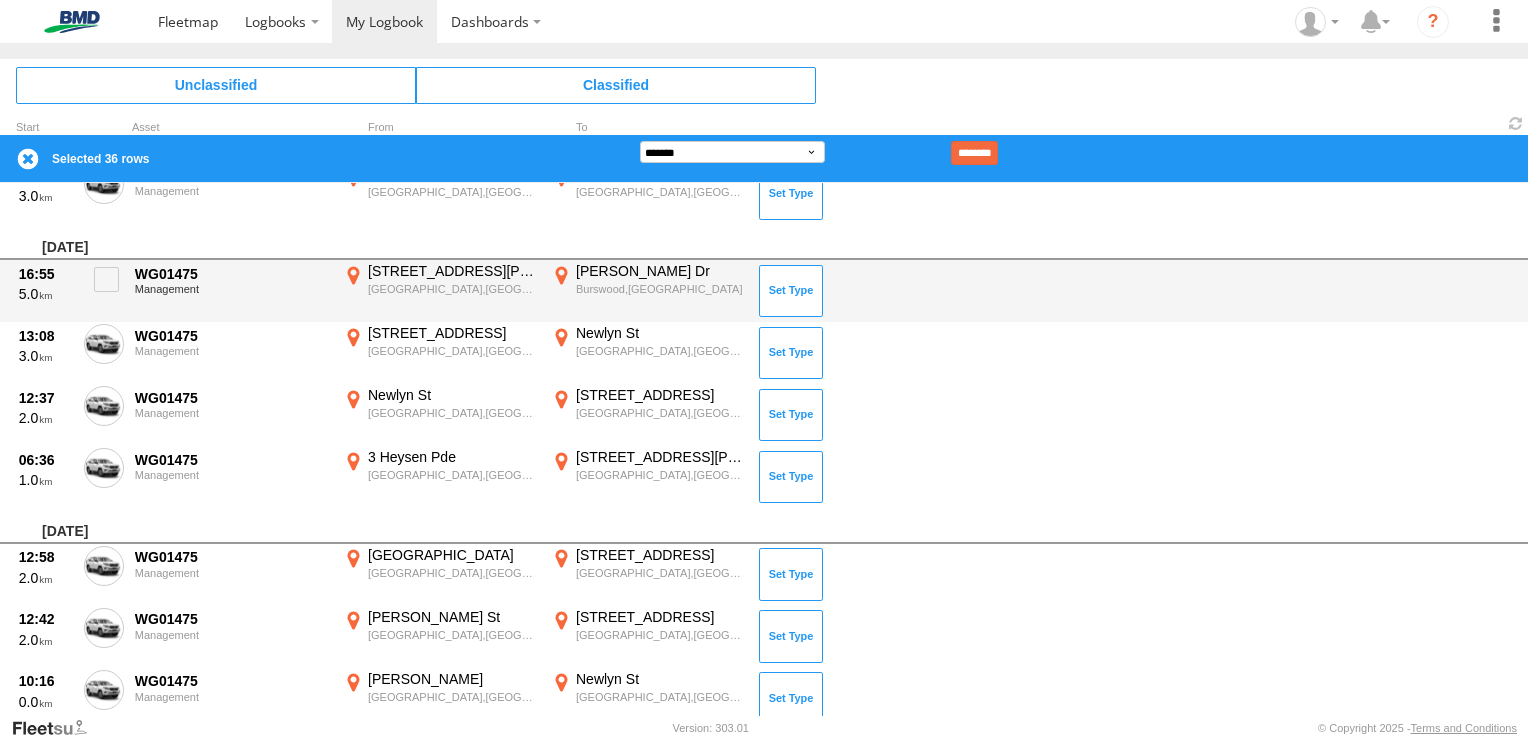 scroll, scrollTop: 2700, scrollLeft: 0, axis: vertical 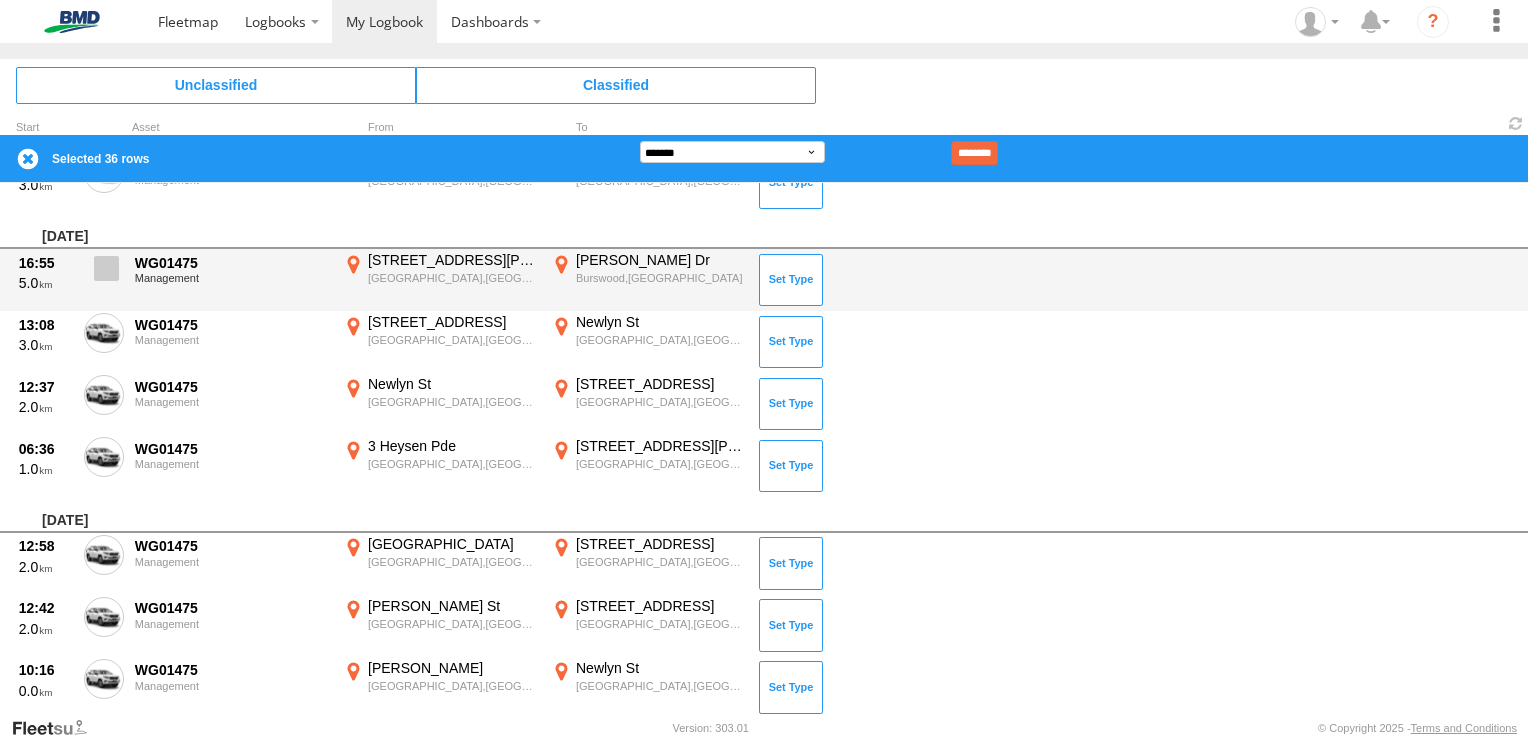 click at bounding box center (106, 268) 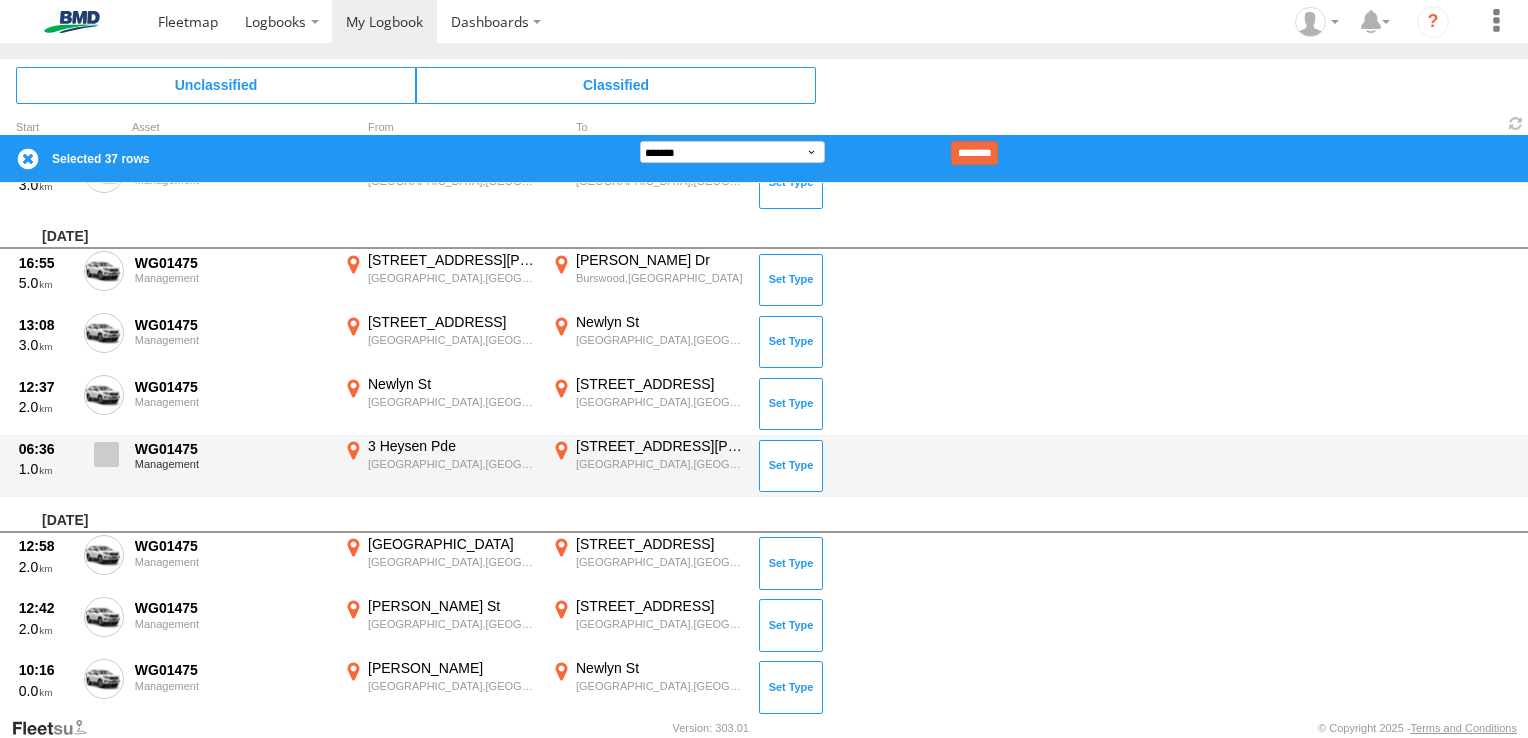 drag, startPoint x: 108, startPoint y: 448, endPoint x: 108, endPoint y: 436, distance: 12 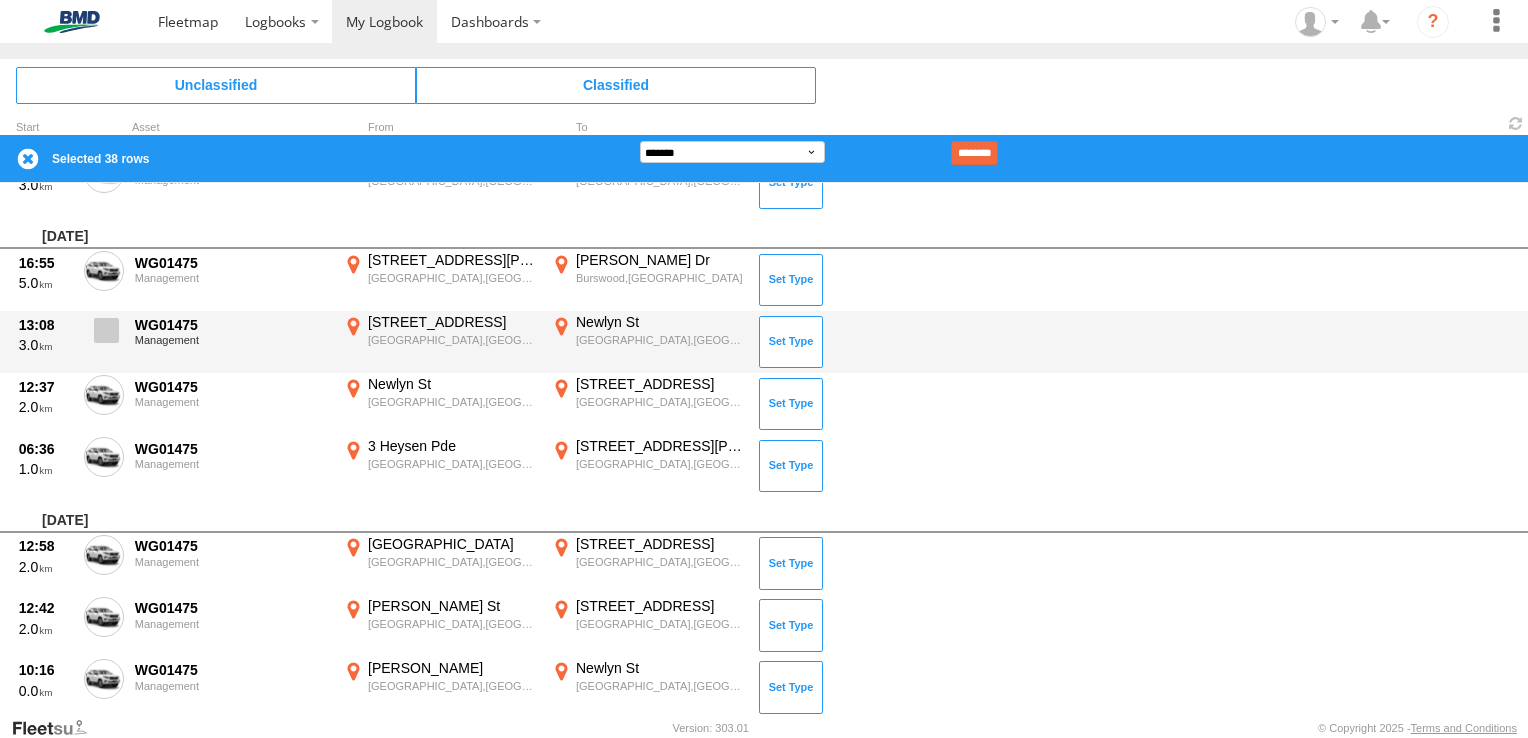 drag, startPoint x: 111, startPoint y: 307, endPoint x: 111, endPoint y: 318, distance: 11 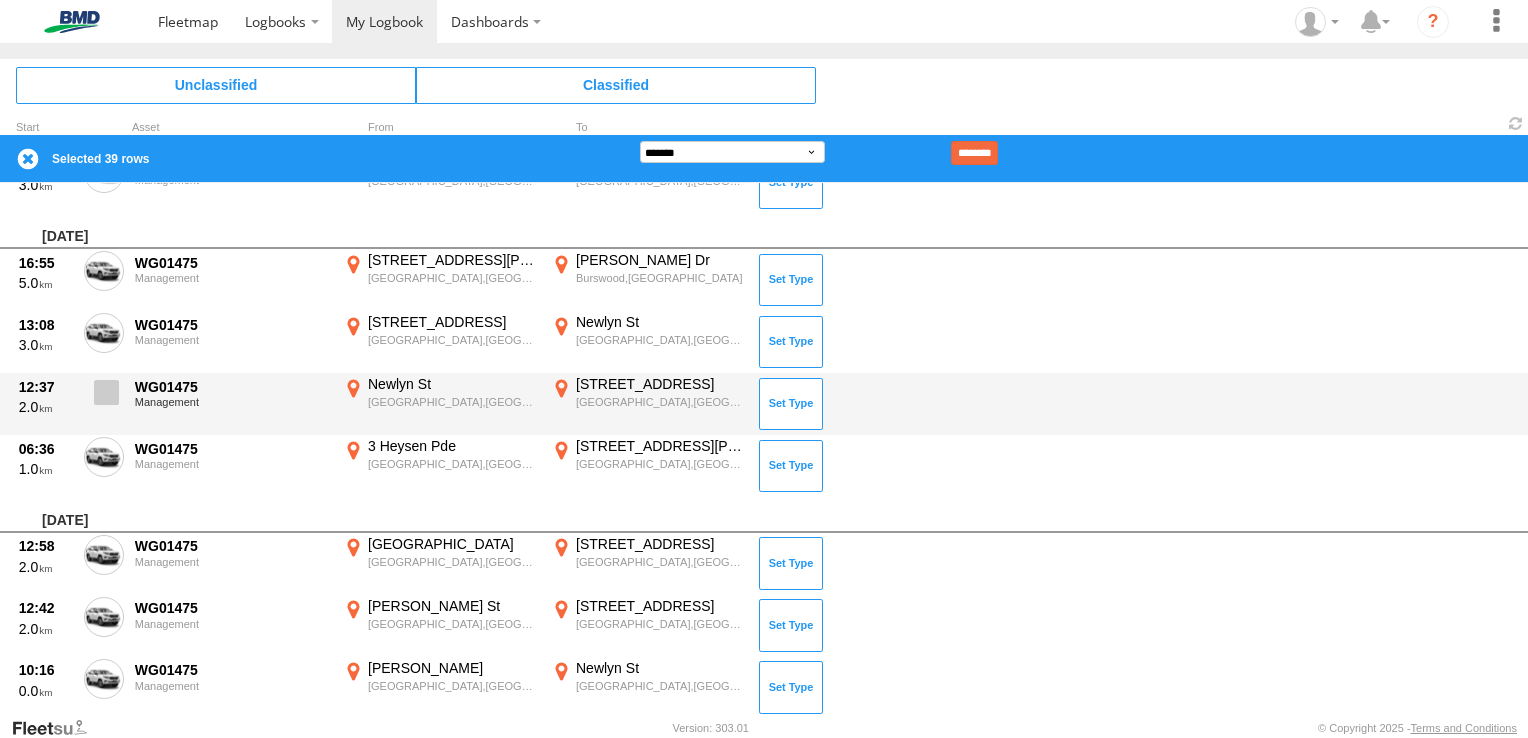 click at bounding box center [106, 392] 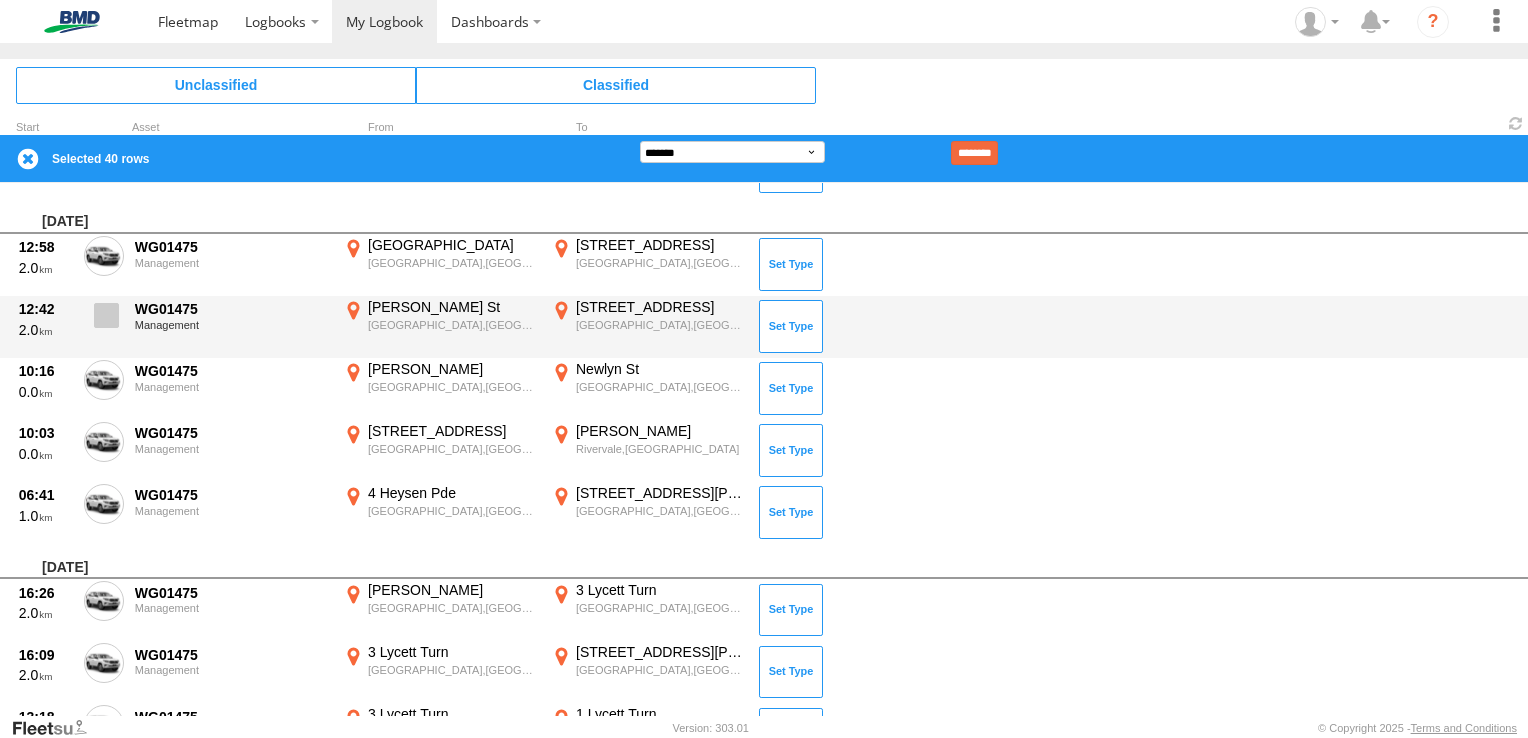 scroll, scrollTop: 3000, scrollLeft: 0, axis: vertical 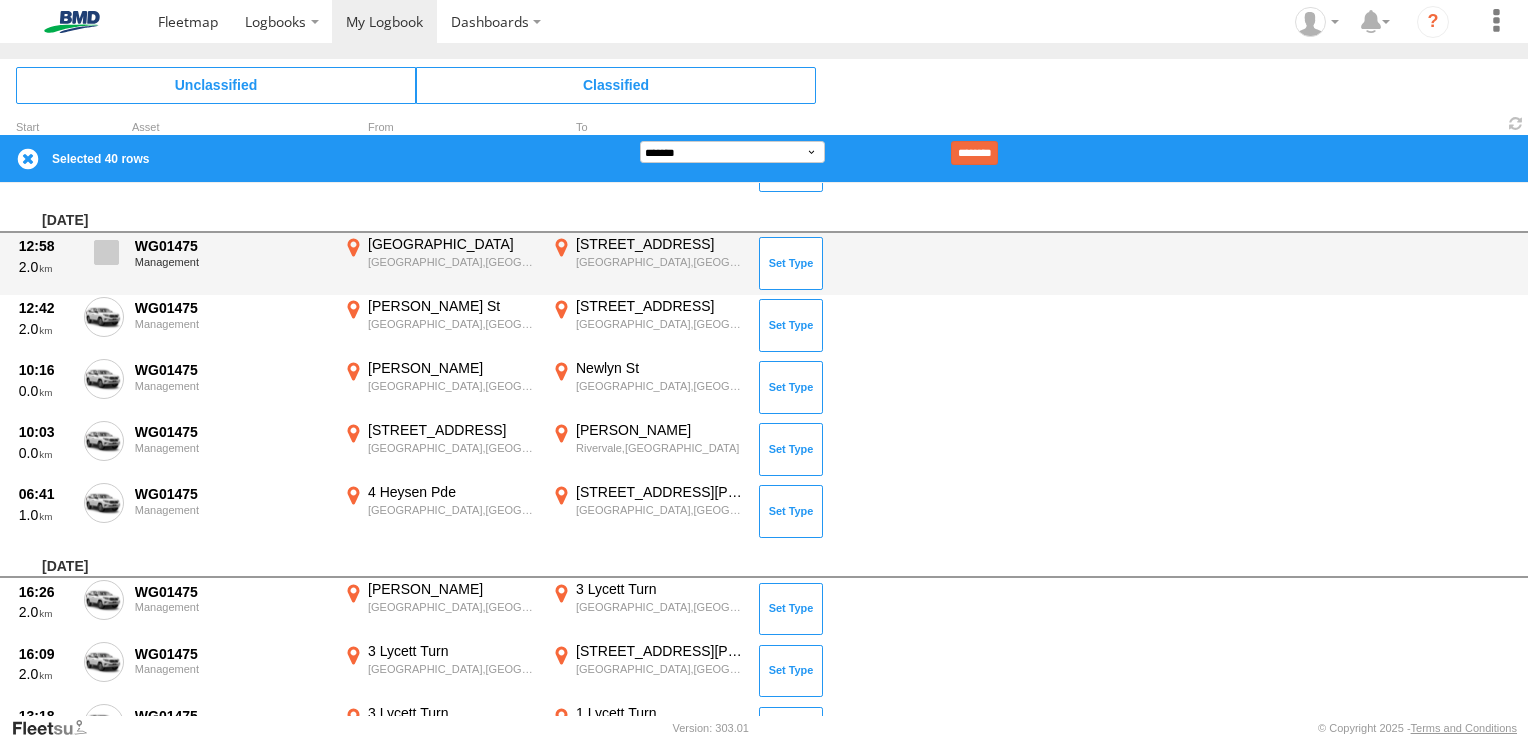 click at bounding box center [106, 252] 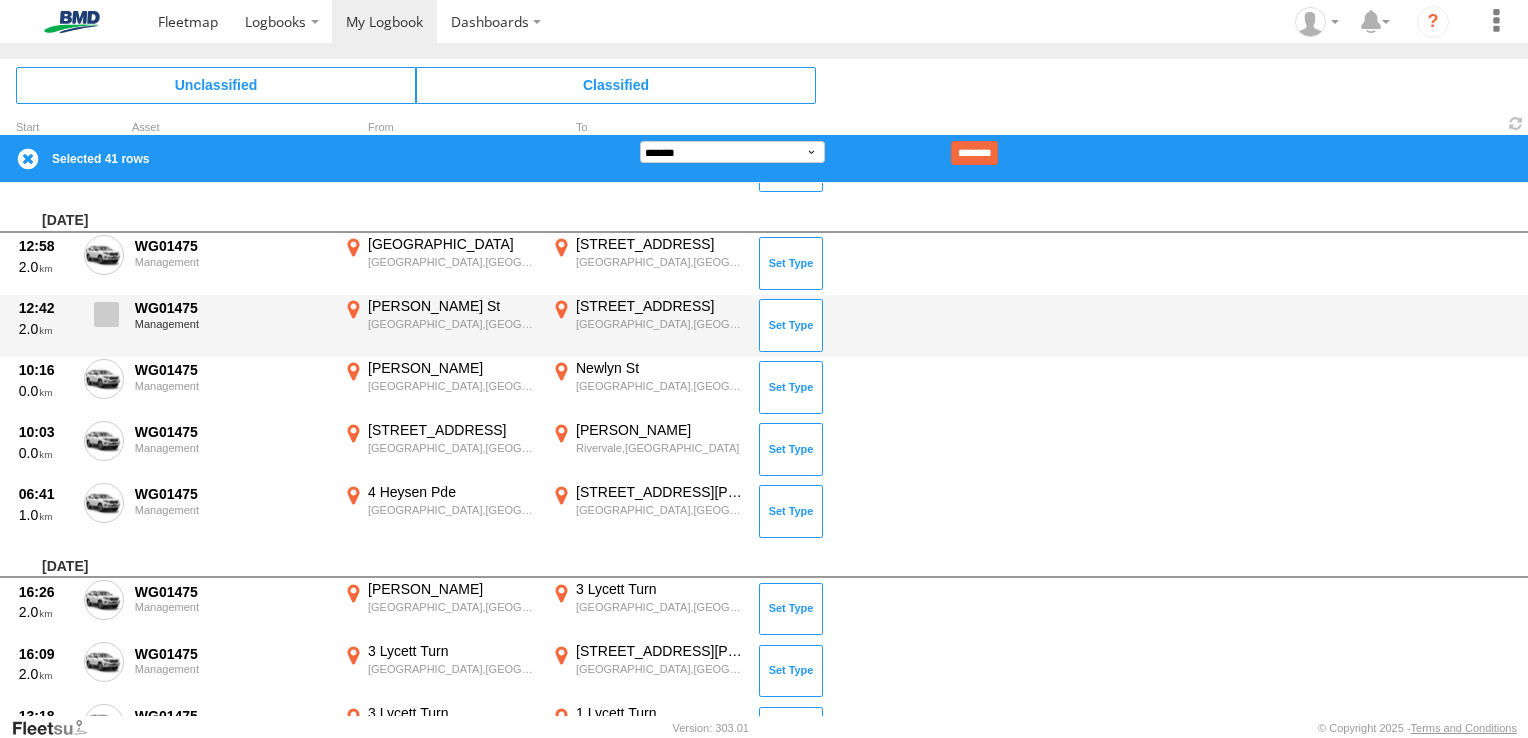 drag, startPoint x: 108, startPoint y: 310, endPoint x: 107, endPoint y: 328, distance: 18.027756 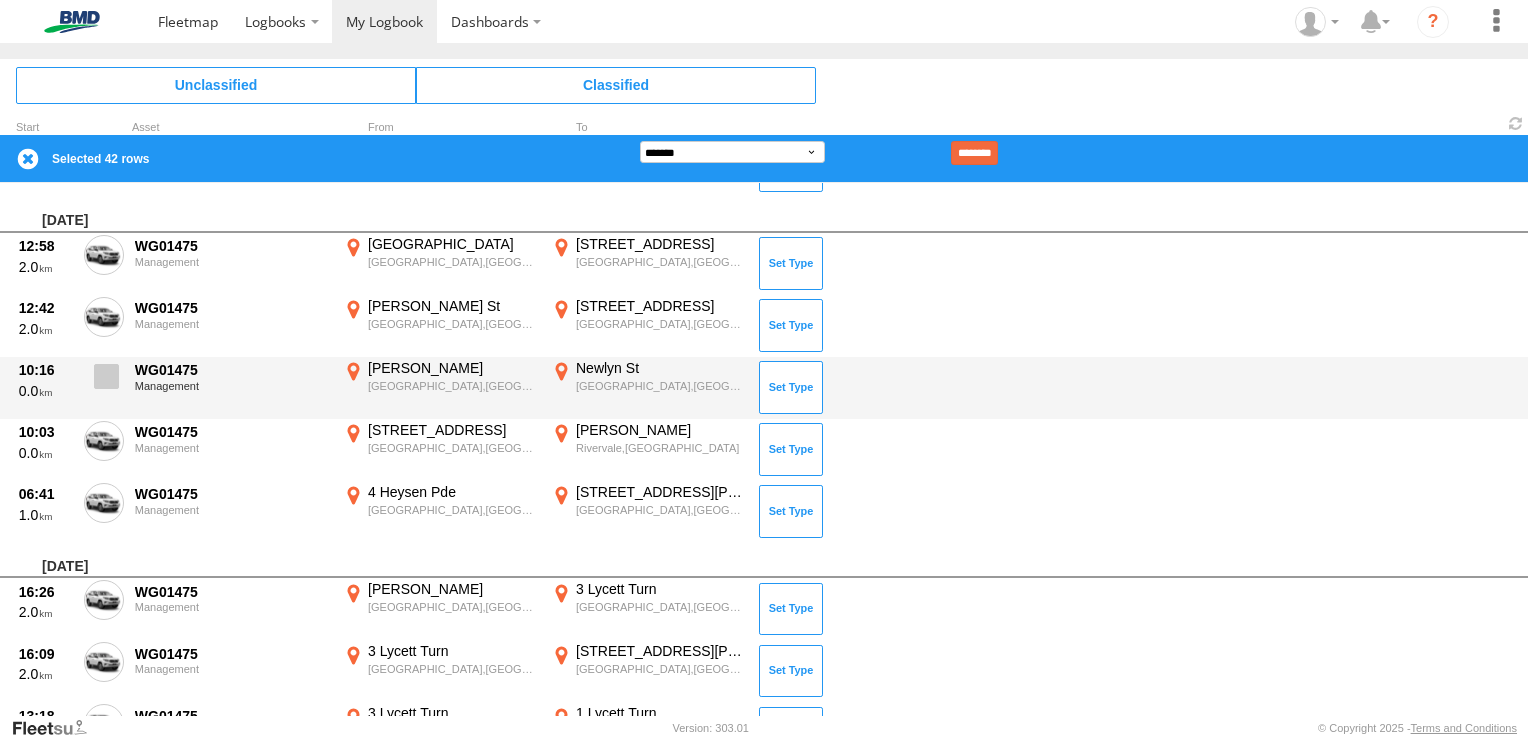 click at bounding box center [106, 376] 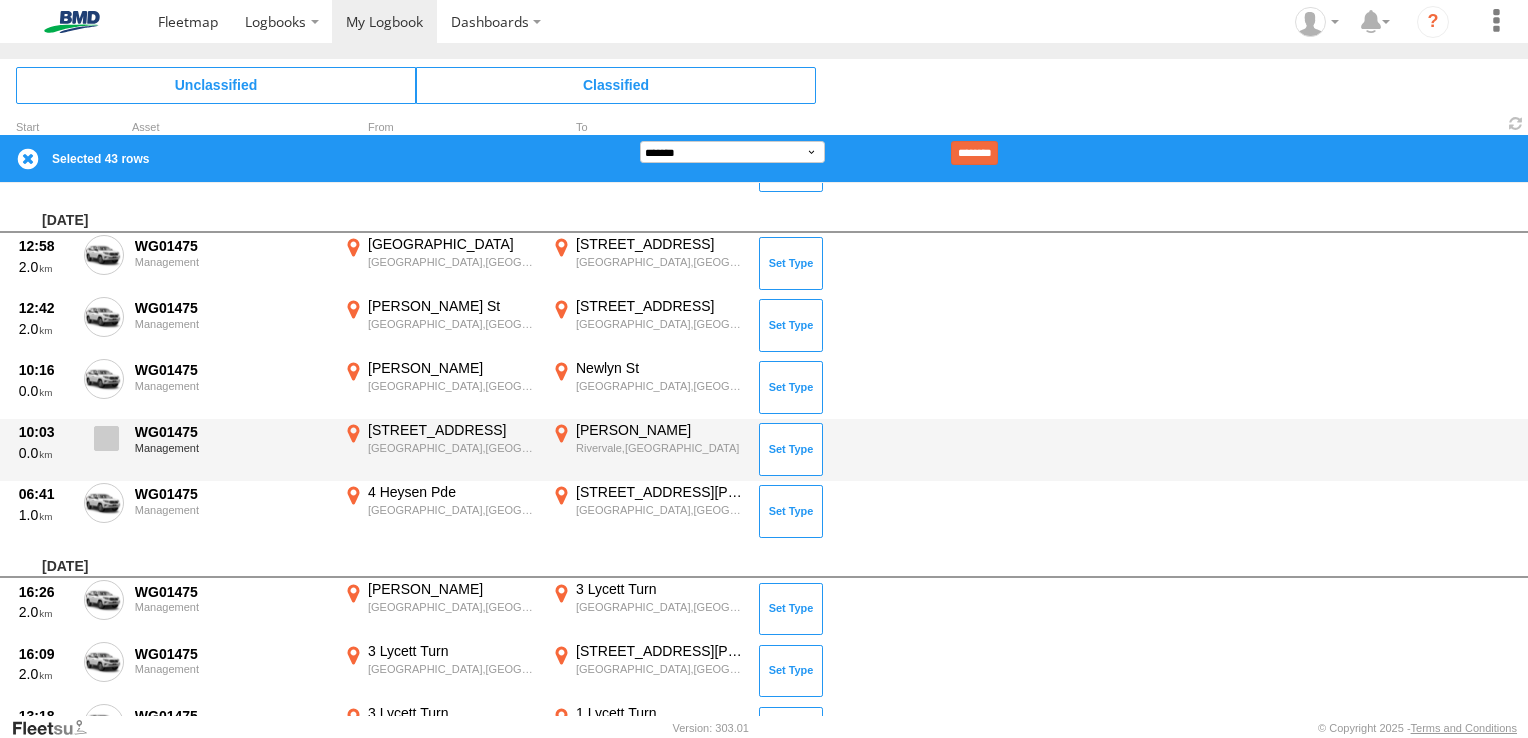 click at bounding box center (106, 438) 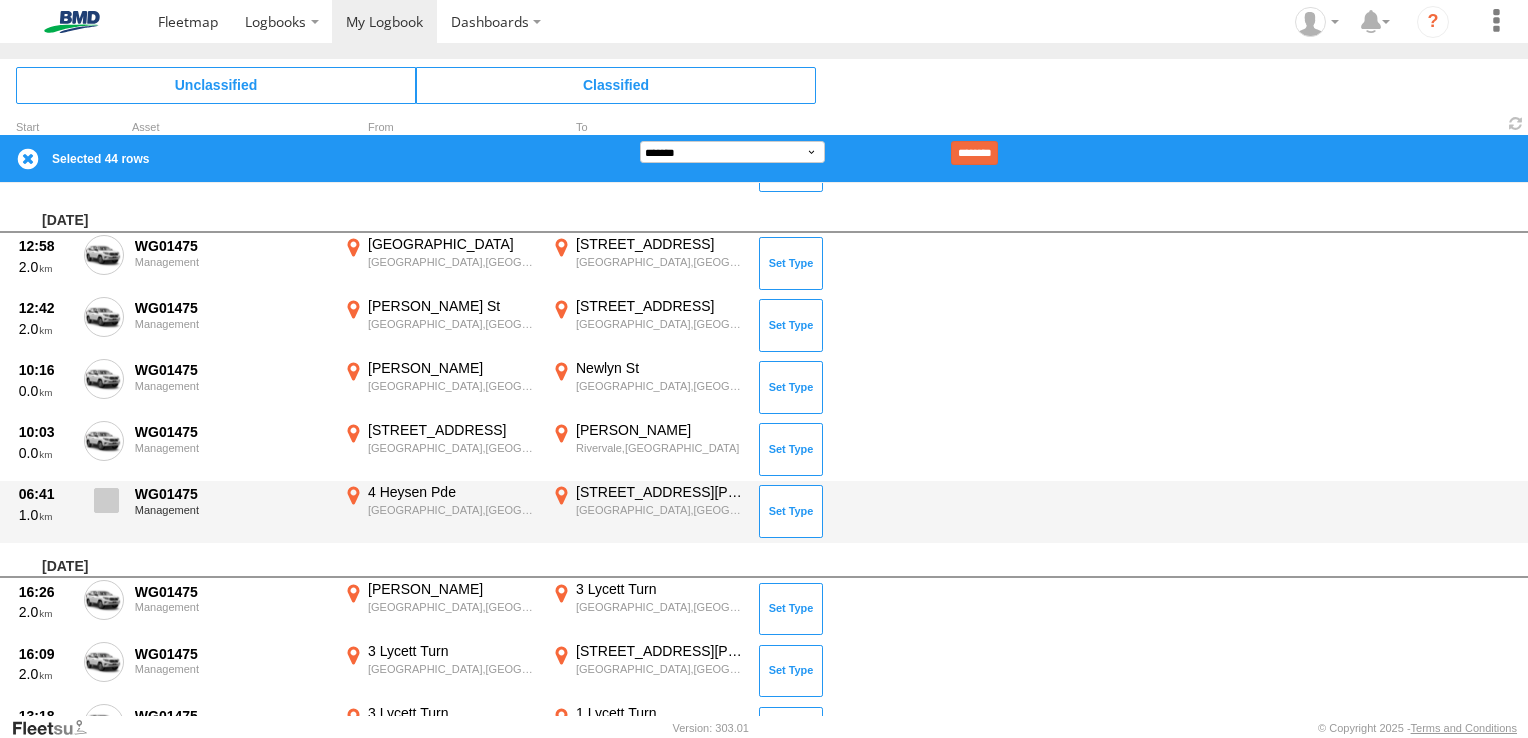 click at bounding box center (106, 500) 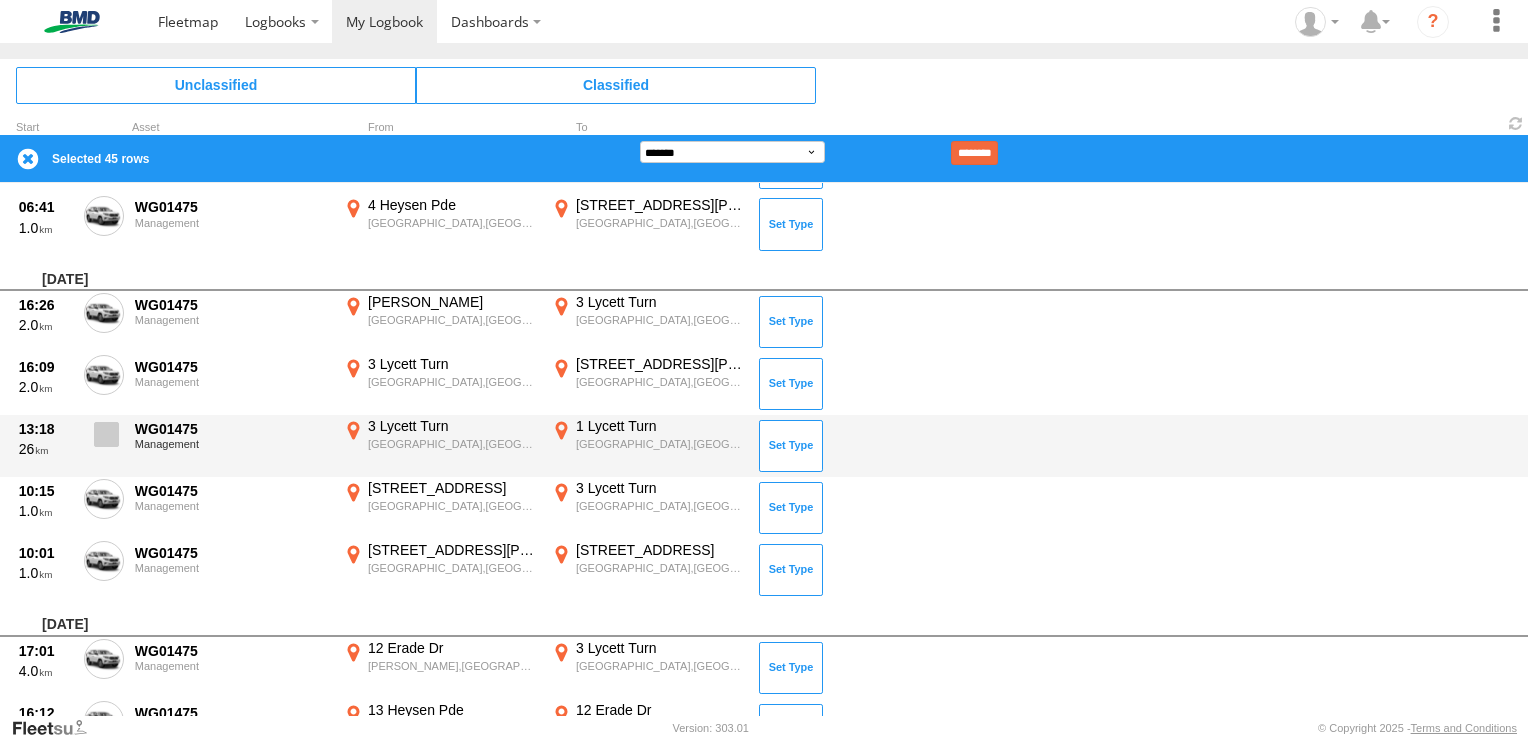 scroll, scrollTop: 3300, scrollLeft: 0, axis: vertical 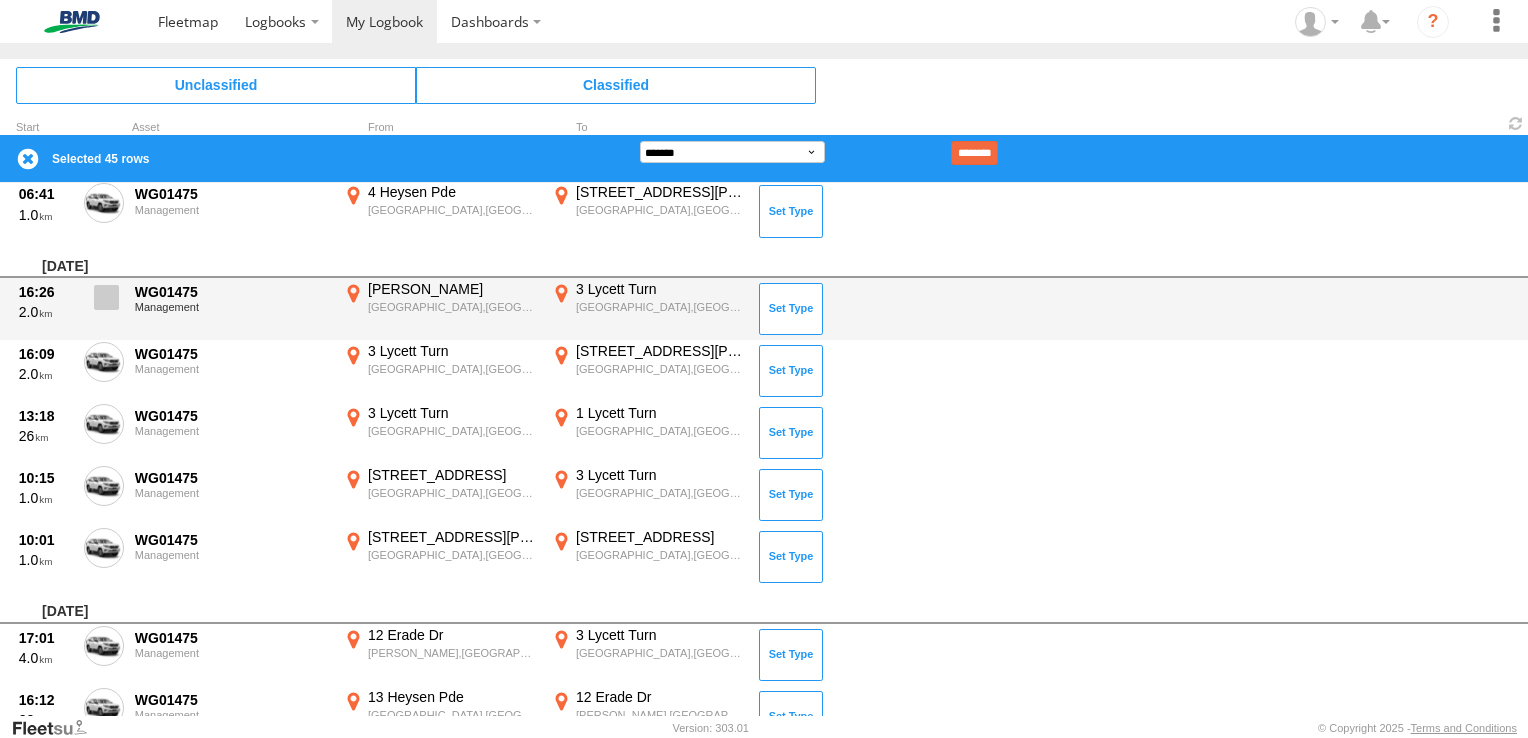 click at bounding box center (106, 297) 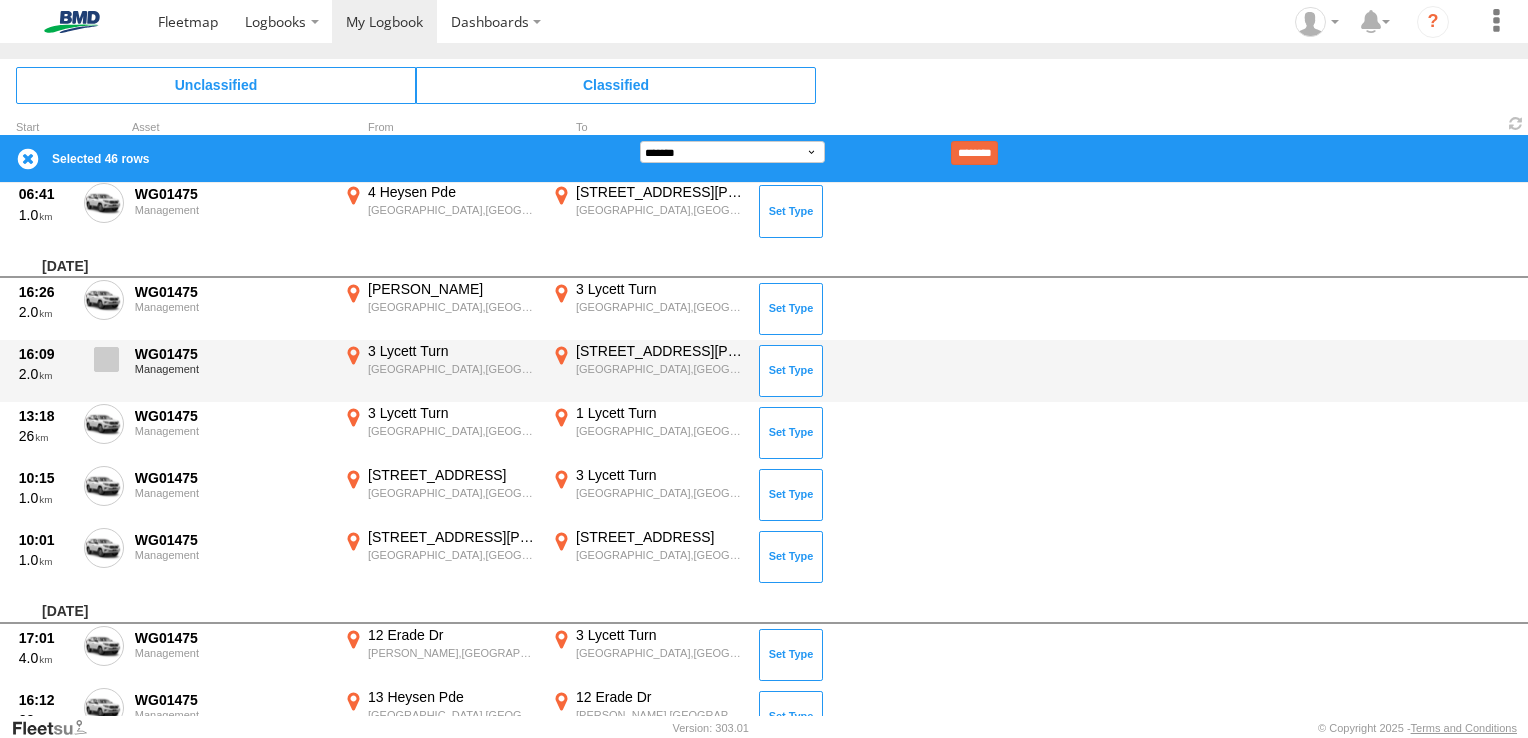 click at bounding box center (106, 359) 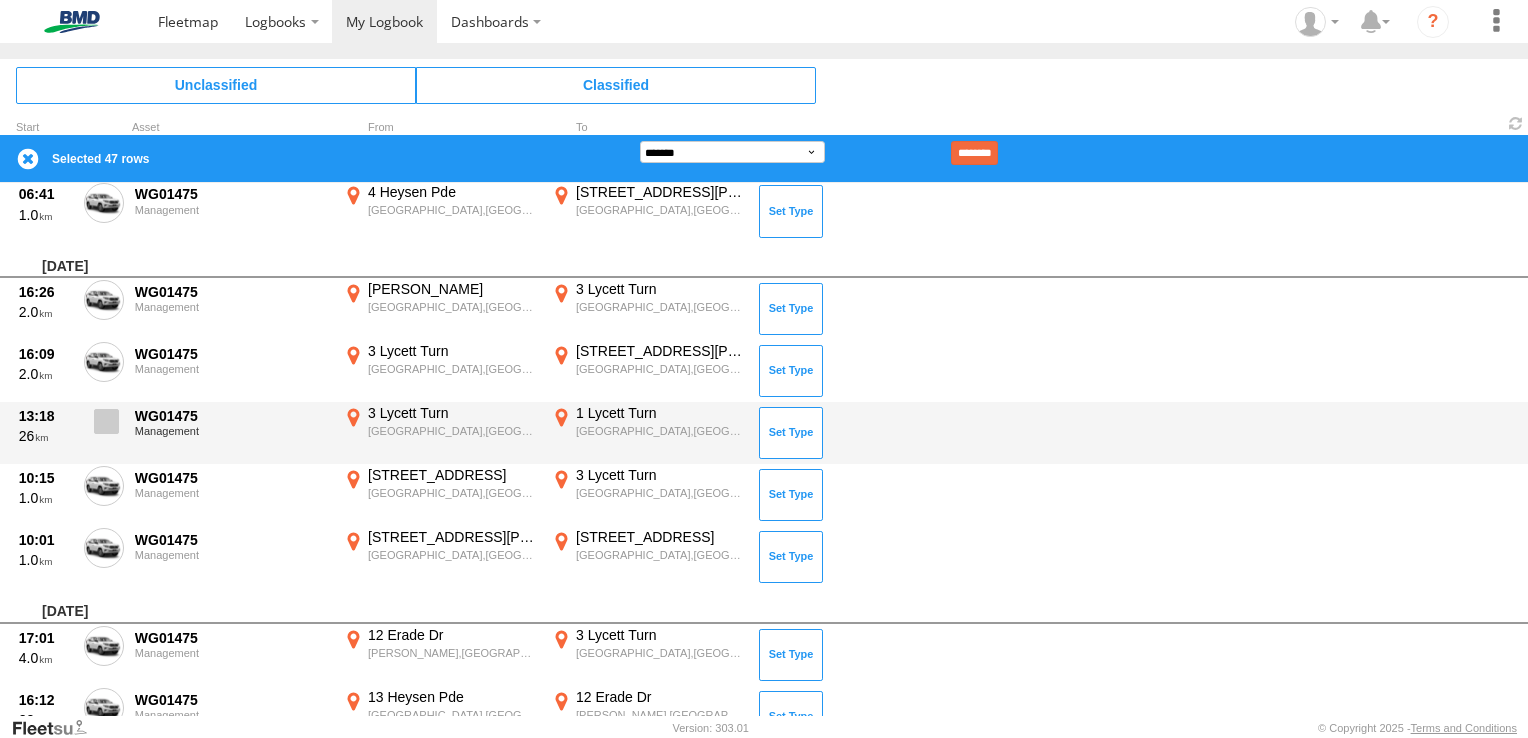 click at bounding box center (106, 421) 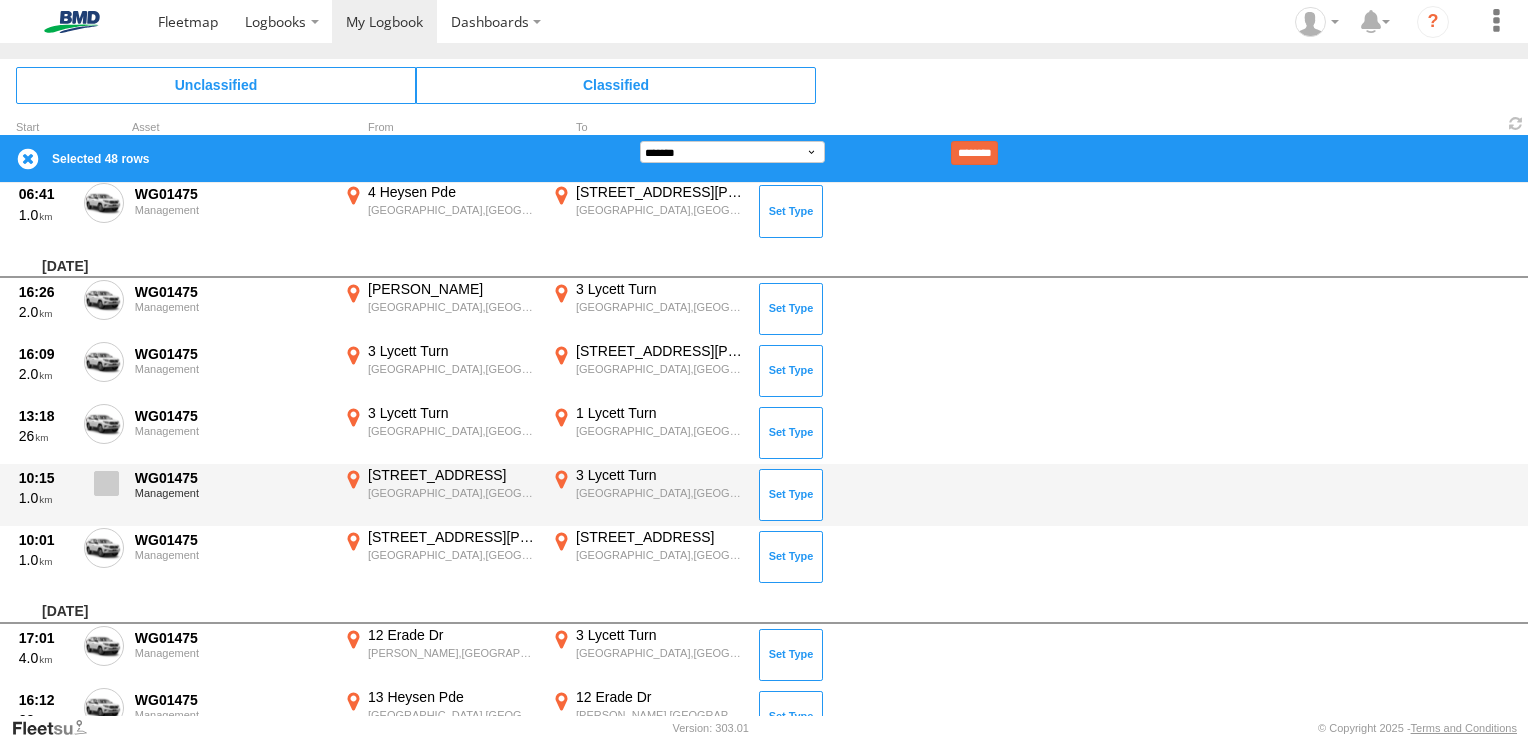 click at bounding box center (106, 483) 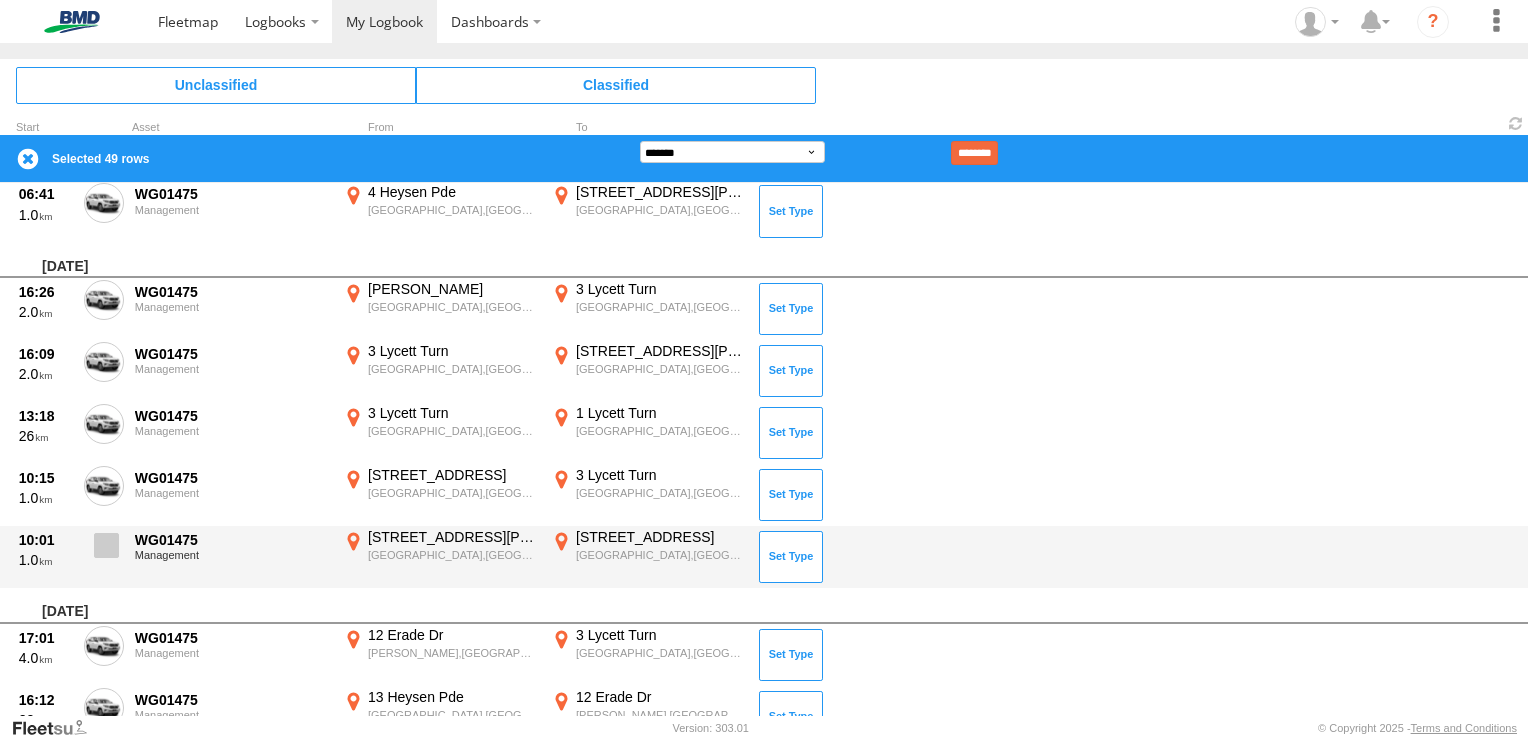 click at bounding box center (106, 545) 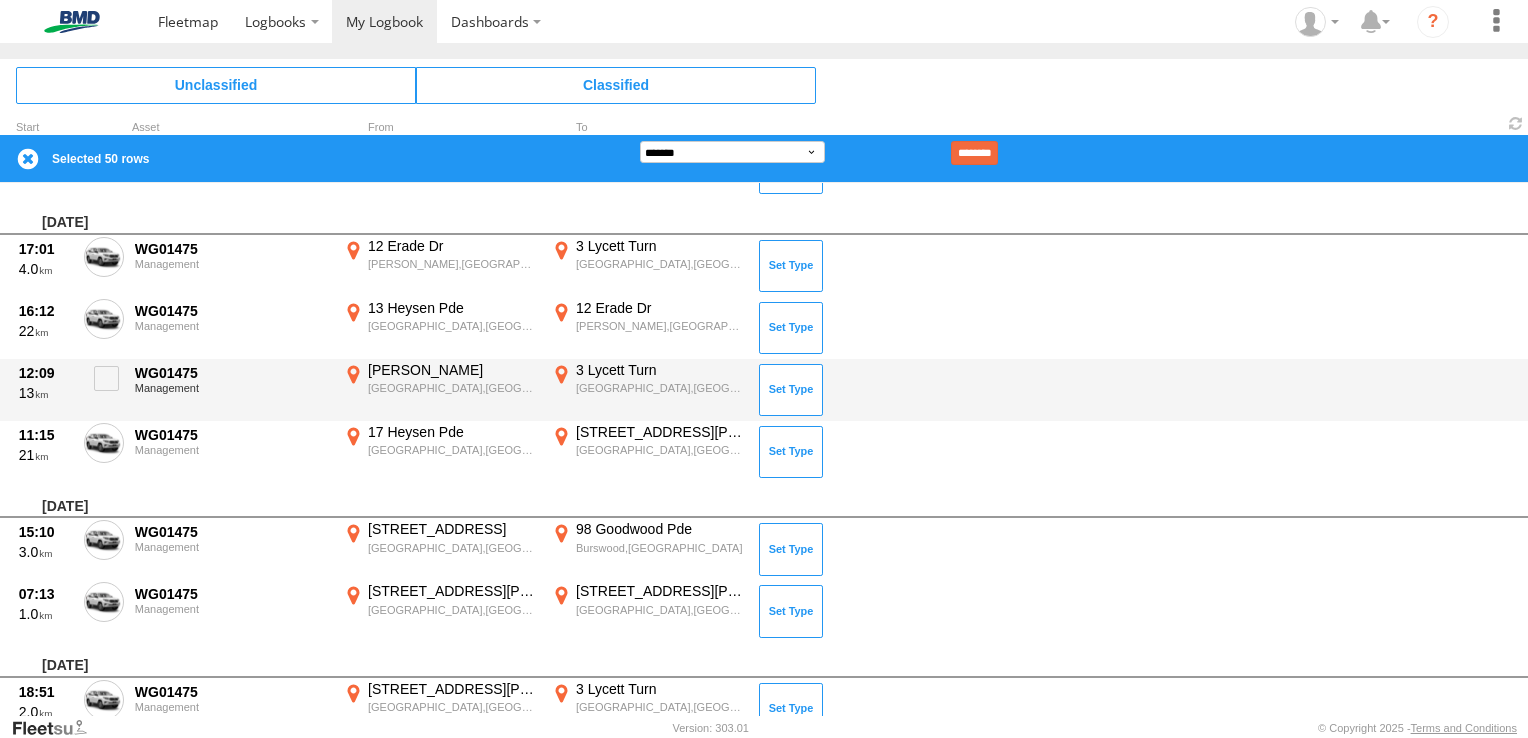 scroll, scrollTop: 3700, scrollLeft: 0, axis: vertical 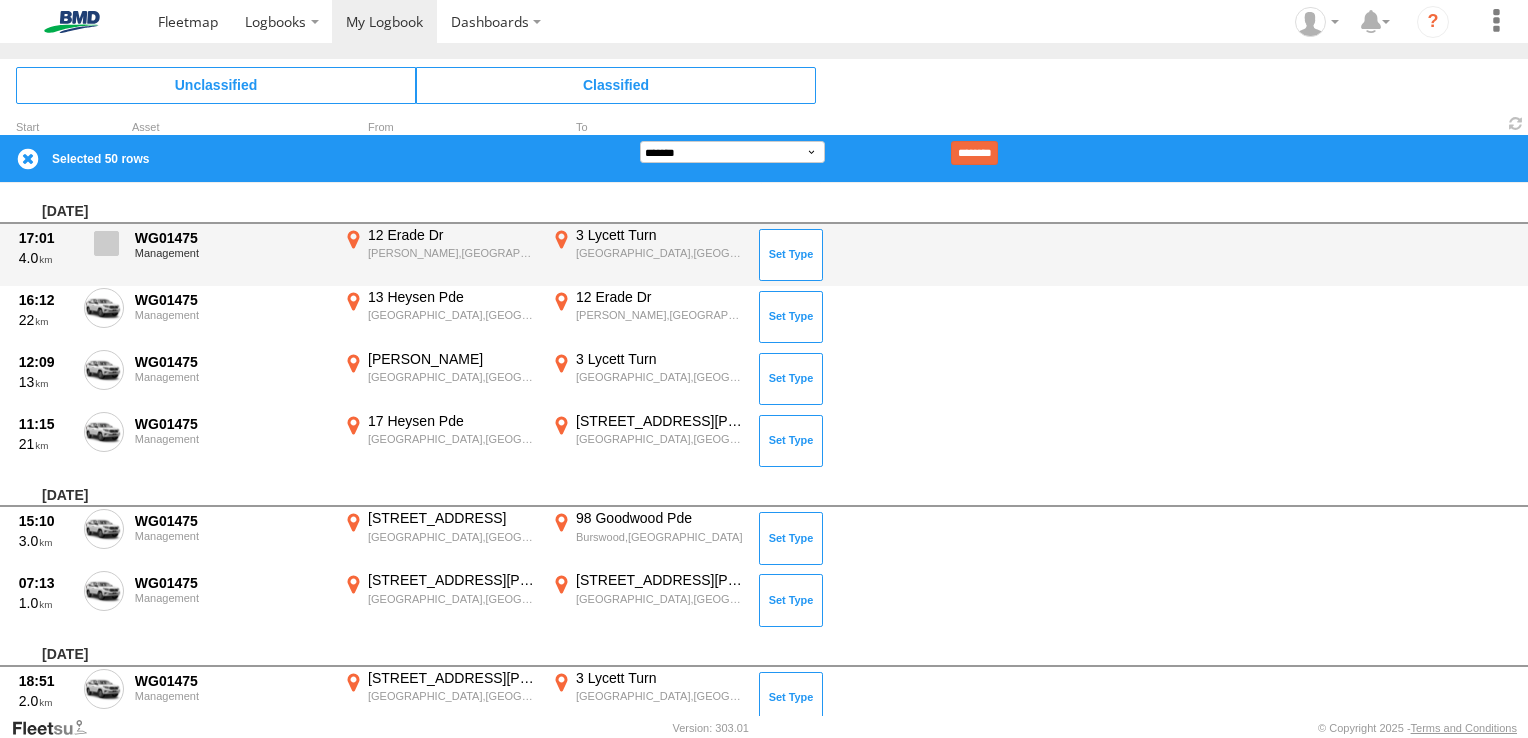click at bounding box center [106, 243] 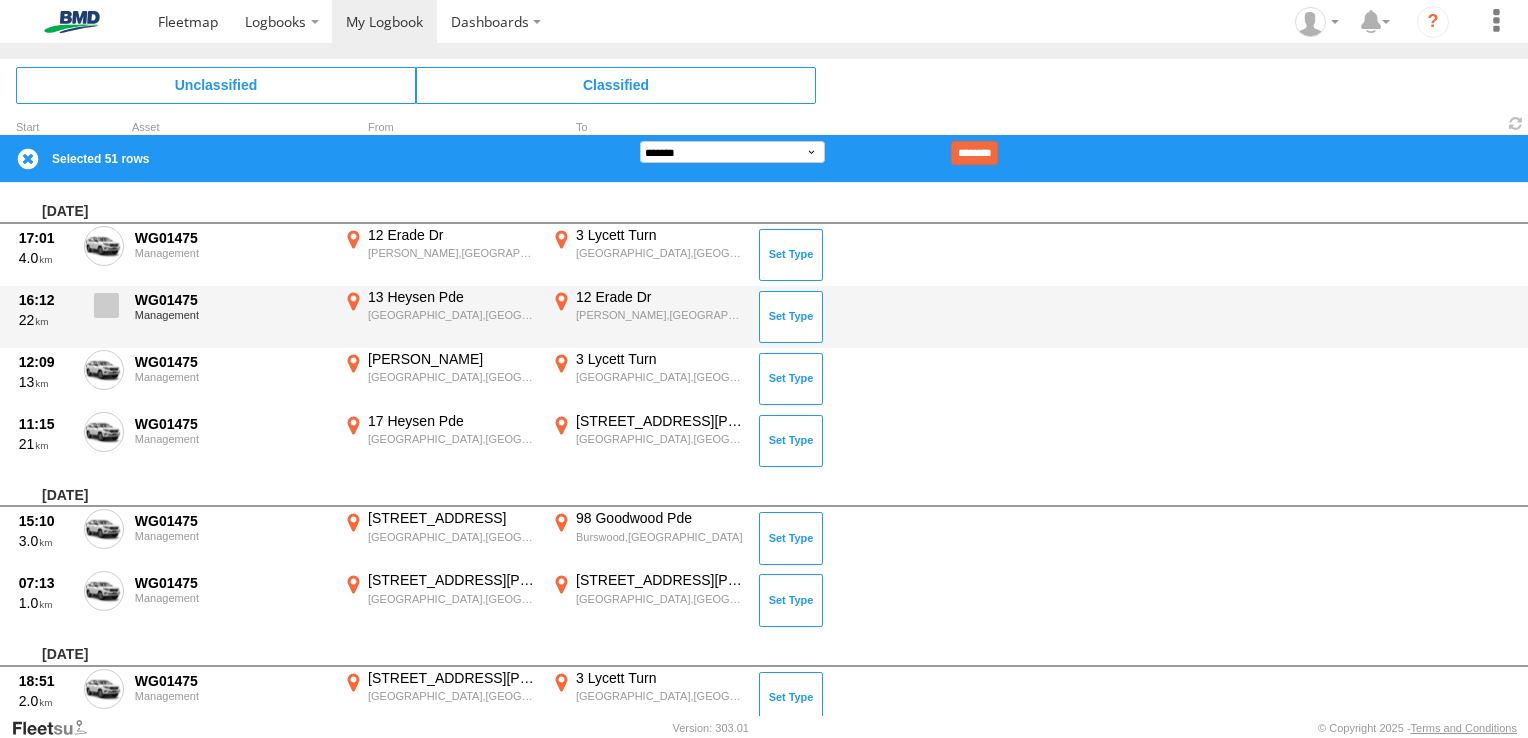 drag, startPoint x: 113, startPoint y: 297, endPoint x: 109, endPoint y: 312, distance: 15.524175 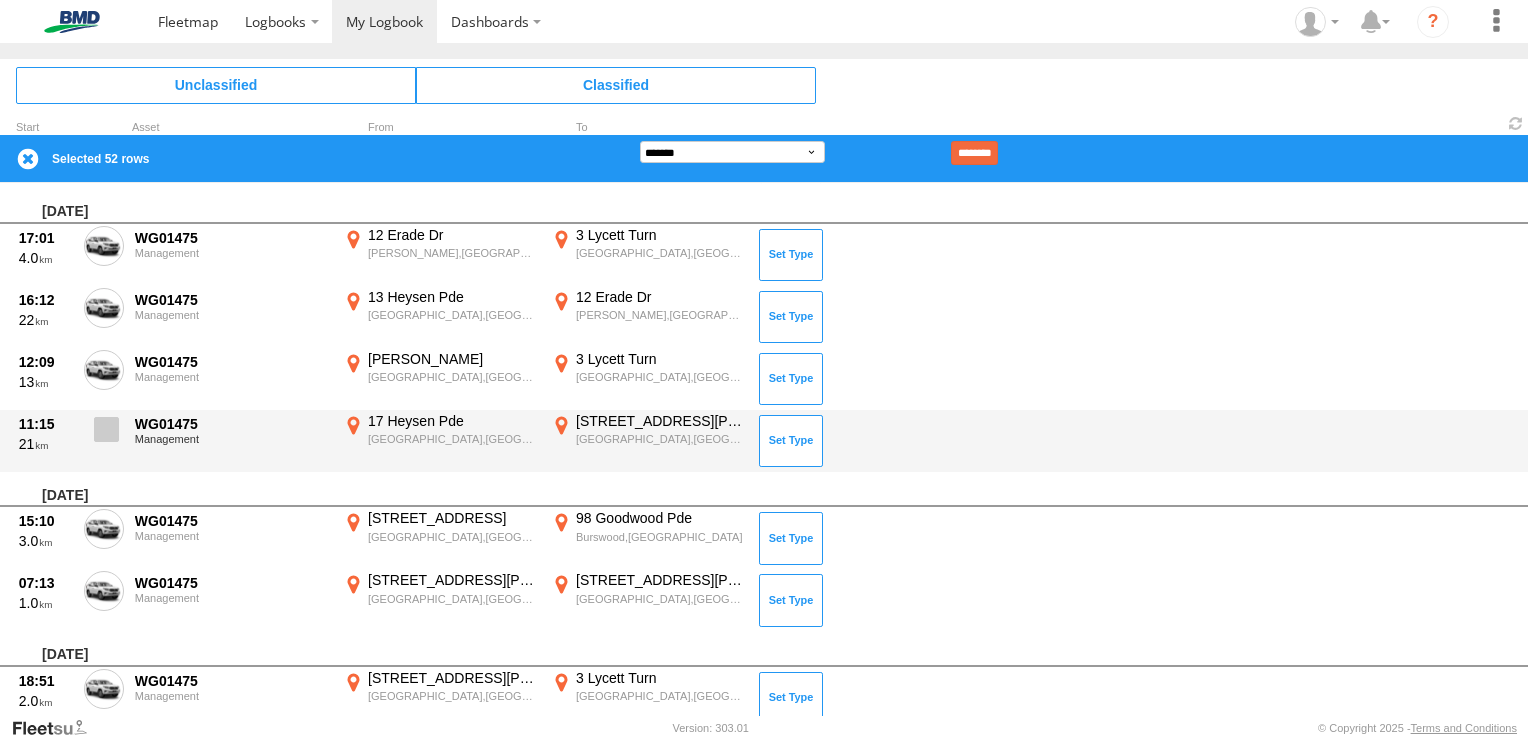 drag, startPoint x: 105, startPoint y: 358, endPoint x: 104, endPoint y: 418, distance: 60.00833 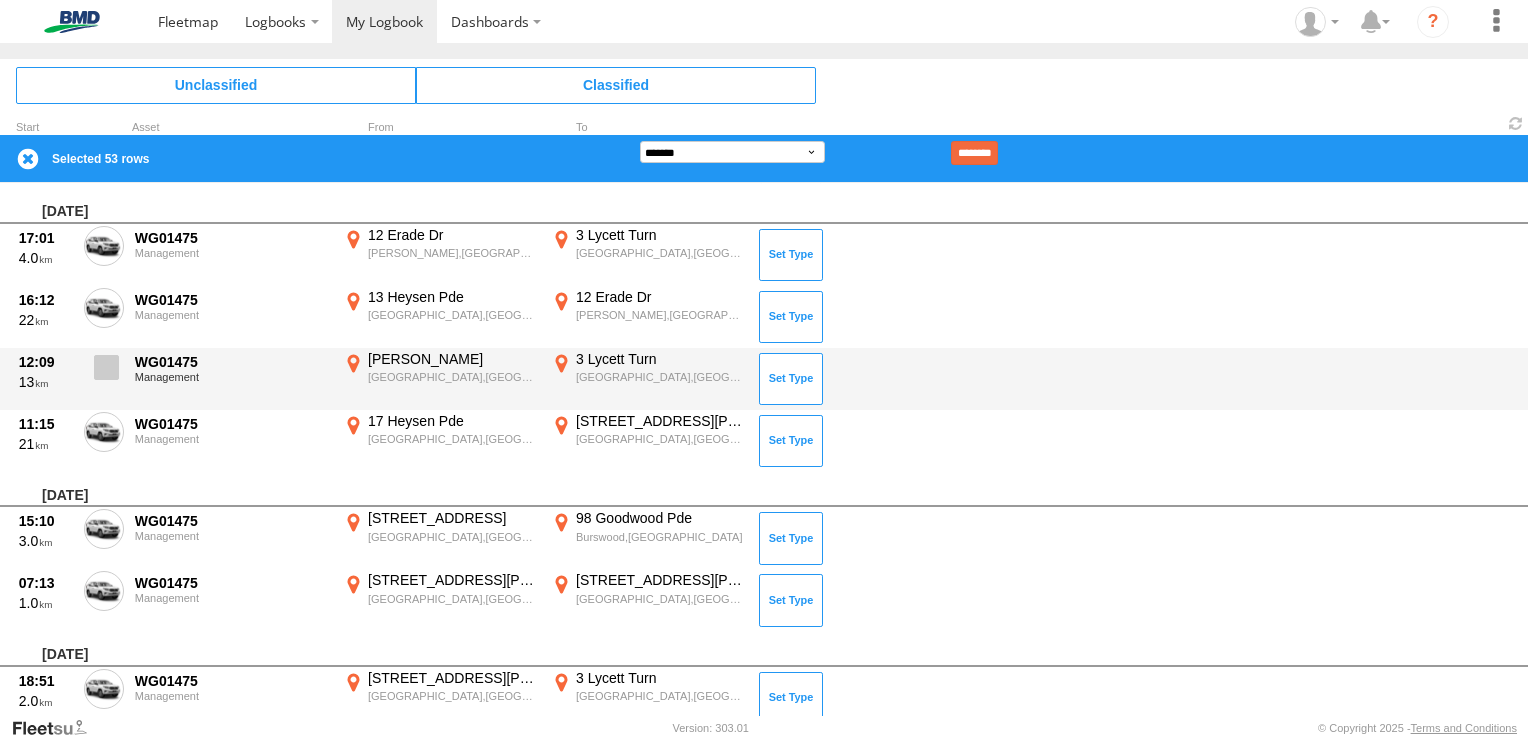 click at bounding box center (106, 367) 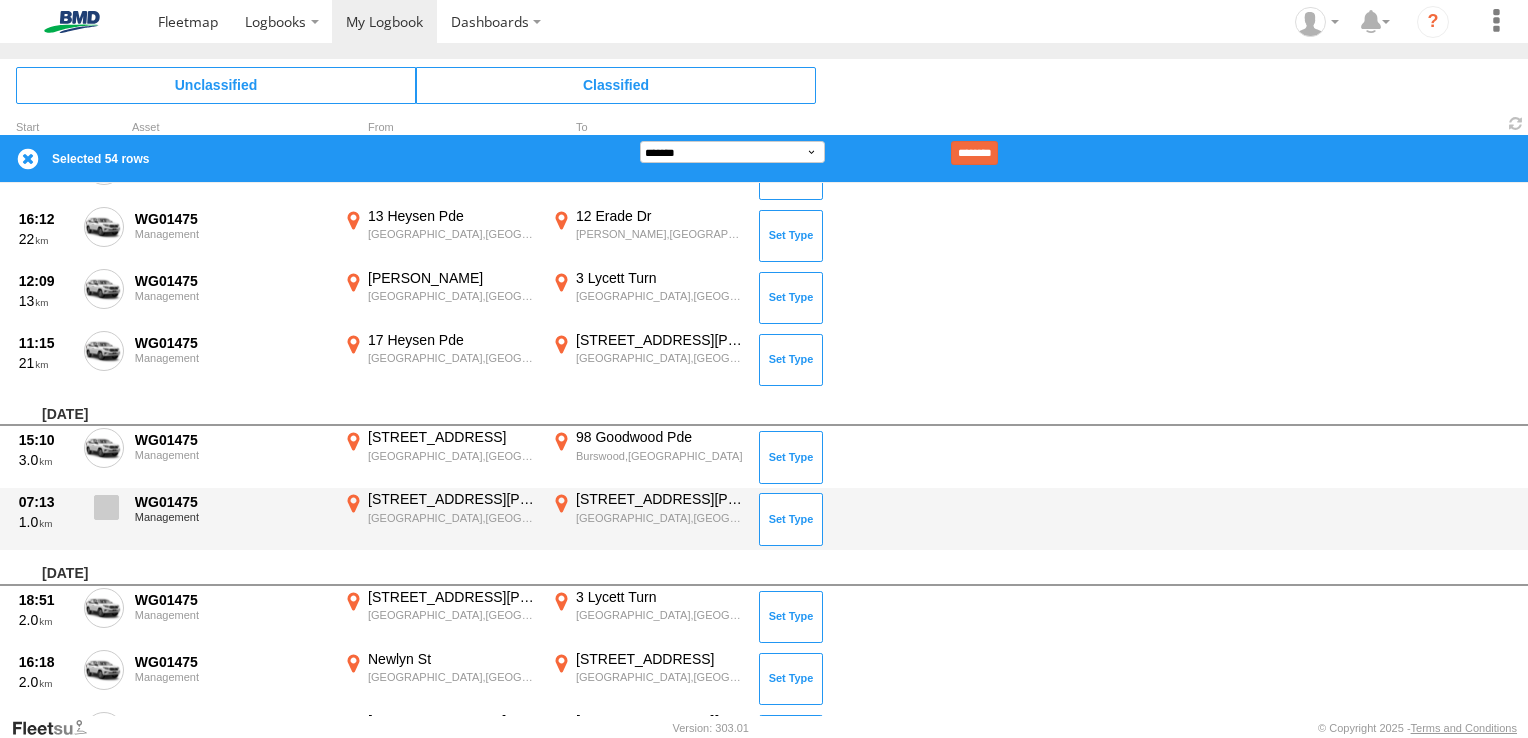 scroll, scrollTop: 3900, scrollLeft: 0, axis: vertical 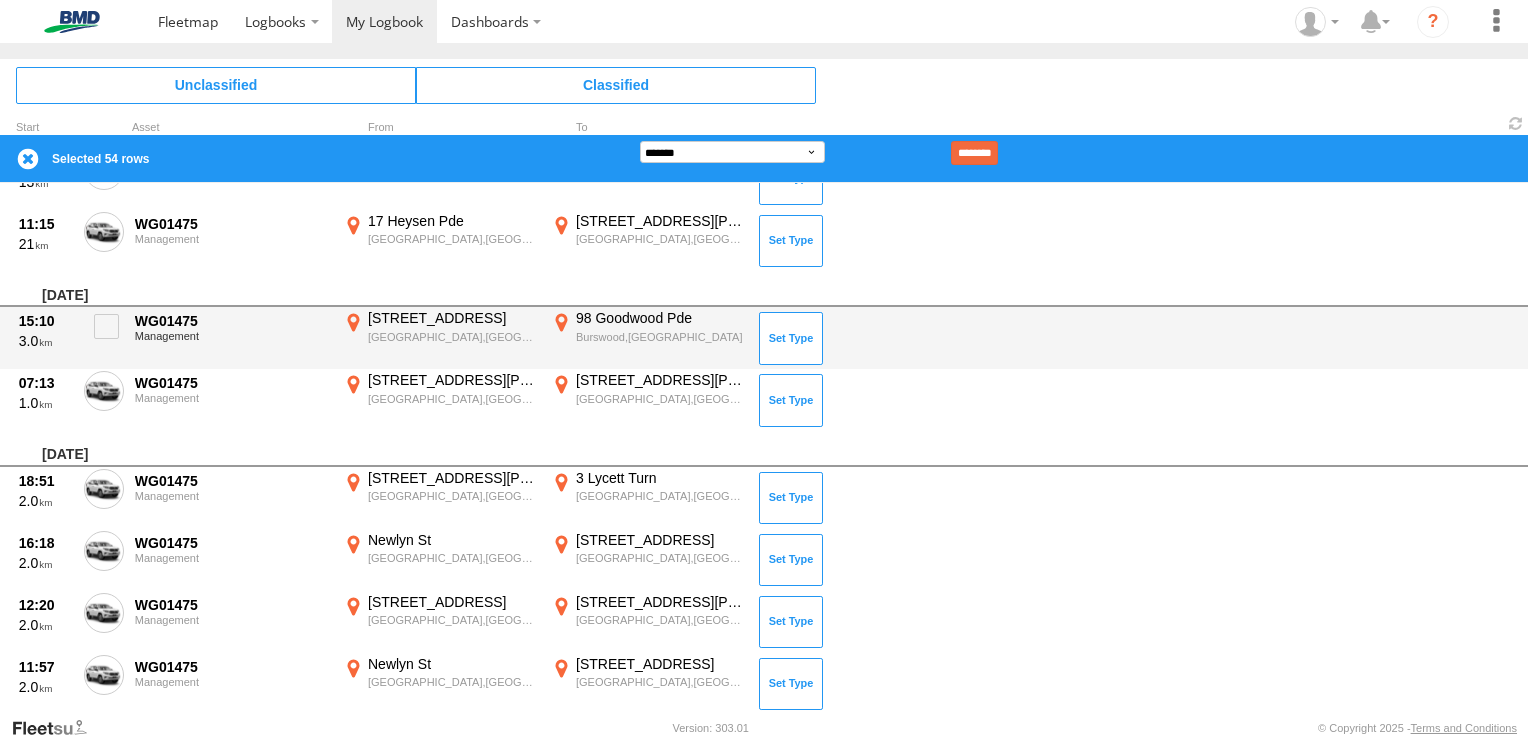drag, startPoint x: 104, startPoint y: 323, endPoint x: 107, endPoint y: 354, distance: 31.144823 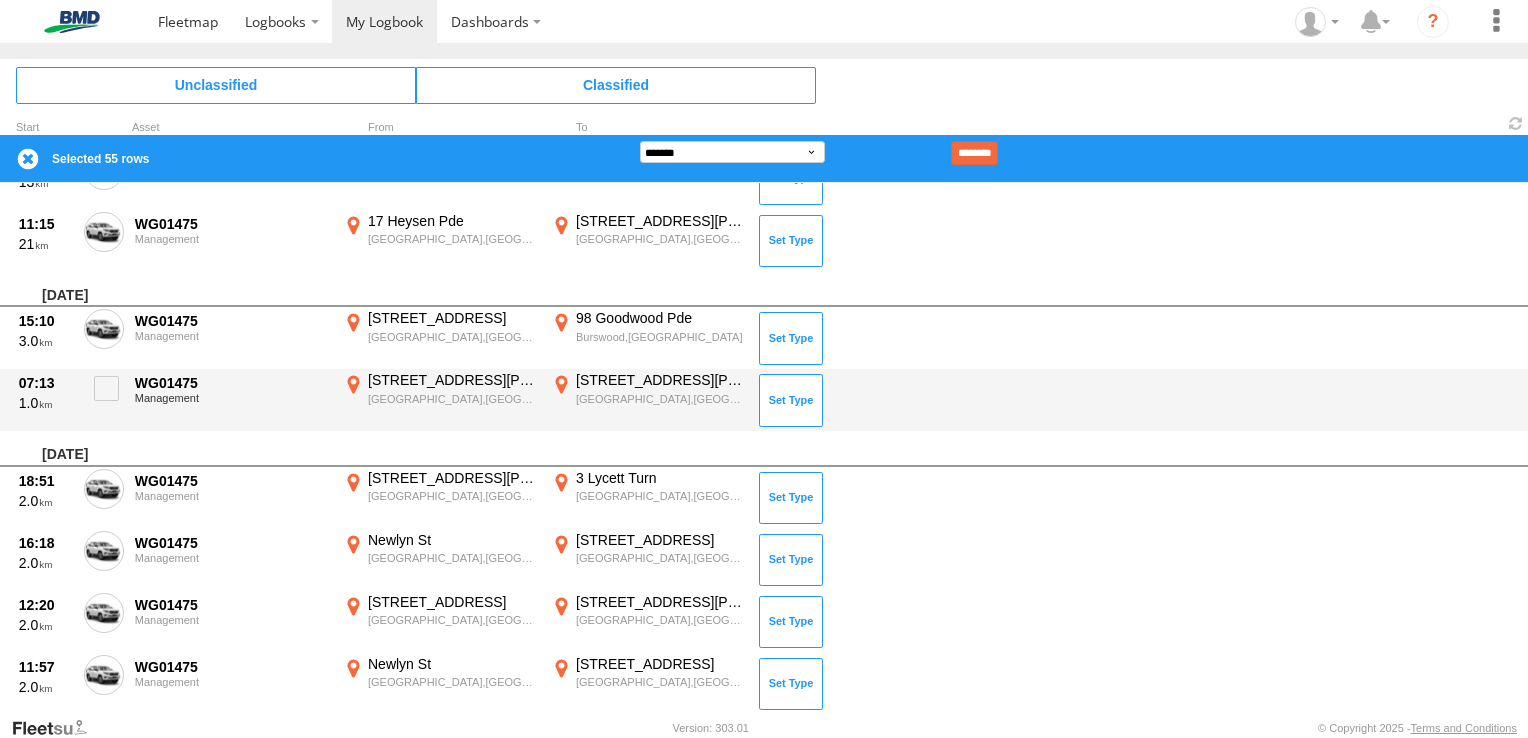 drag, startPoint x: 110, startPoint y: 379, endPoint x: 109, endPoint y: 411, distance: 32.01562 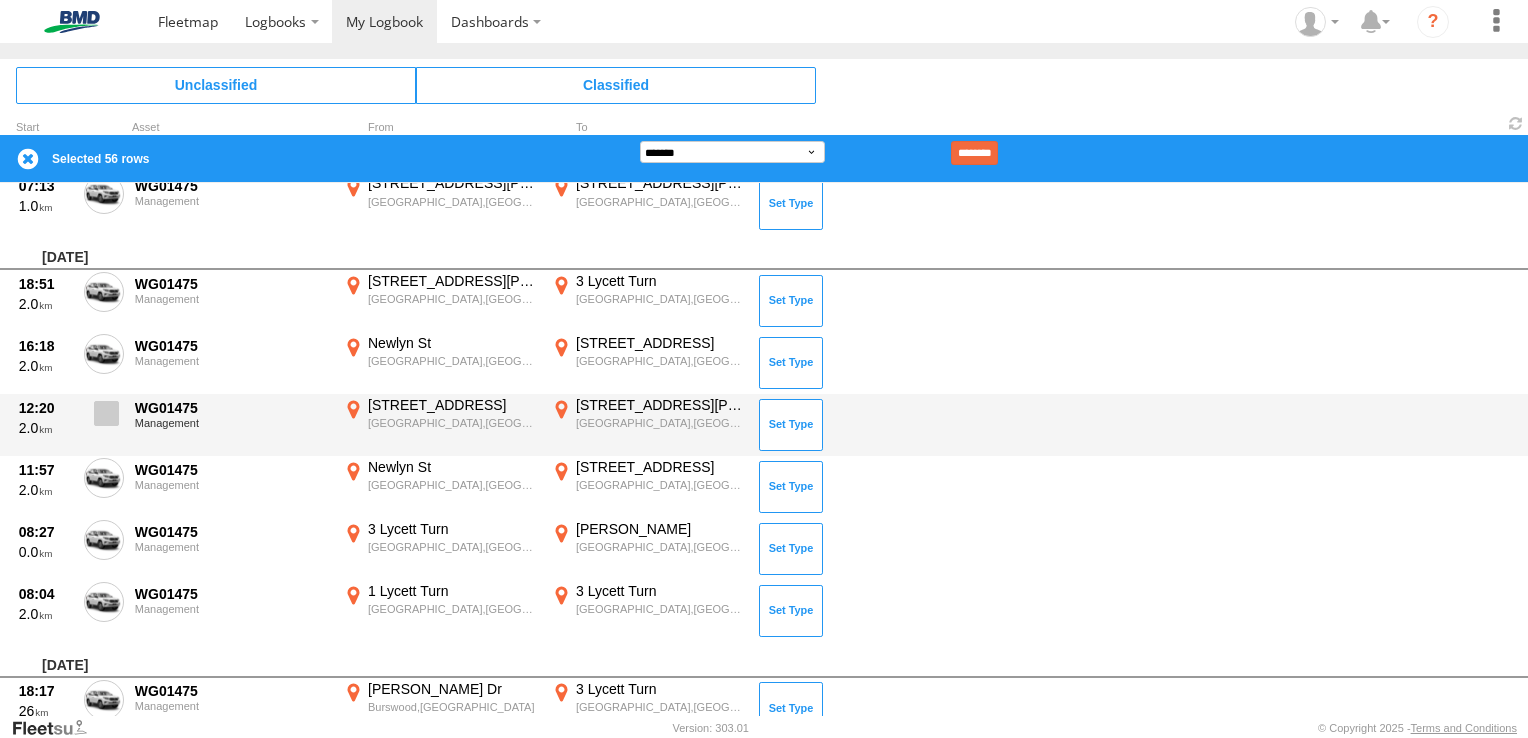 scroll, scrollTop: 4100, scrollLeft: 0, axis: vertical 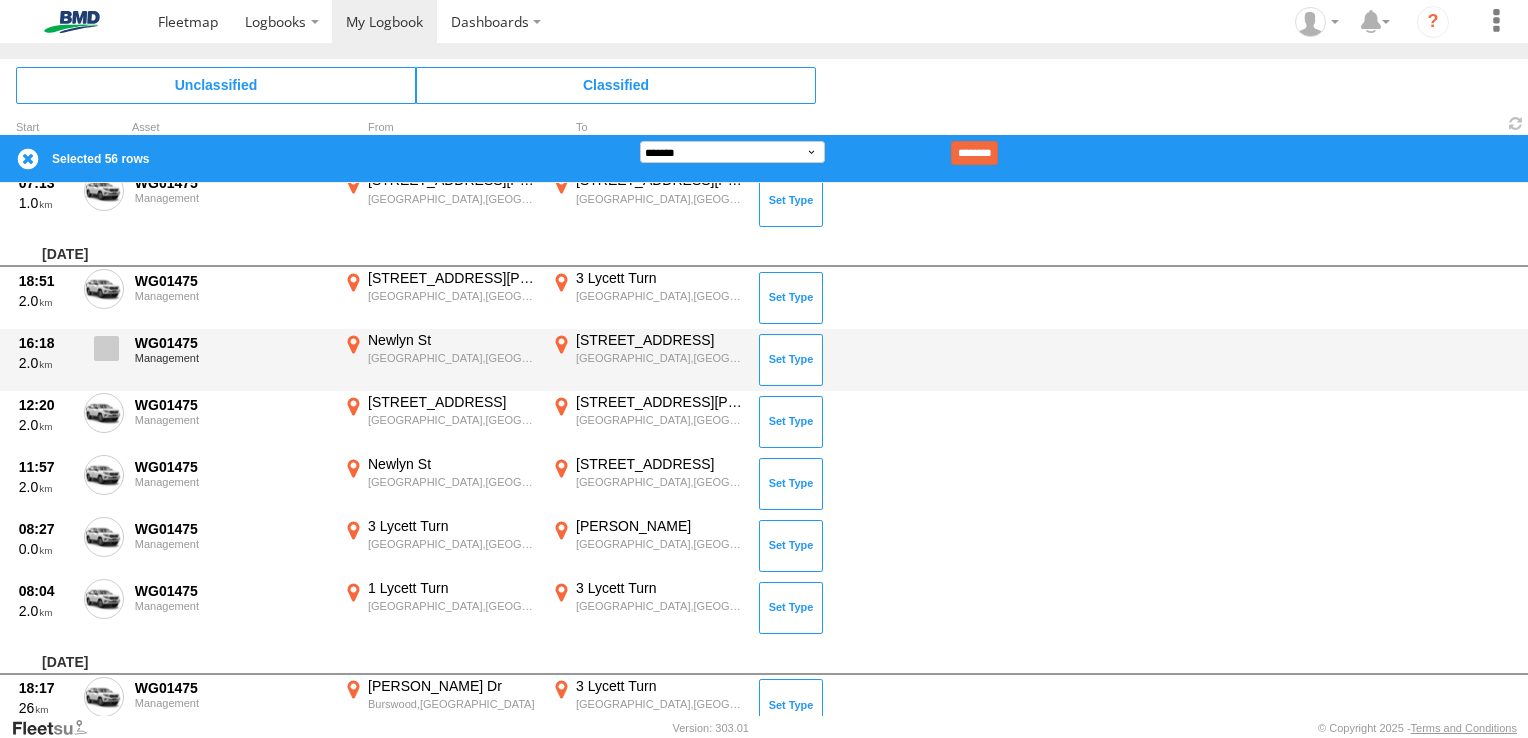 drag, startPoint x: 109, startPoint y: 311, endPoint x: 109, endPoint y: 324, distance: 13 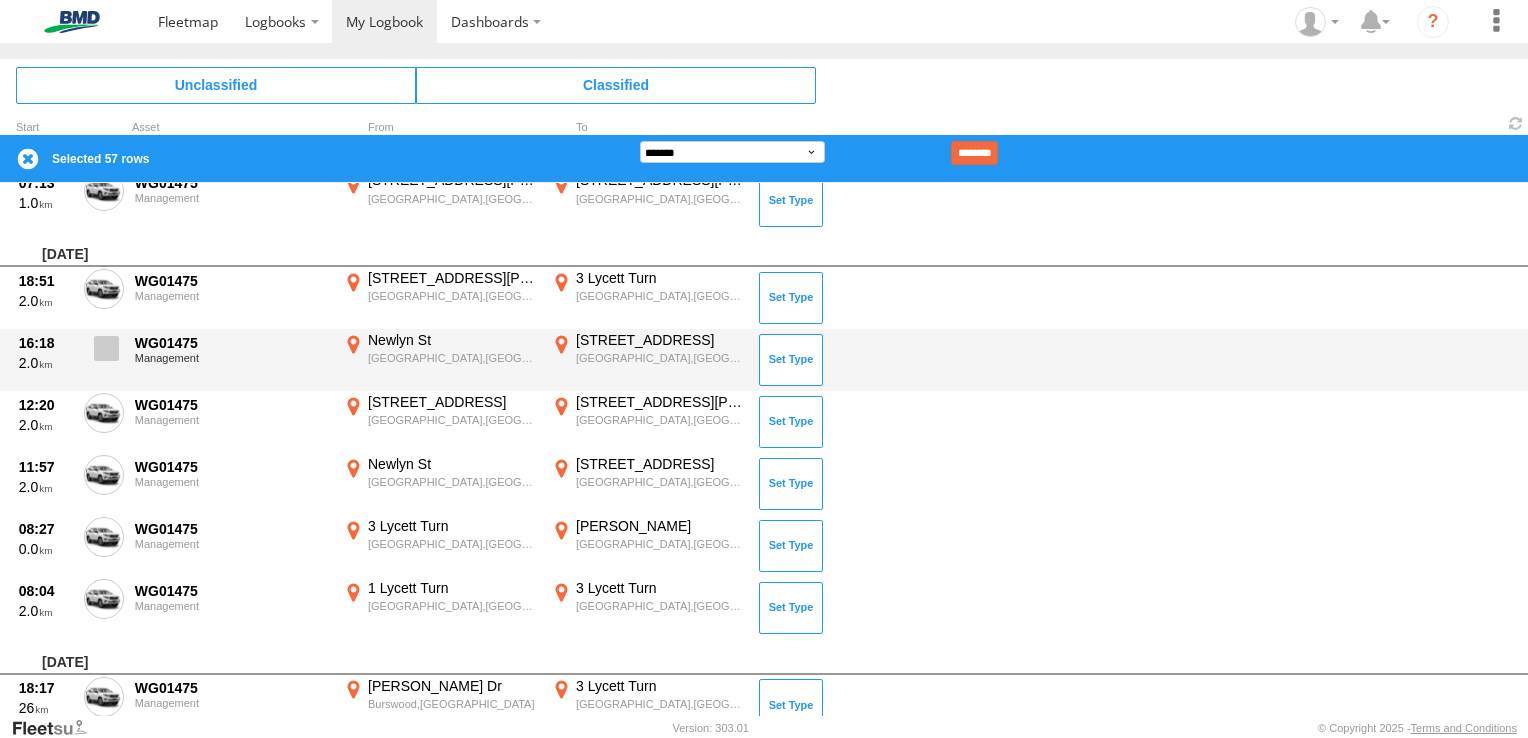 drag, startPoint x: 107, startPoint y: 279, endPoint x: 106, endPoint y: 339, distance: 60.00833 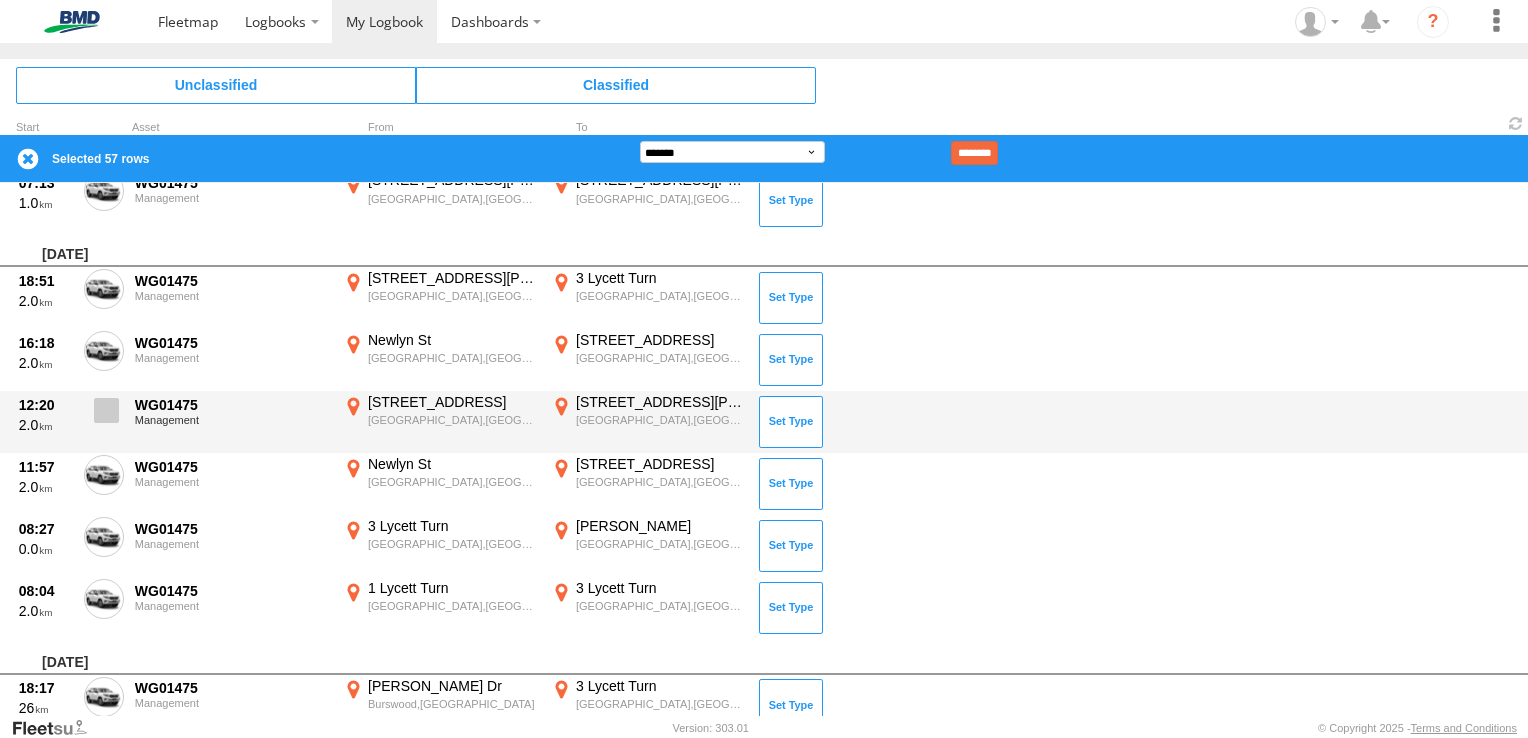 click at bounding box center [106, 410] 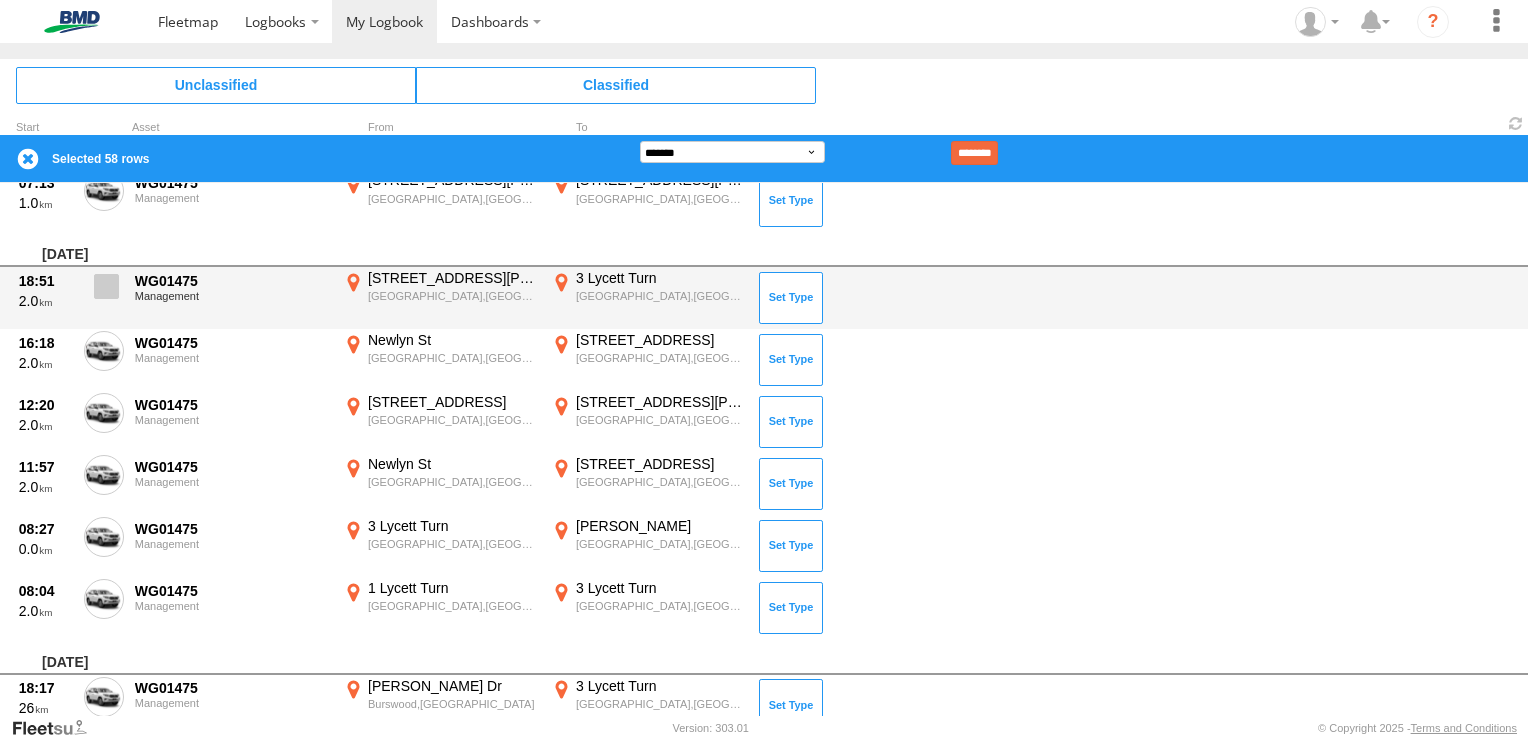 drag, startPoint x: 108, startPoint y: 274, endPoint x: 109, endPoint y: 290, distance: 16.03122 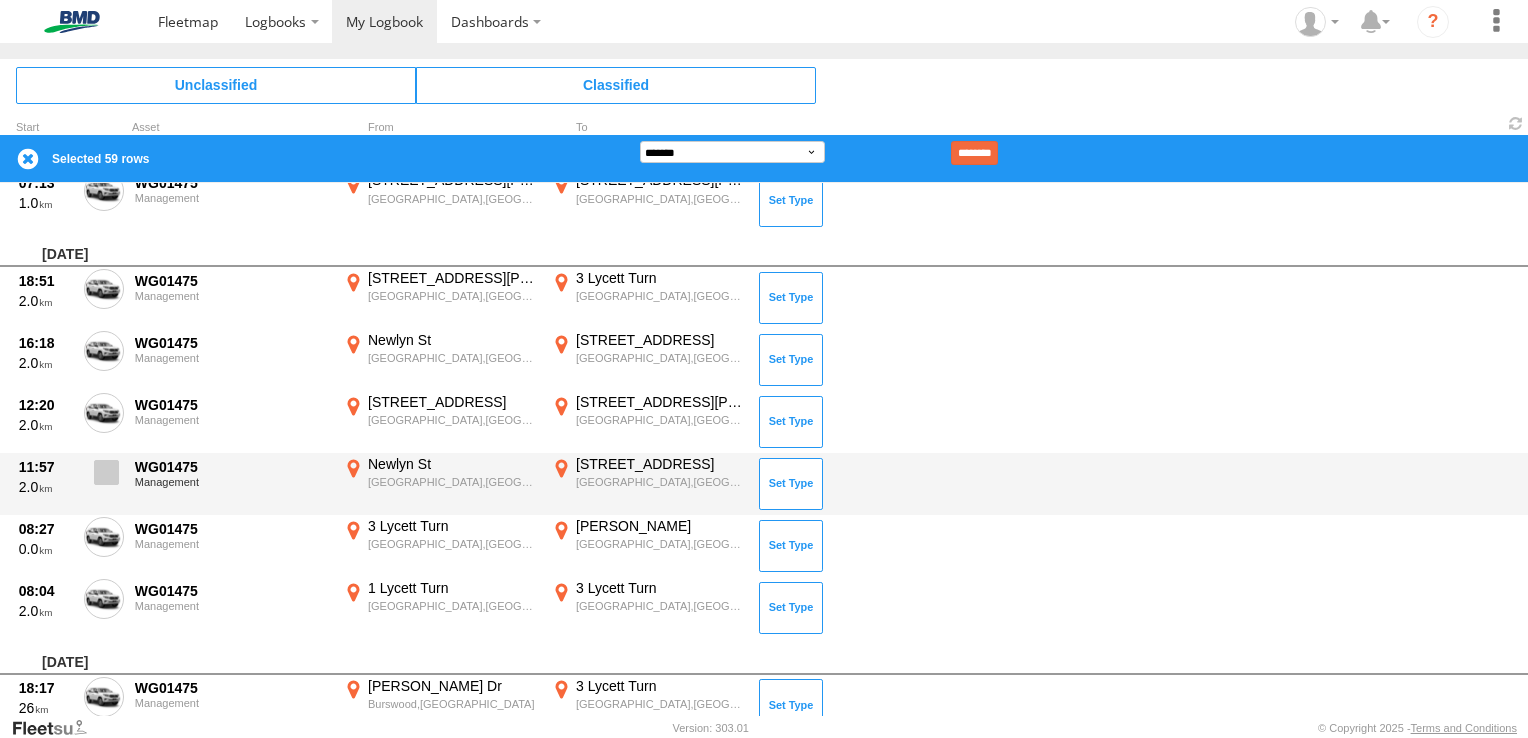 click at bounding box center (106, 472) 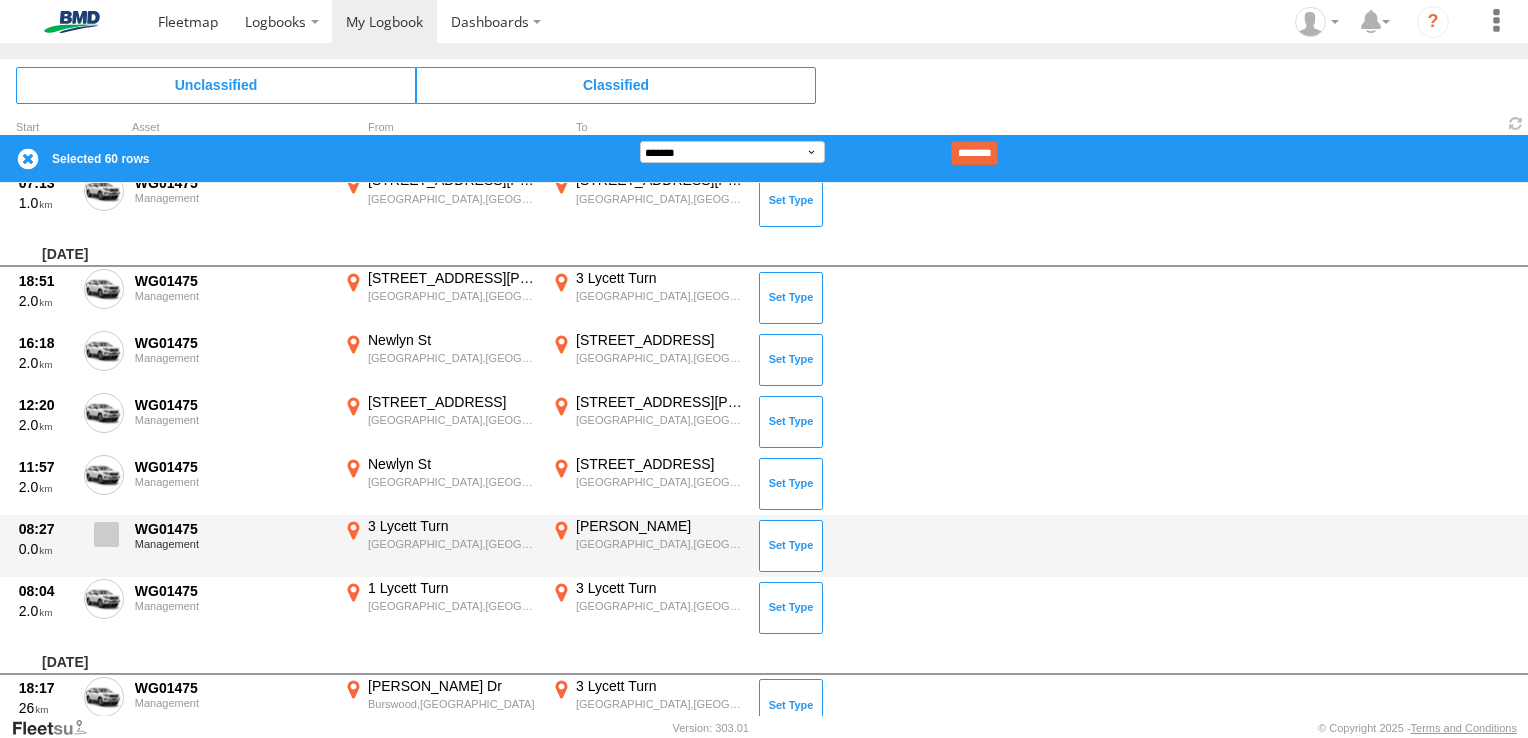 drag, startPoint x: 103, startPoint y: 521, endPoint x: 109, endPoint y: 543, distance: 22.803509 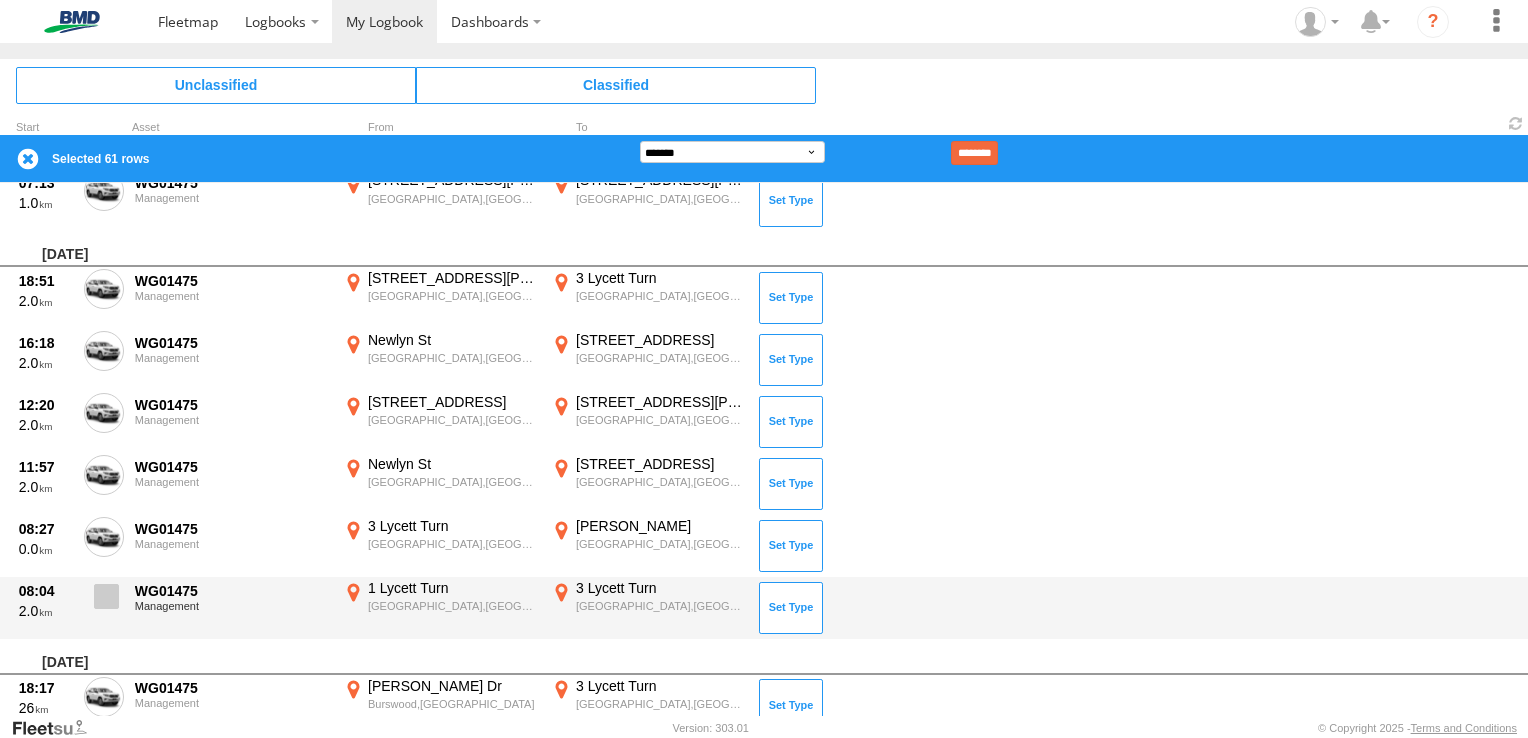 drag, startPoint x: 111, startPoint y: 595, endPoint x: 115, endPoint y: 585, distance: 10.770329 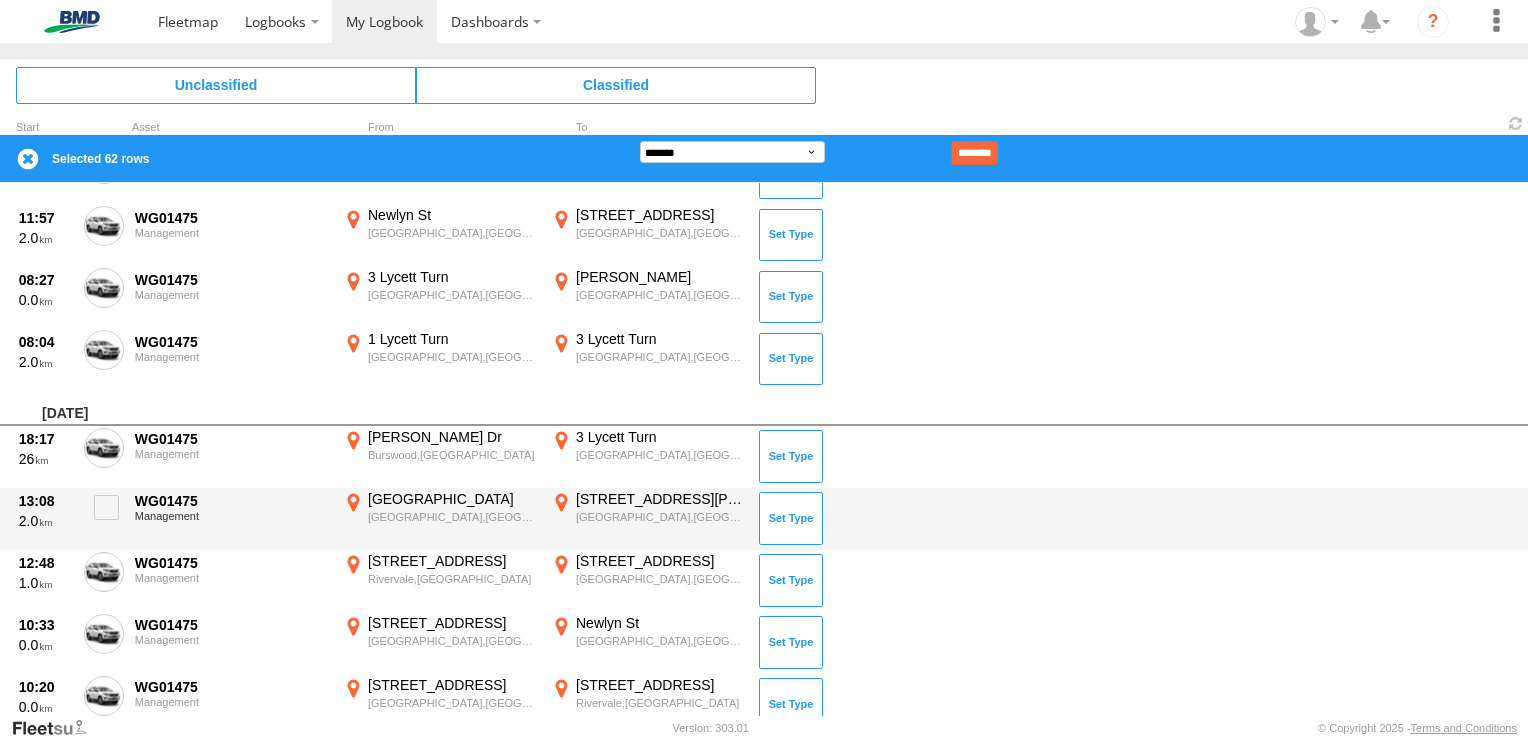scroll, scrollTop: 4400, scrollLeft: 0, axis: vertical 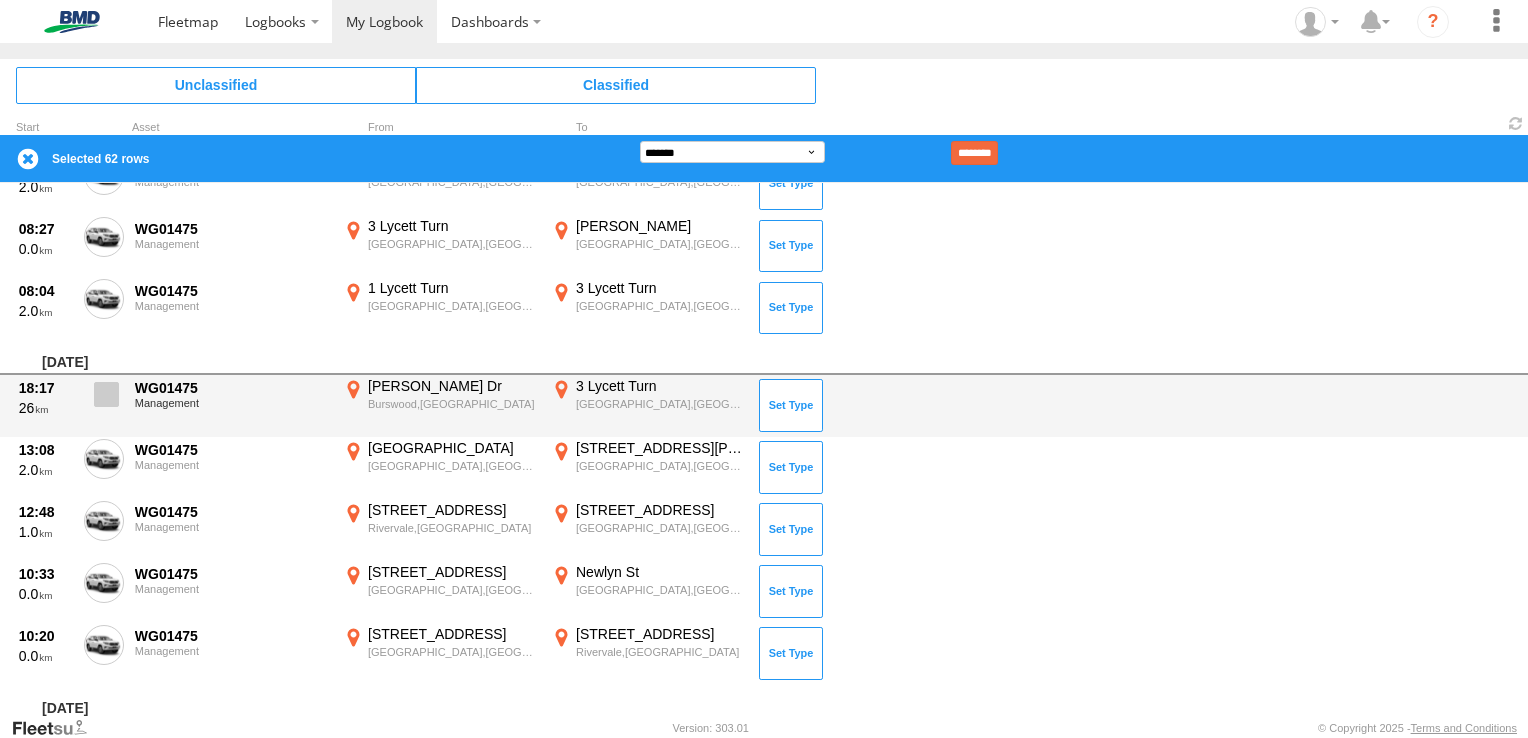 click at bounding box center (106, 394) 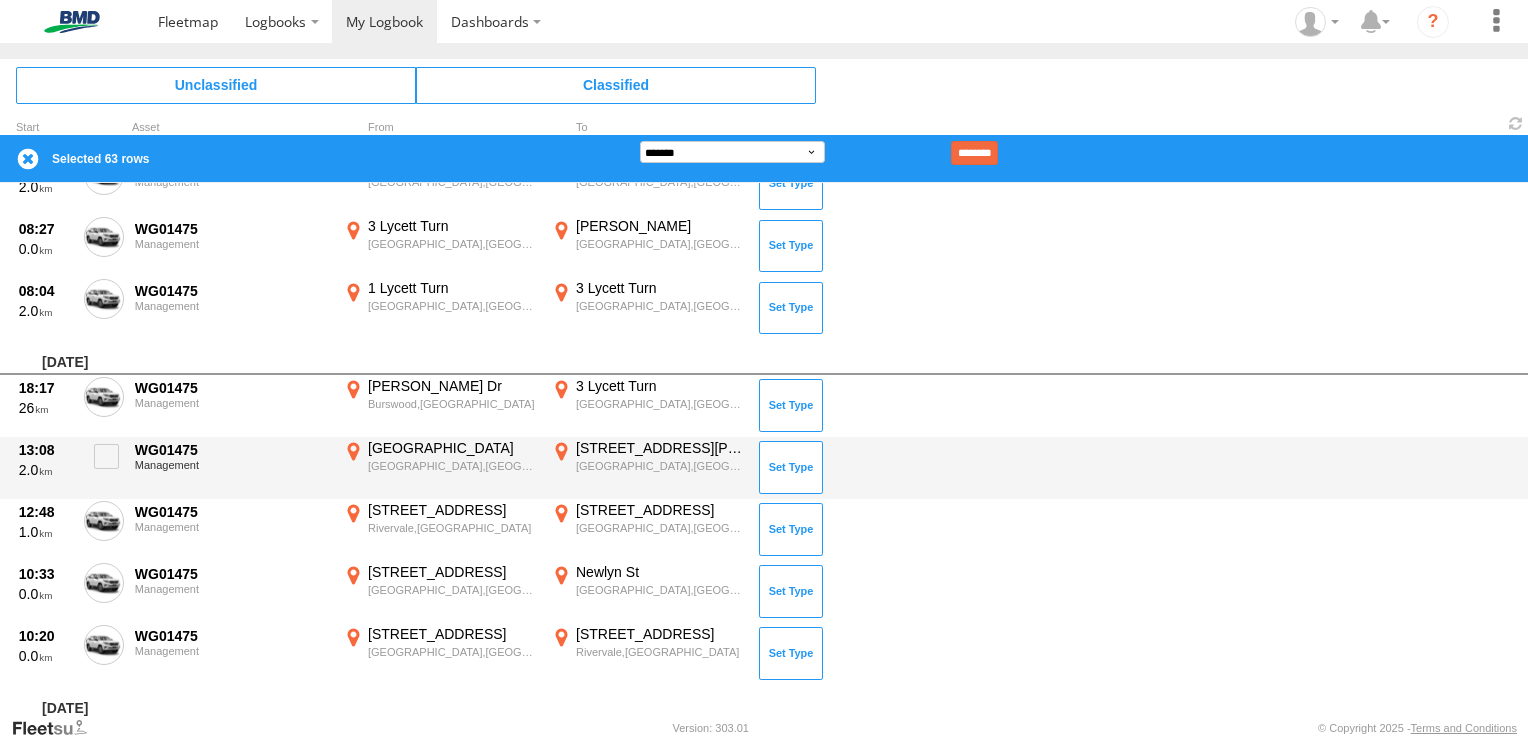 drag, startPoint x: 108, startPoint y: 443, endPoint x: 112, endPoint y: 486, distance: 43.185646 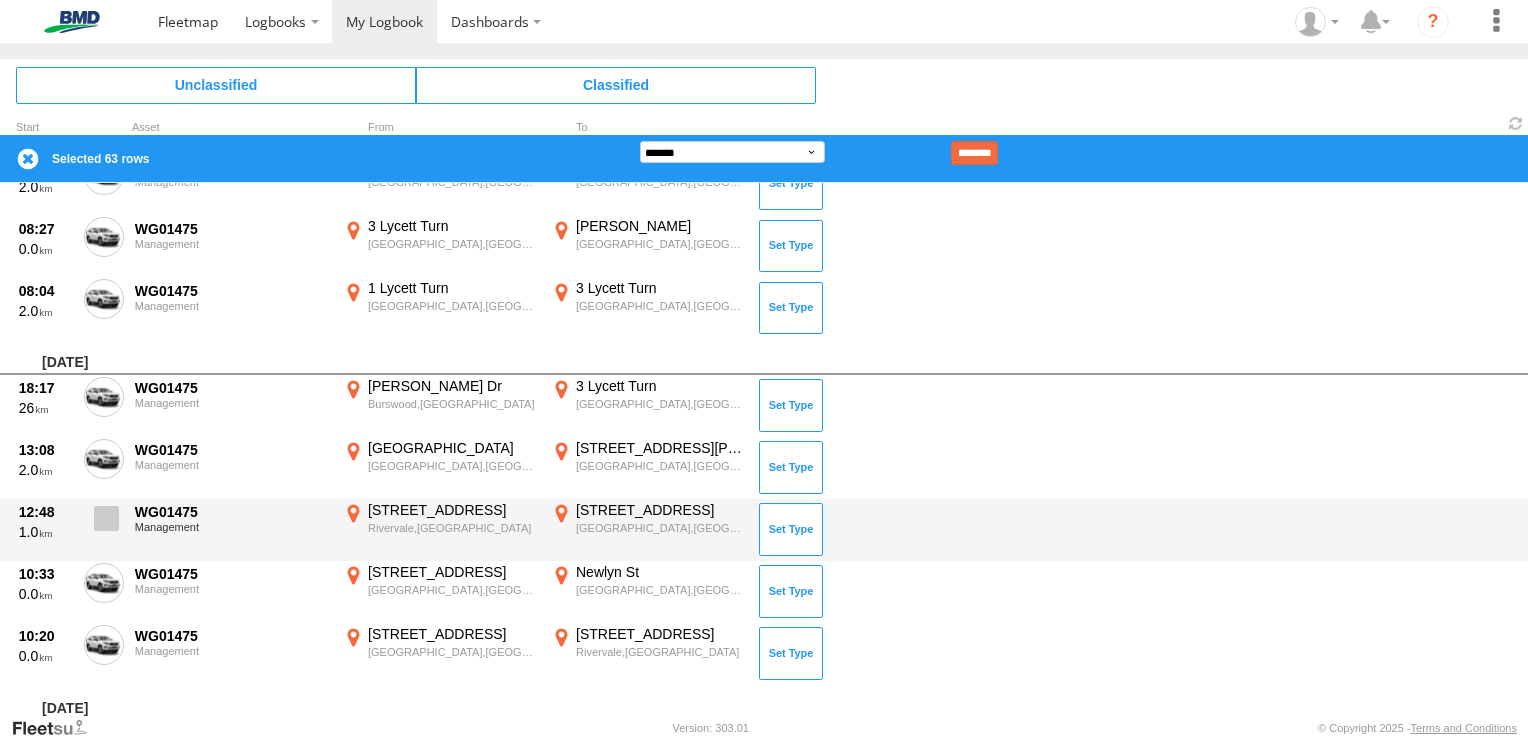 click at bounding box center (106, 518) 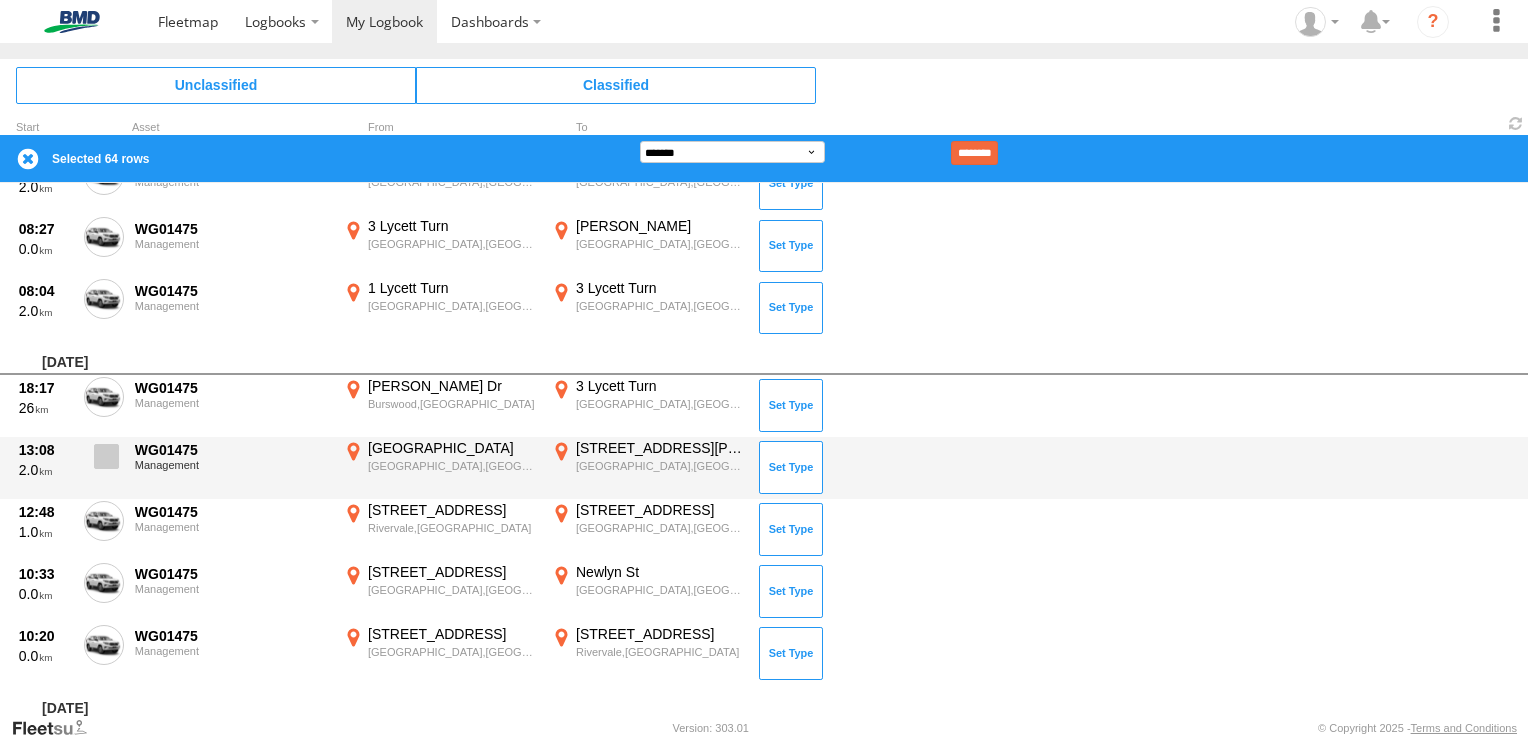 drag, startPoint x: 114, startPoint y: 442, endPoint x: 112, endPoint y: 454, distance: 12.165525 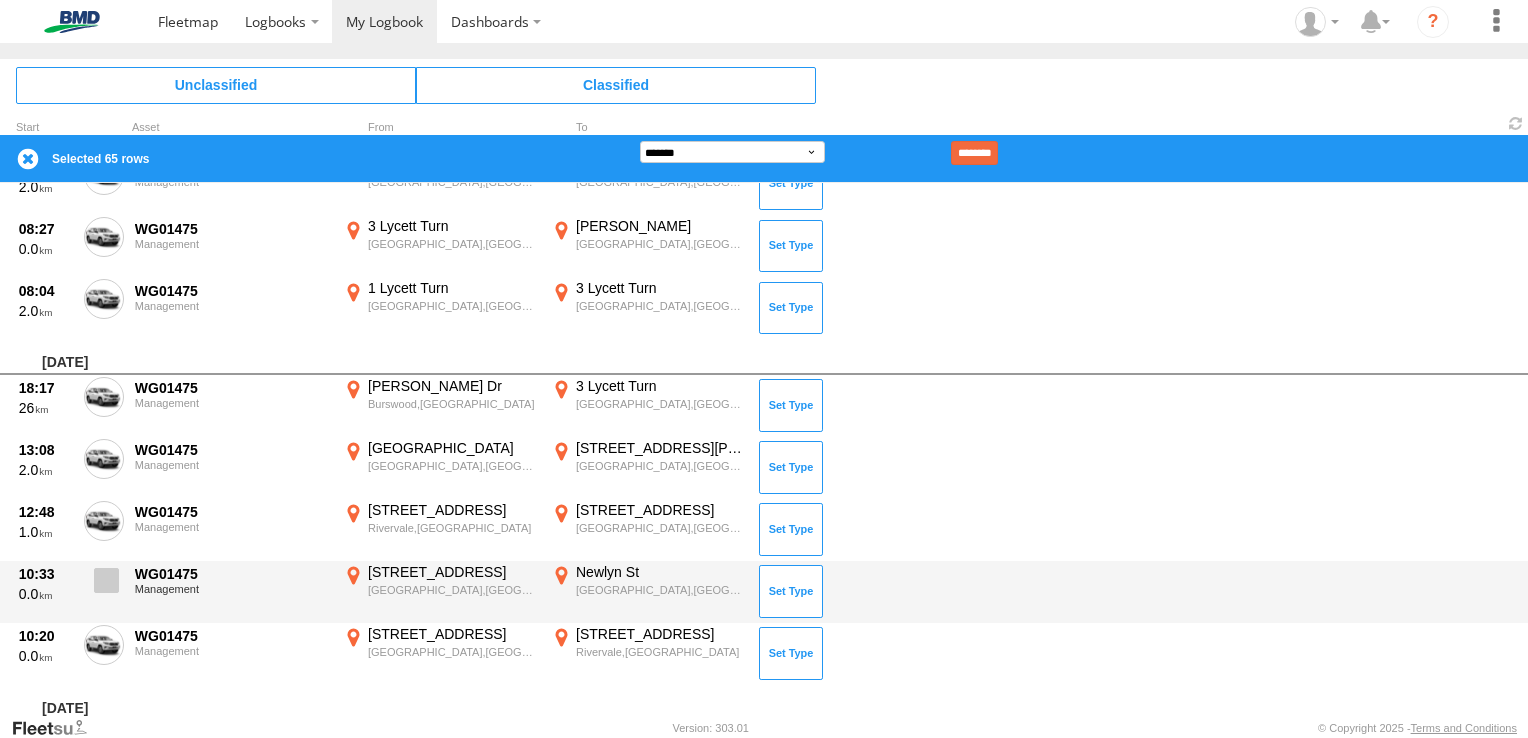click at bounding box center (104, 586) 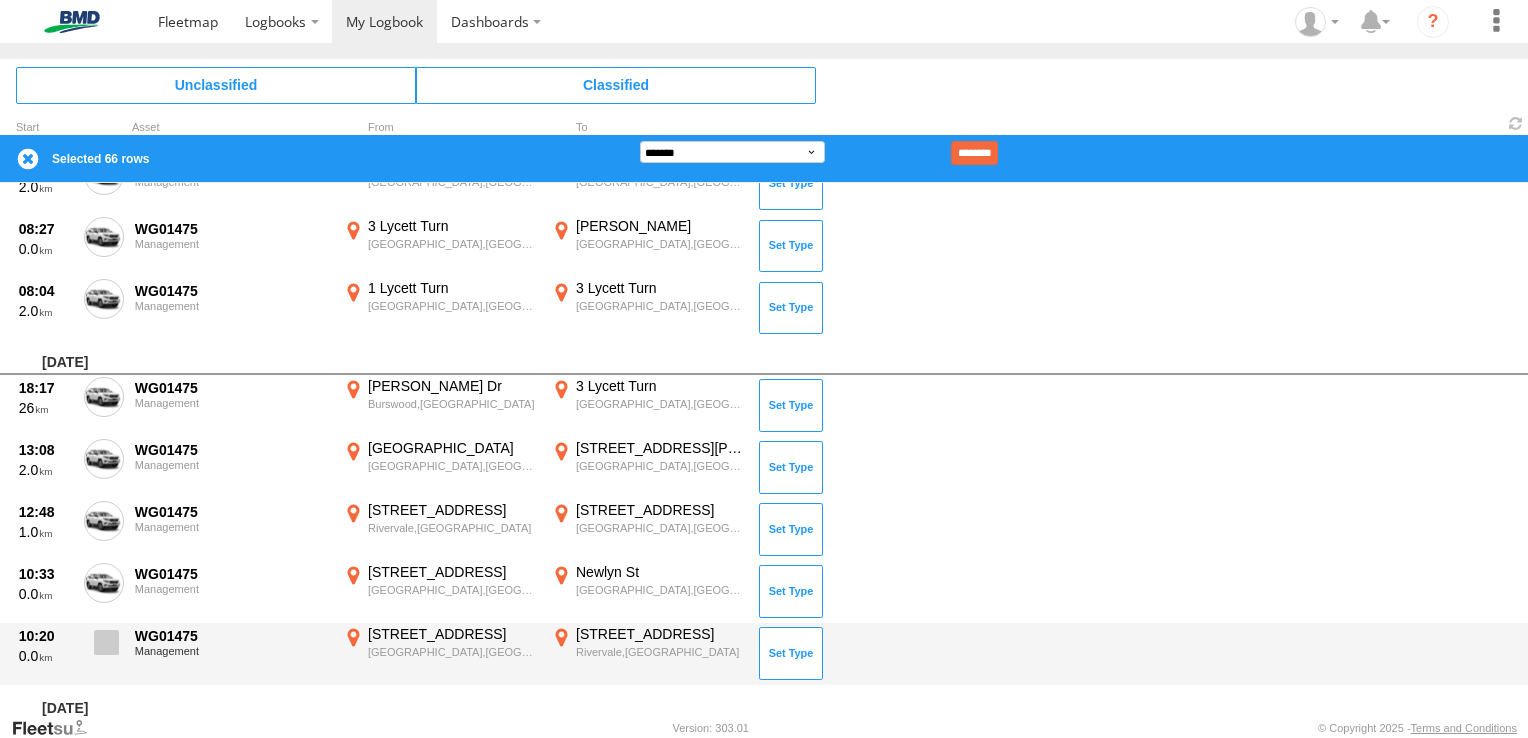 click at bounding box center [106, 642] 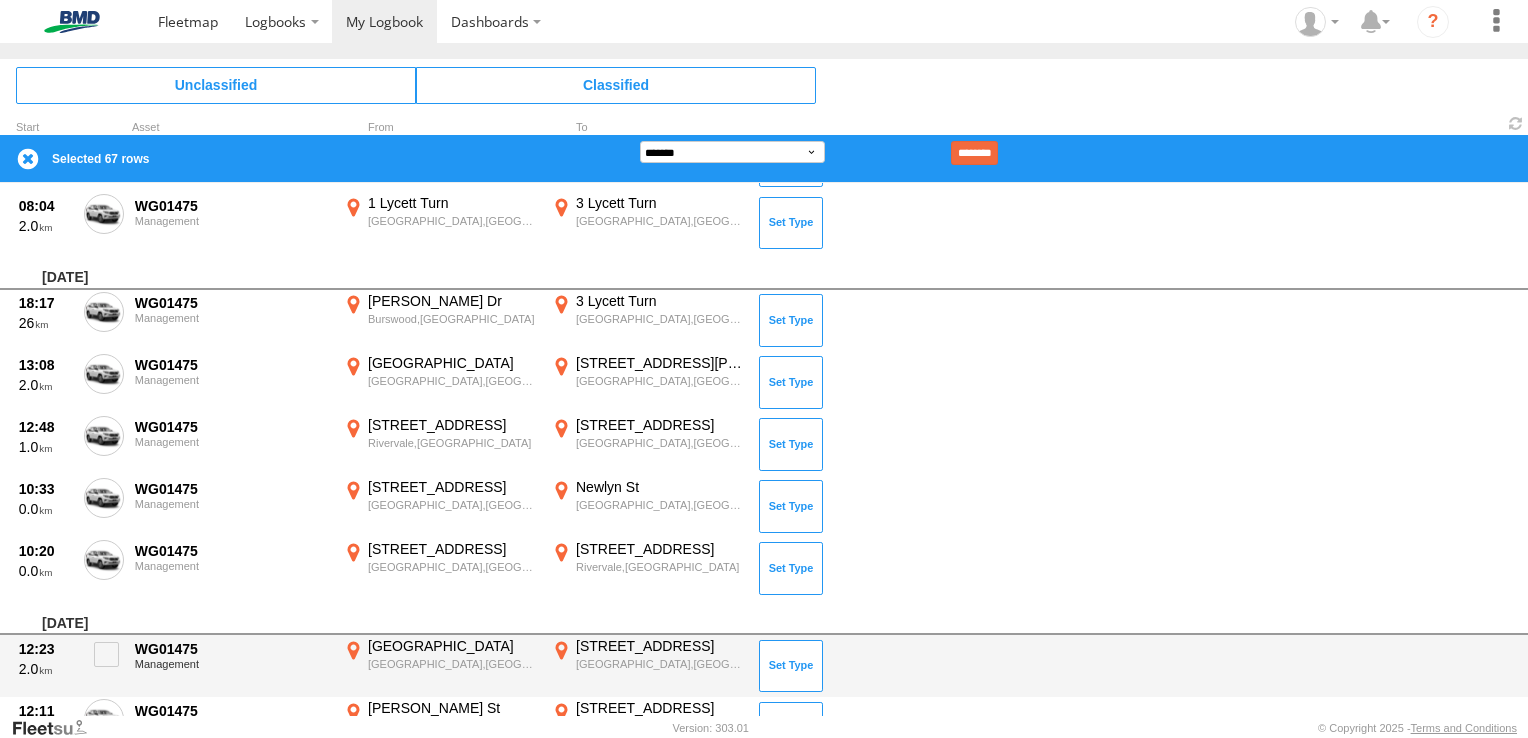 scroll, scrollTop: 4600, scrollLeft: 0, axis: vertical 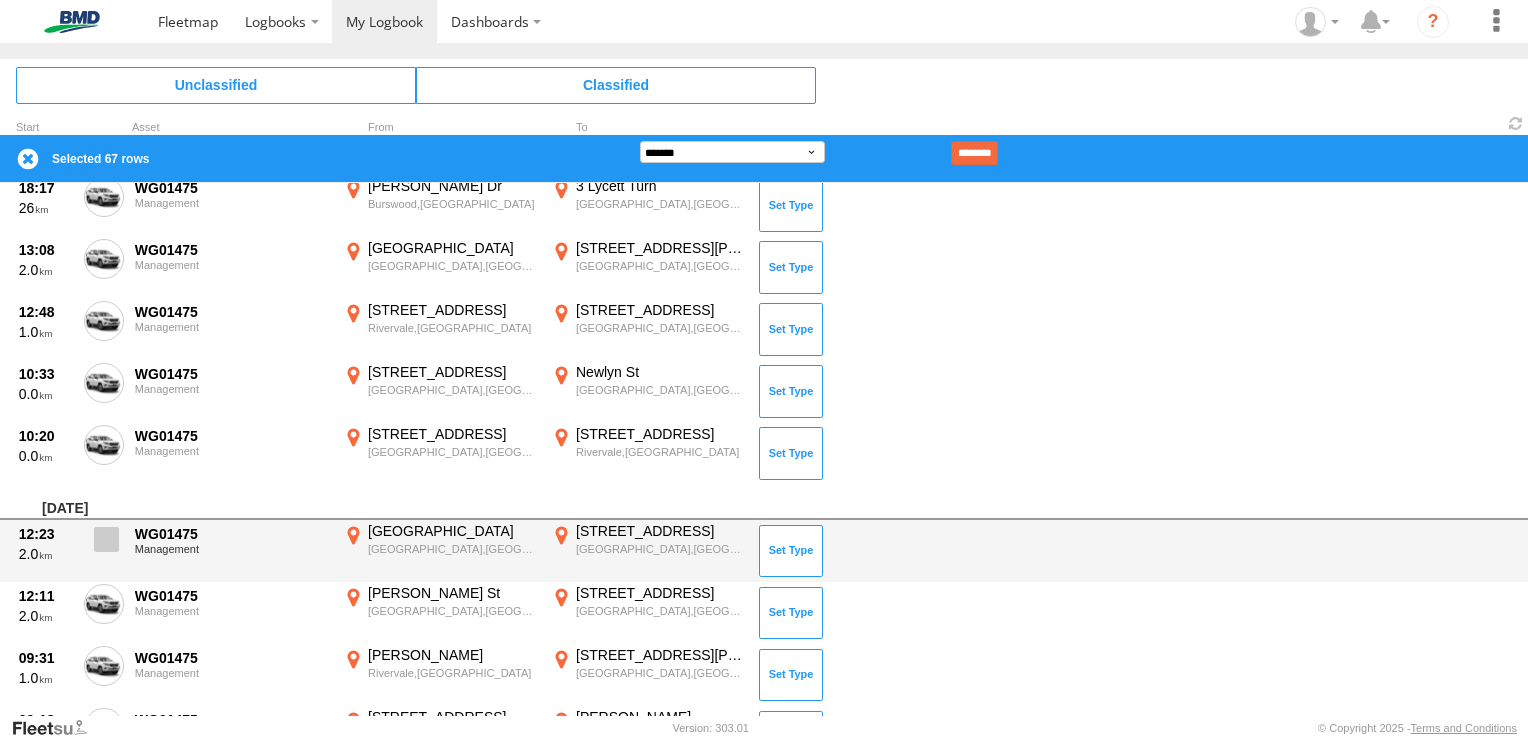 click at bounding box center [106, 539] 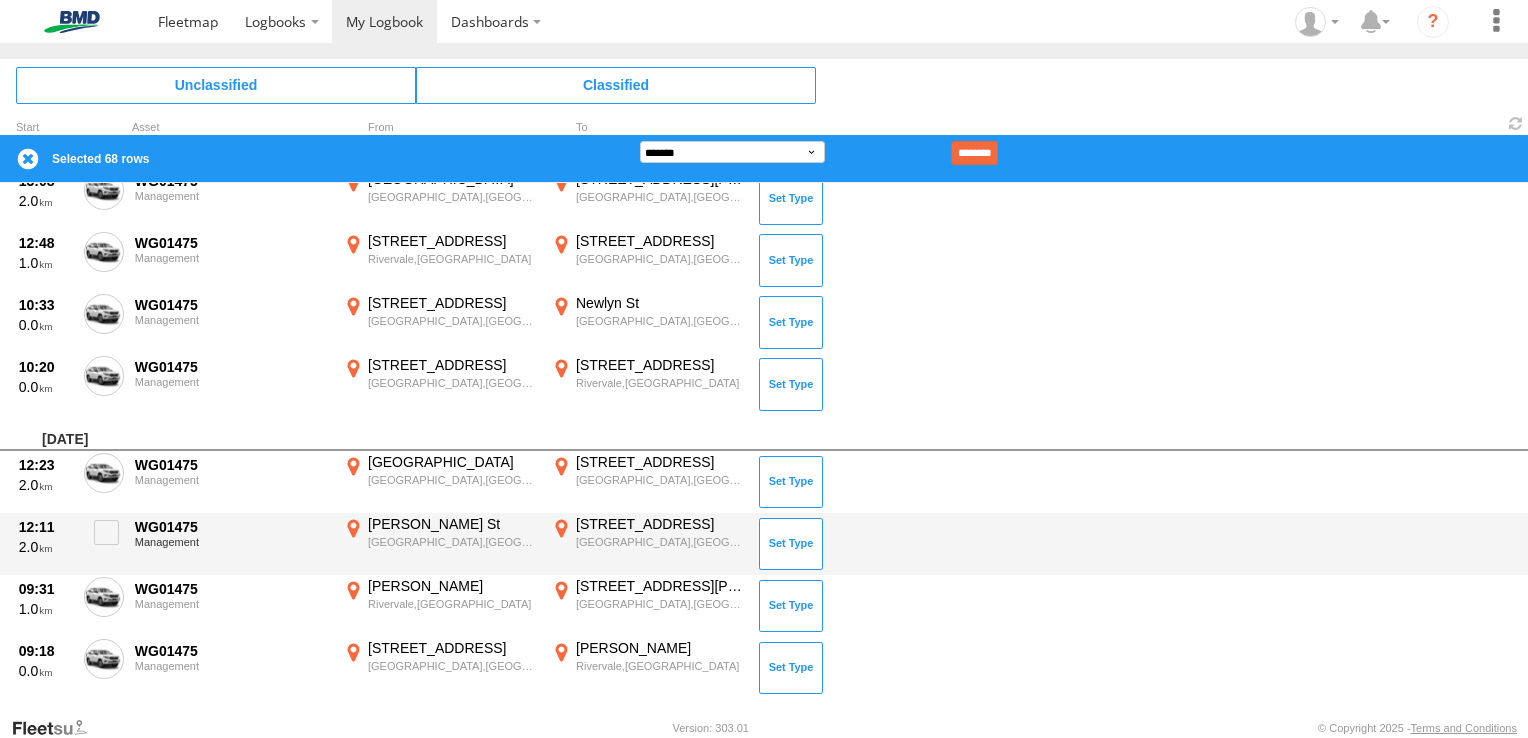 scroll, scrollTop: 4759, scrollLeft: 0, axis: vertical 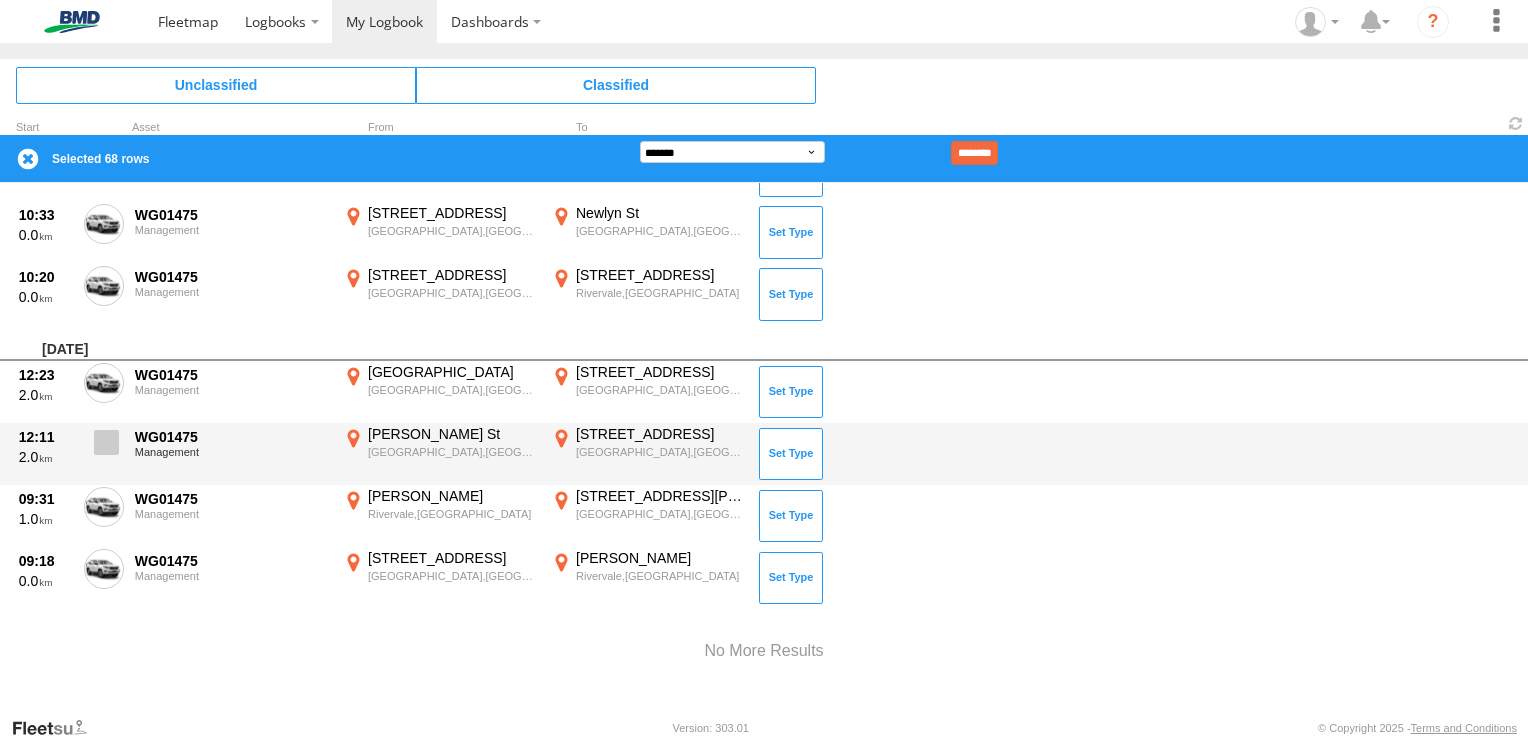 click at bounding box center [106, 442] 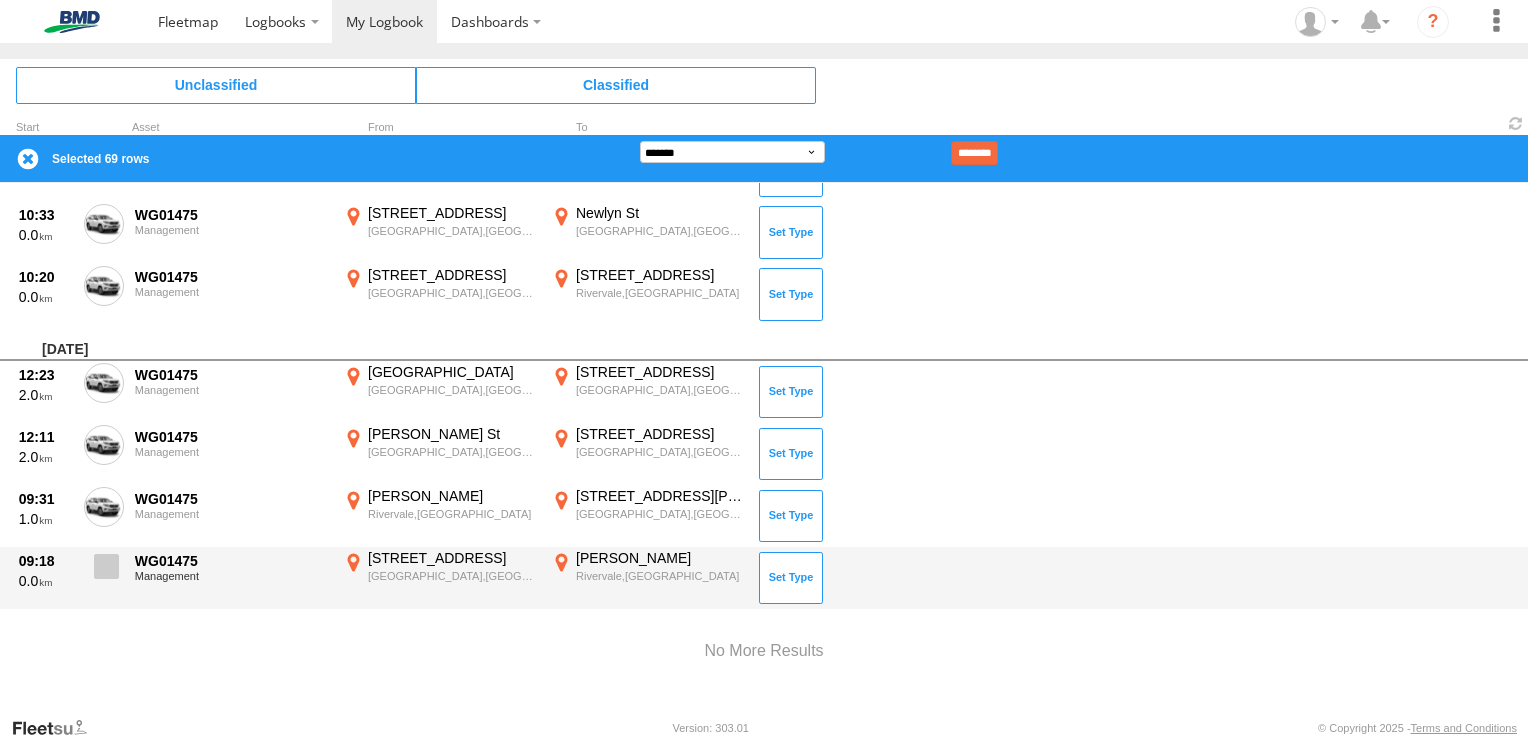 drag, startPoint x: 113, startPoint y: 488, endPoint x: 109, endPoint y: 551, distance: 63.126858 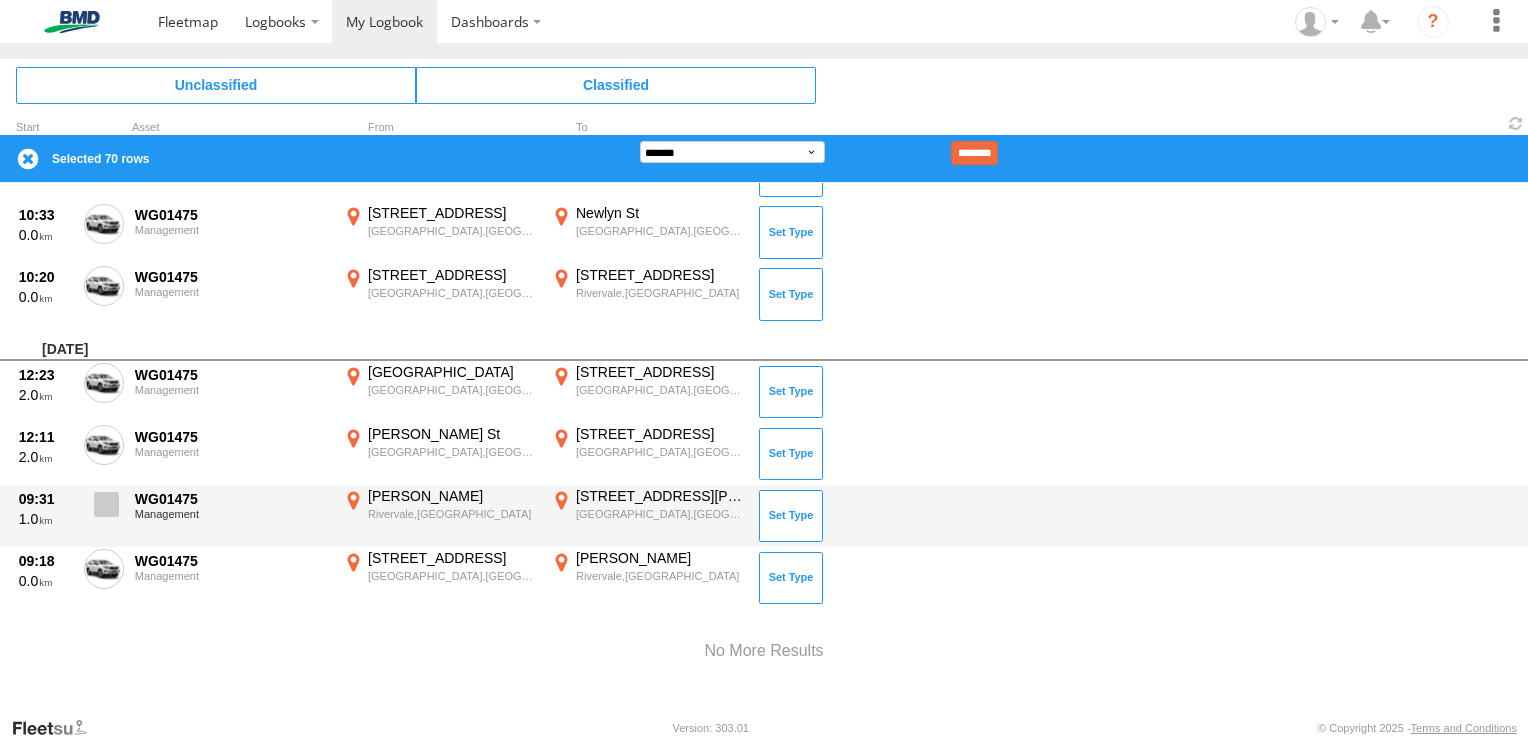 click at bounding box center [106, 504] 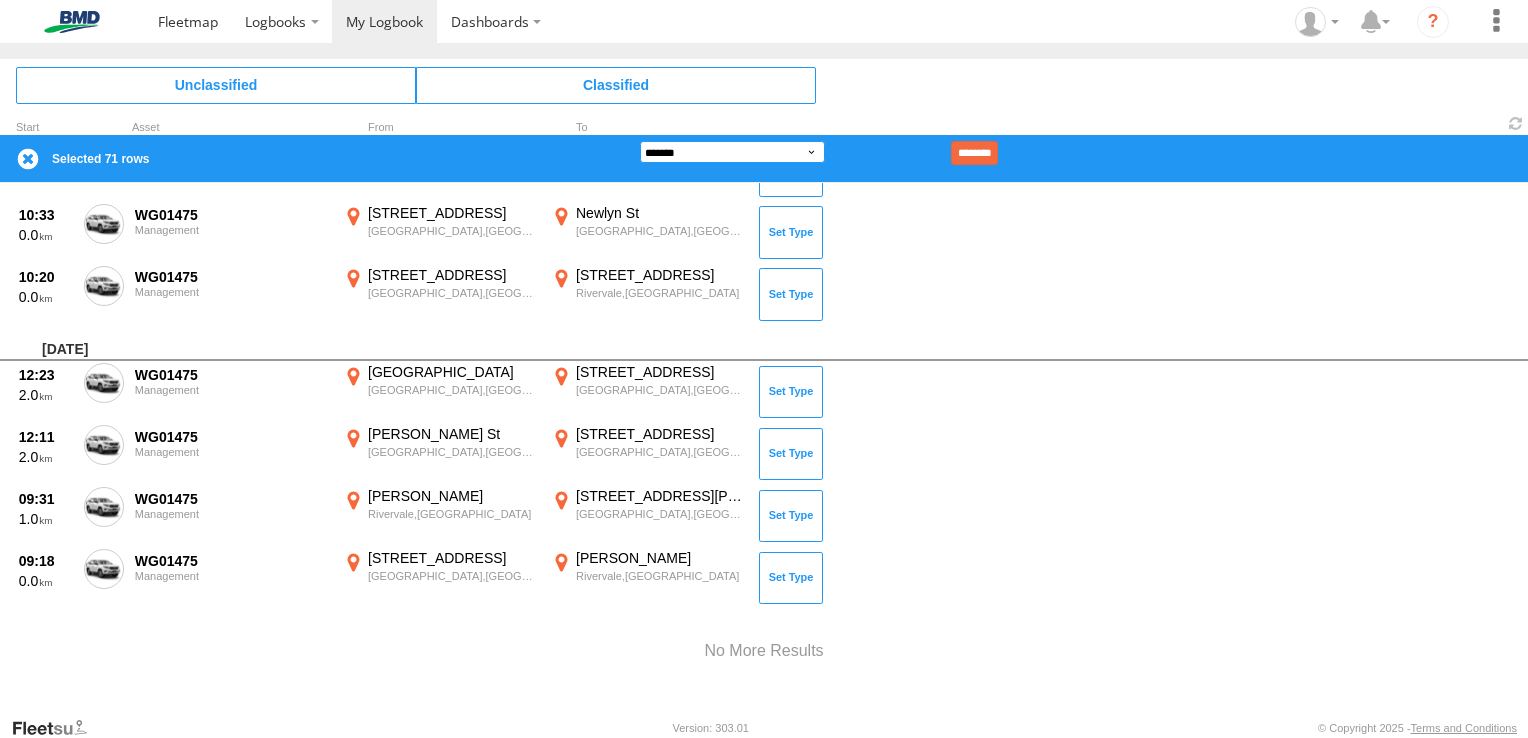 click on "**********" at bounding box center [732, 152] 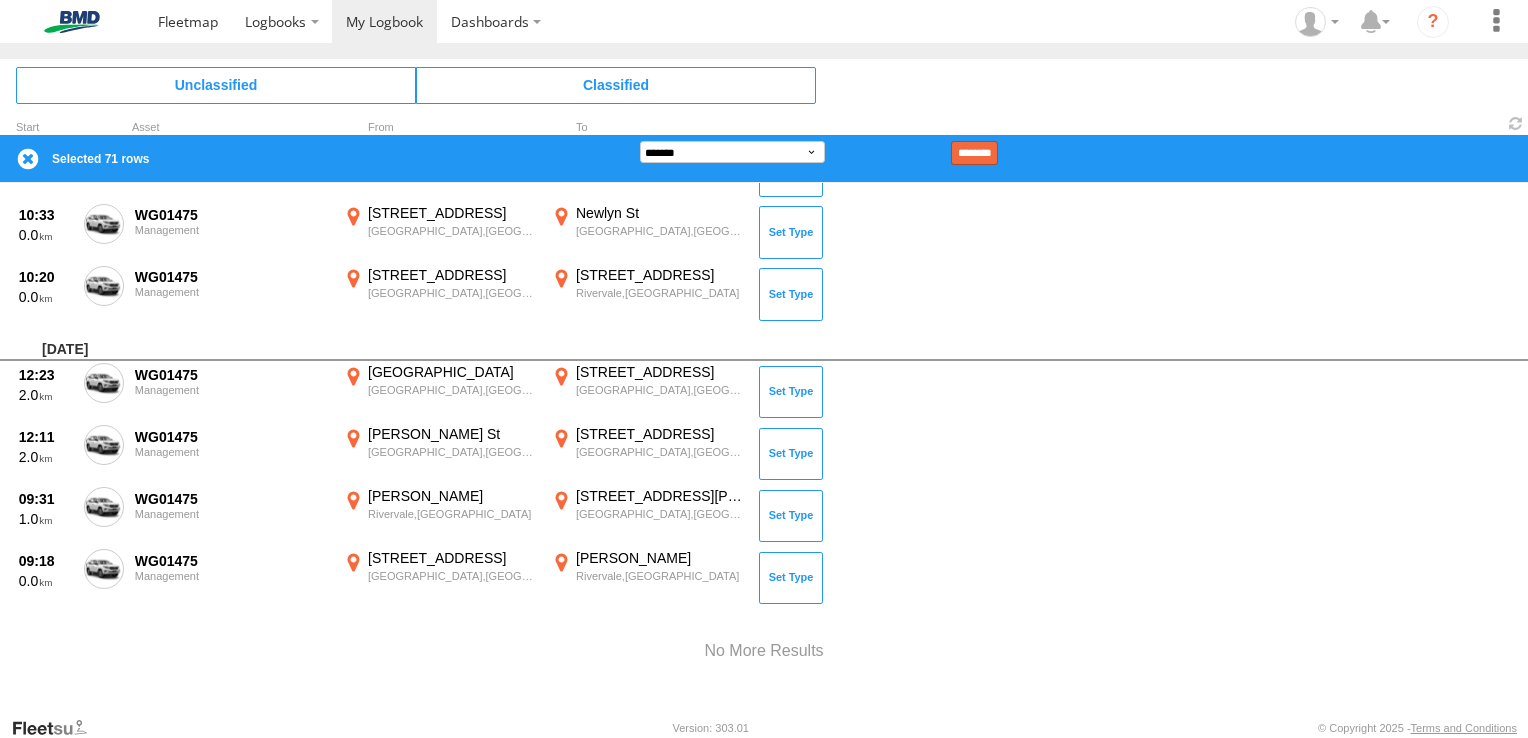 click on "********" at bounding box center (974, 153) 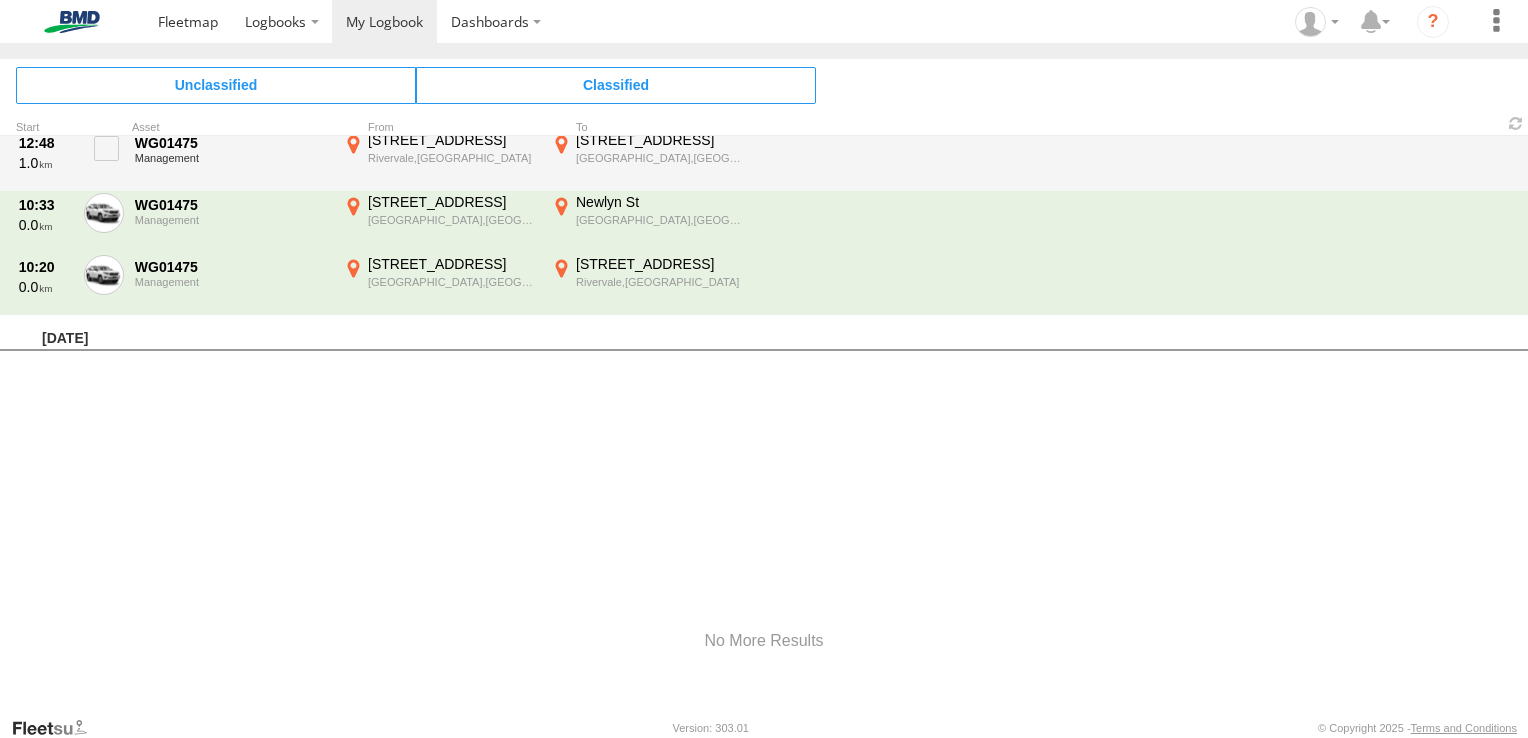 scroll, scrollTop: 558, scrollLeft: 0, axis: vertical 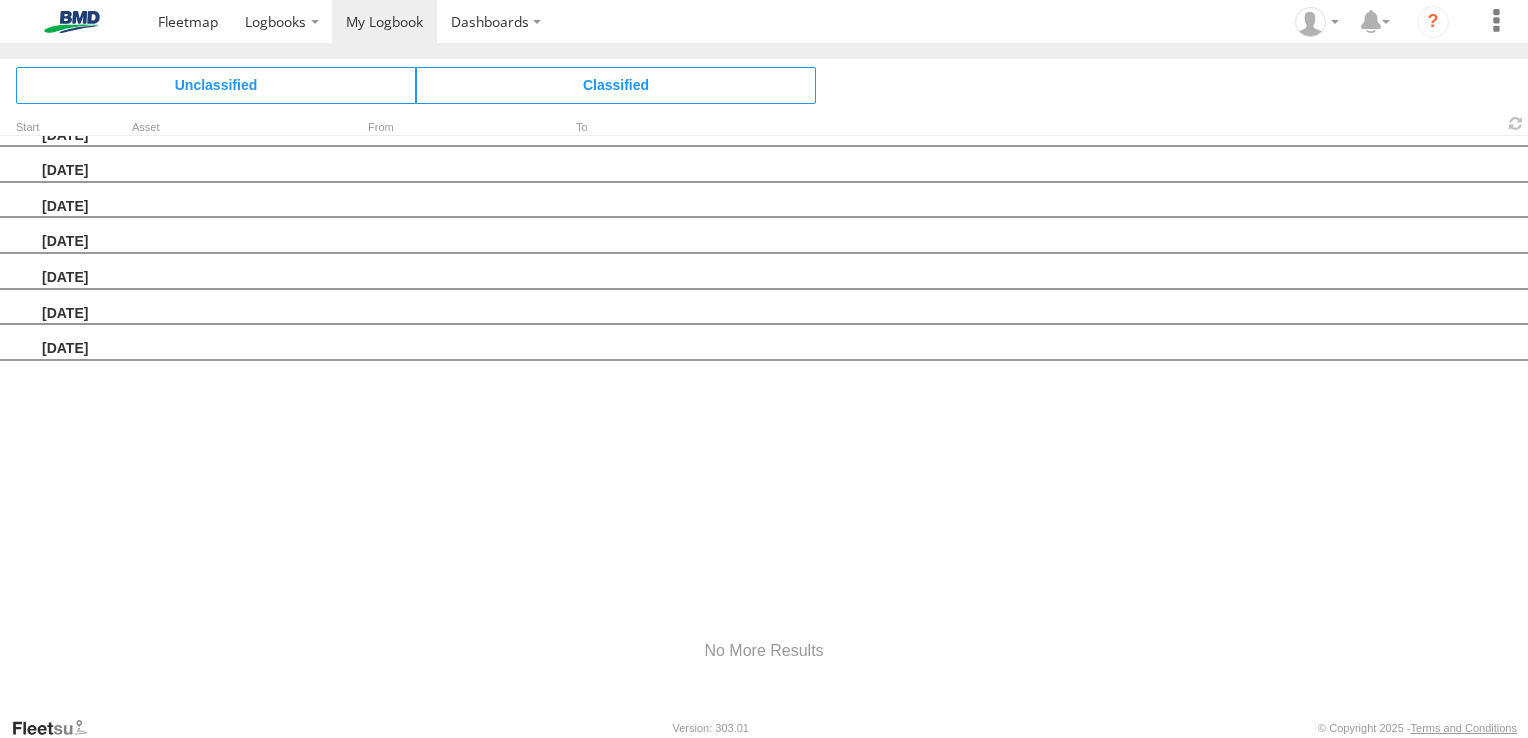click at bounding box center [764, 485] 